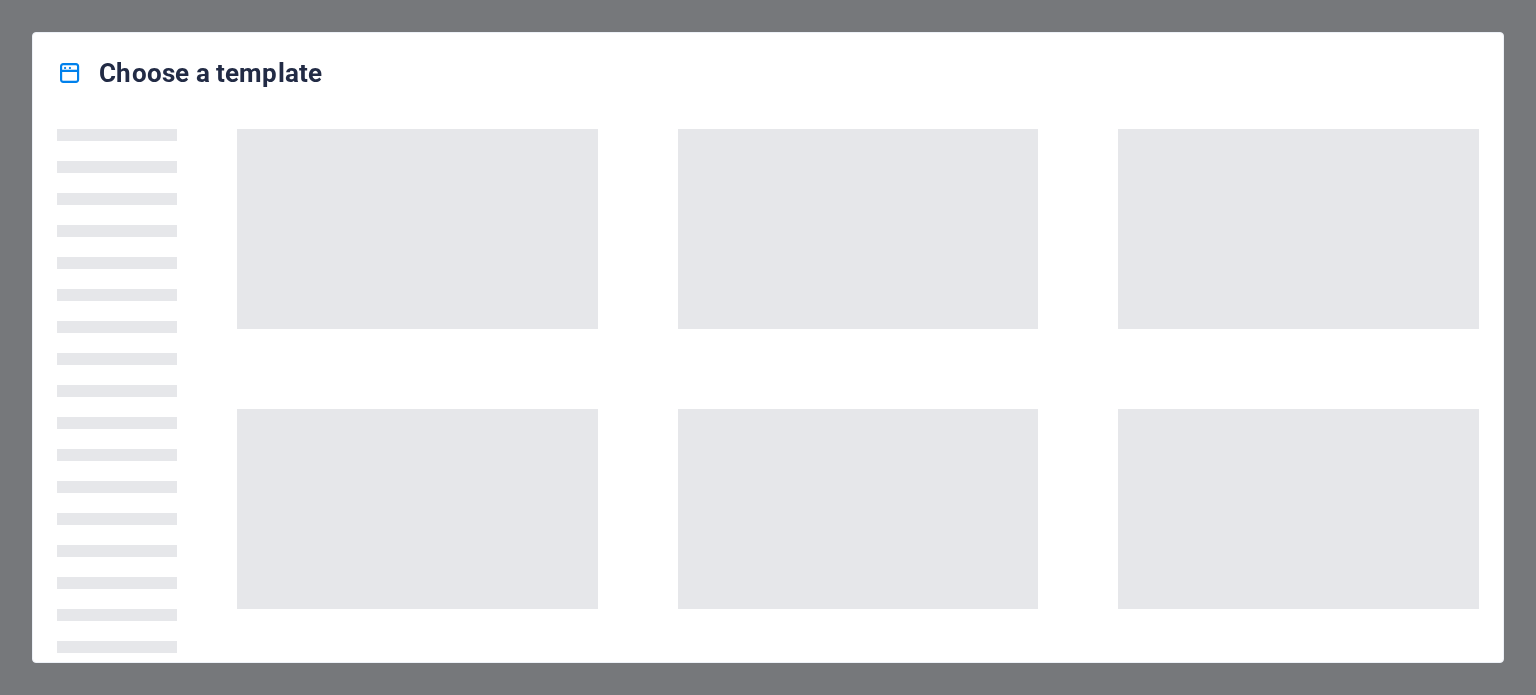 scroll, scrollTop: 0, scrollLeft: 0, axis: both 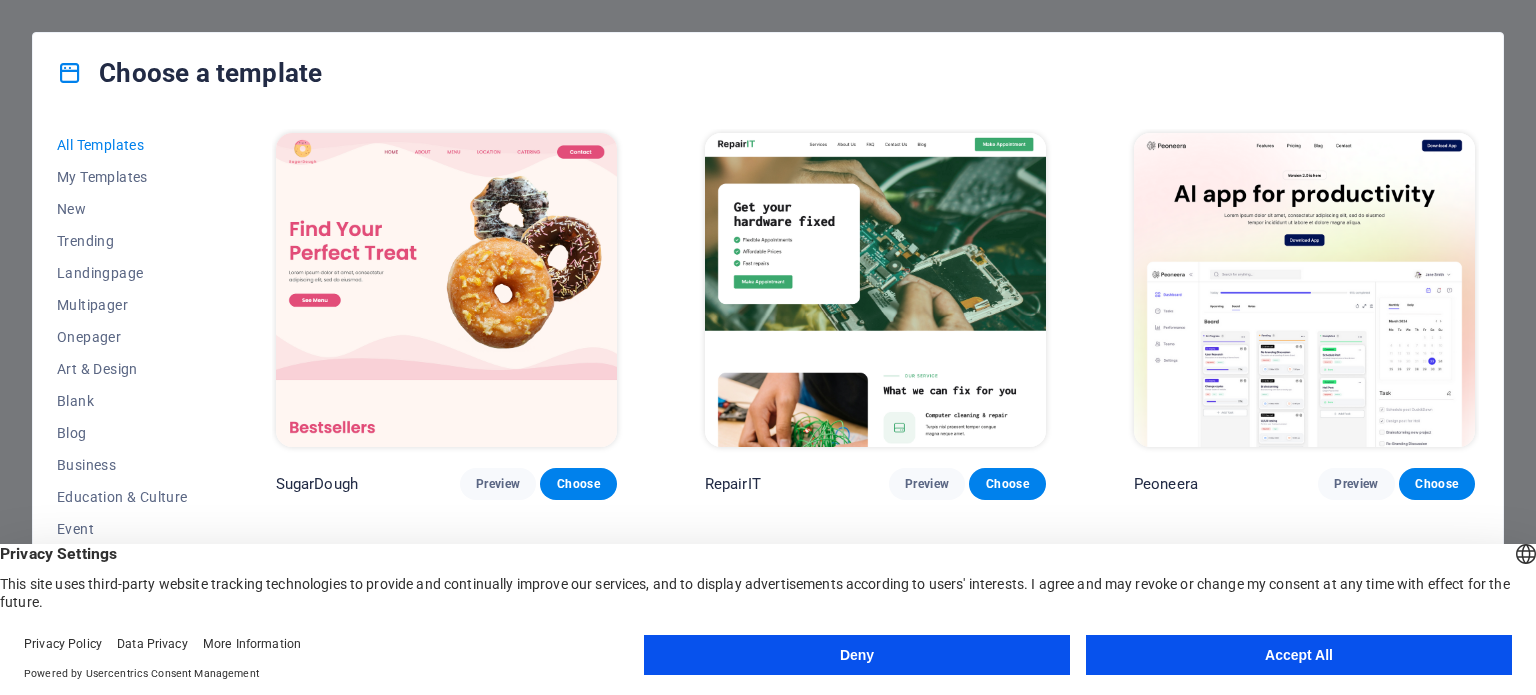 click on "Accept All" at bounding box center (1299, 655) 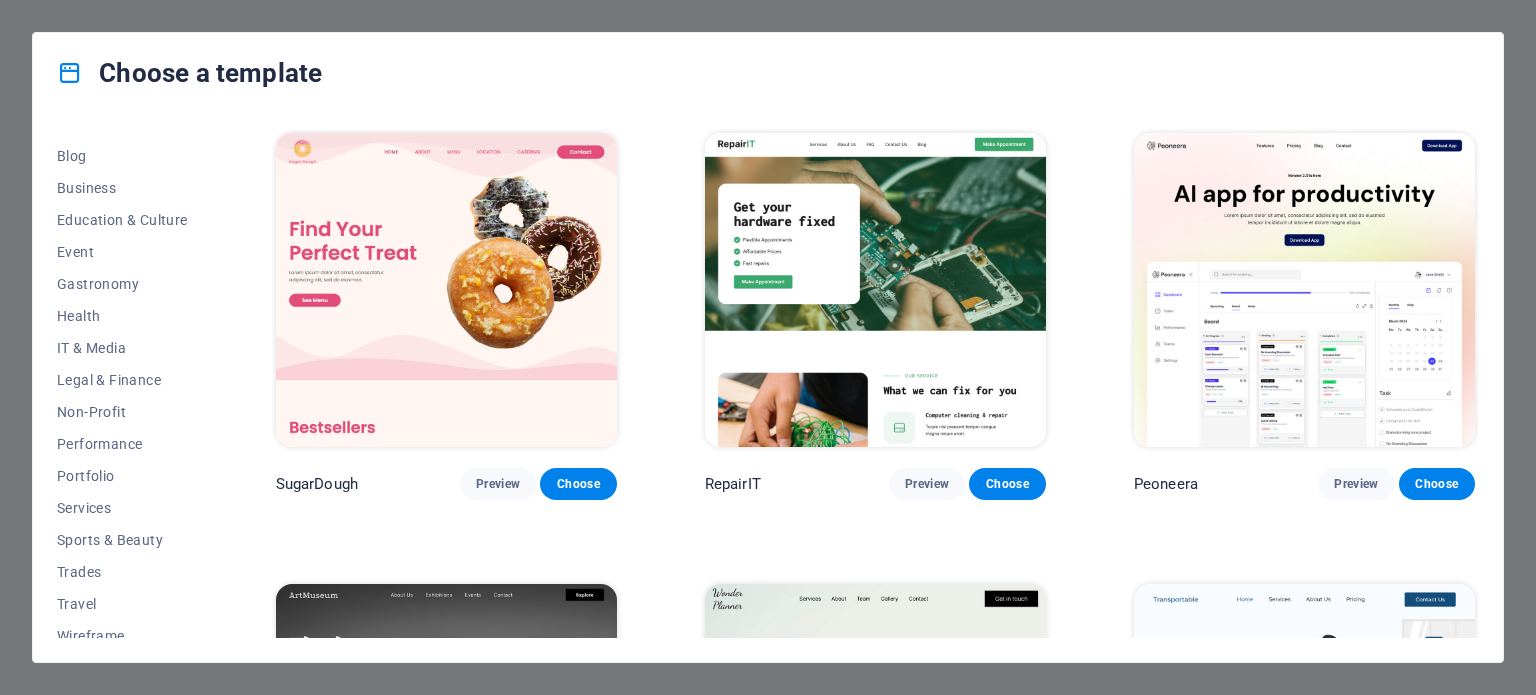 scroll, scrollTop: 290, scrollLeft: 0, axis: vertical 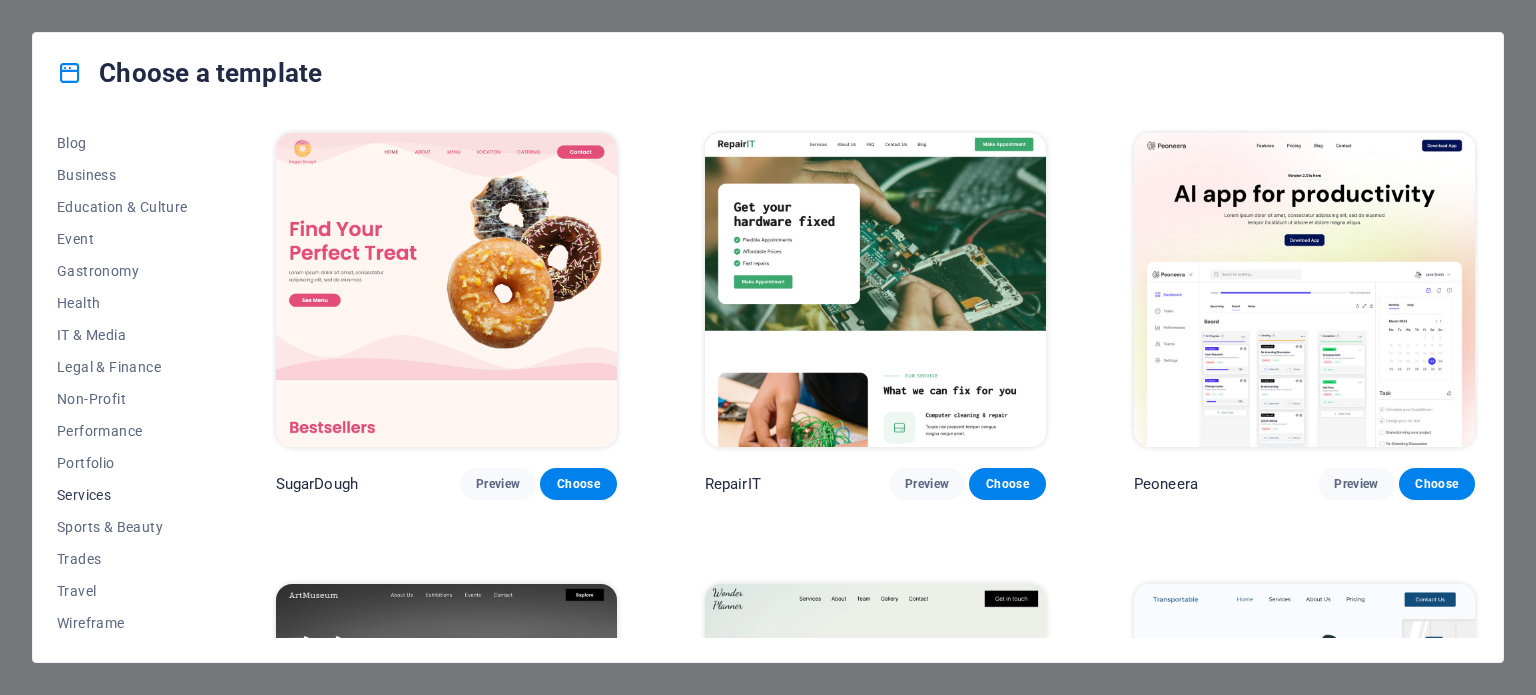 click on "Services" at bounding box center [122, 495] 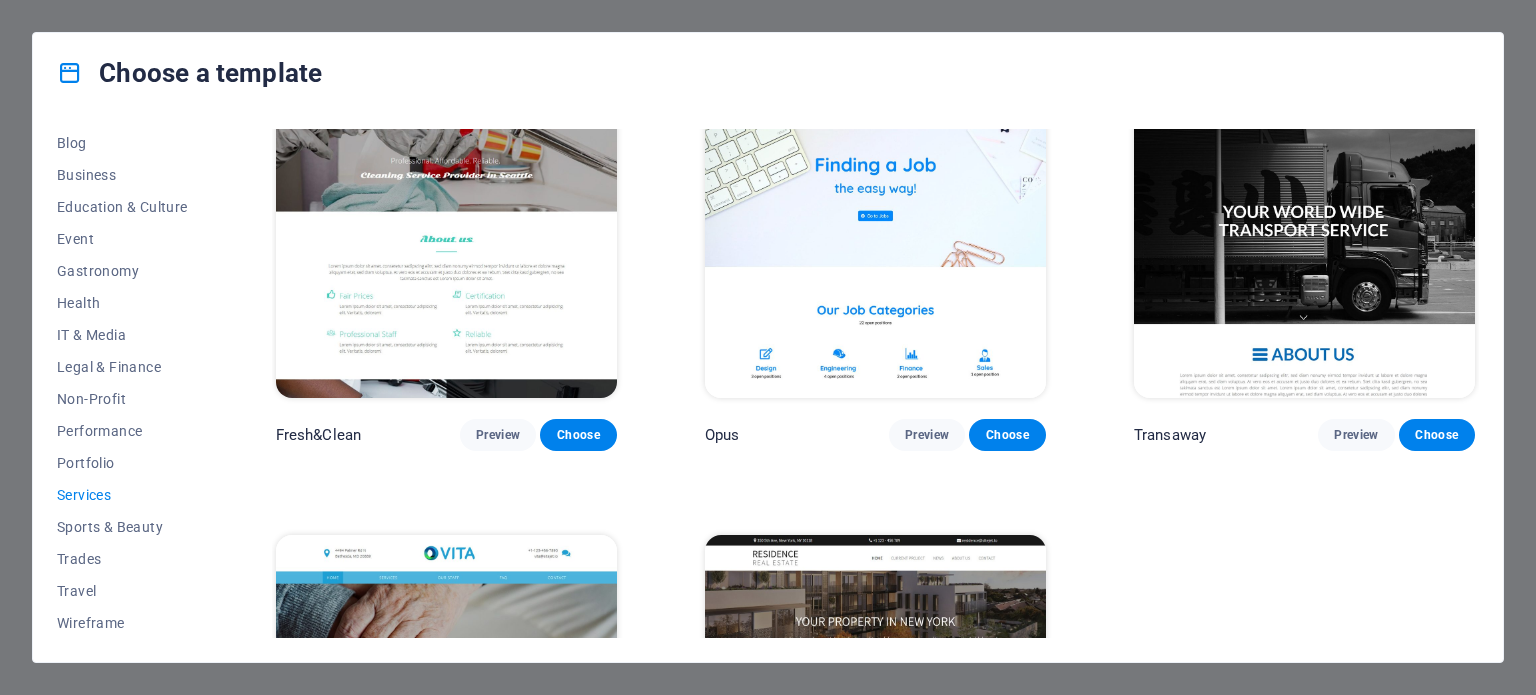 scroll, scrollTop: 2556, scrollLeft: 0, axis: vertical 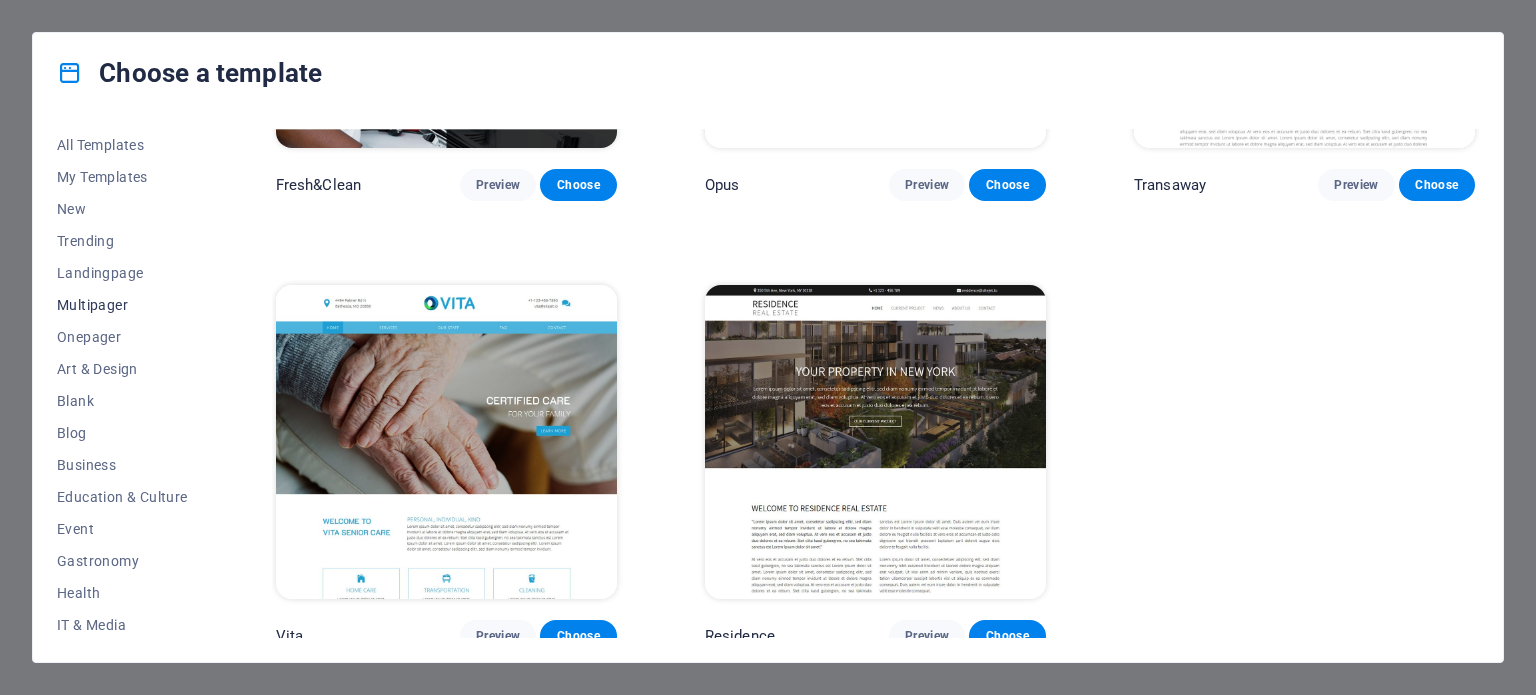 click on "Multipager" at bounding box center (122, 305) 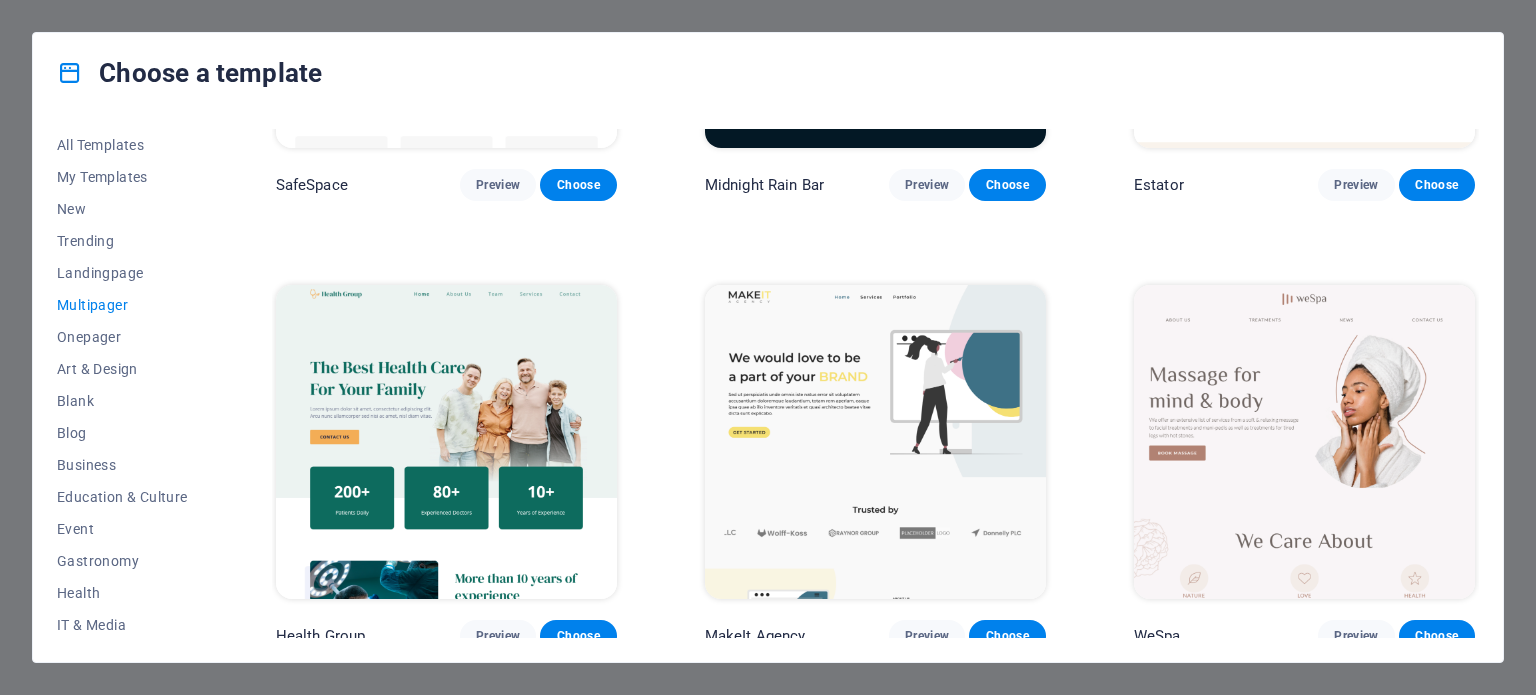 scroll, scrollTop: 8398, scrollLeft: 0, axis: vertical 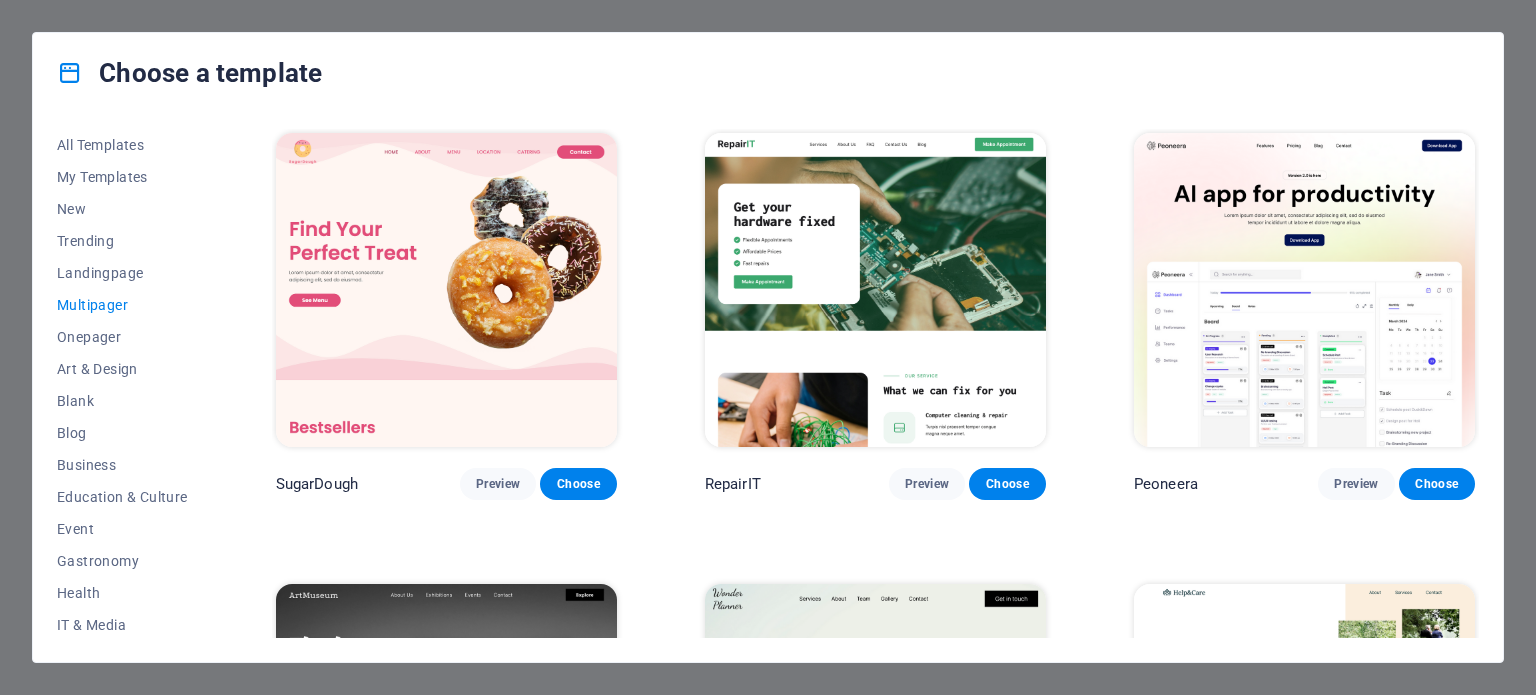 drag, startPoint x: 208, startPoint y: 383, endPoint x: 207, endPoint y: 405, distance: 22.022715 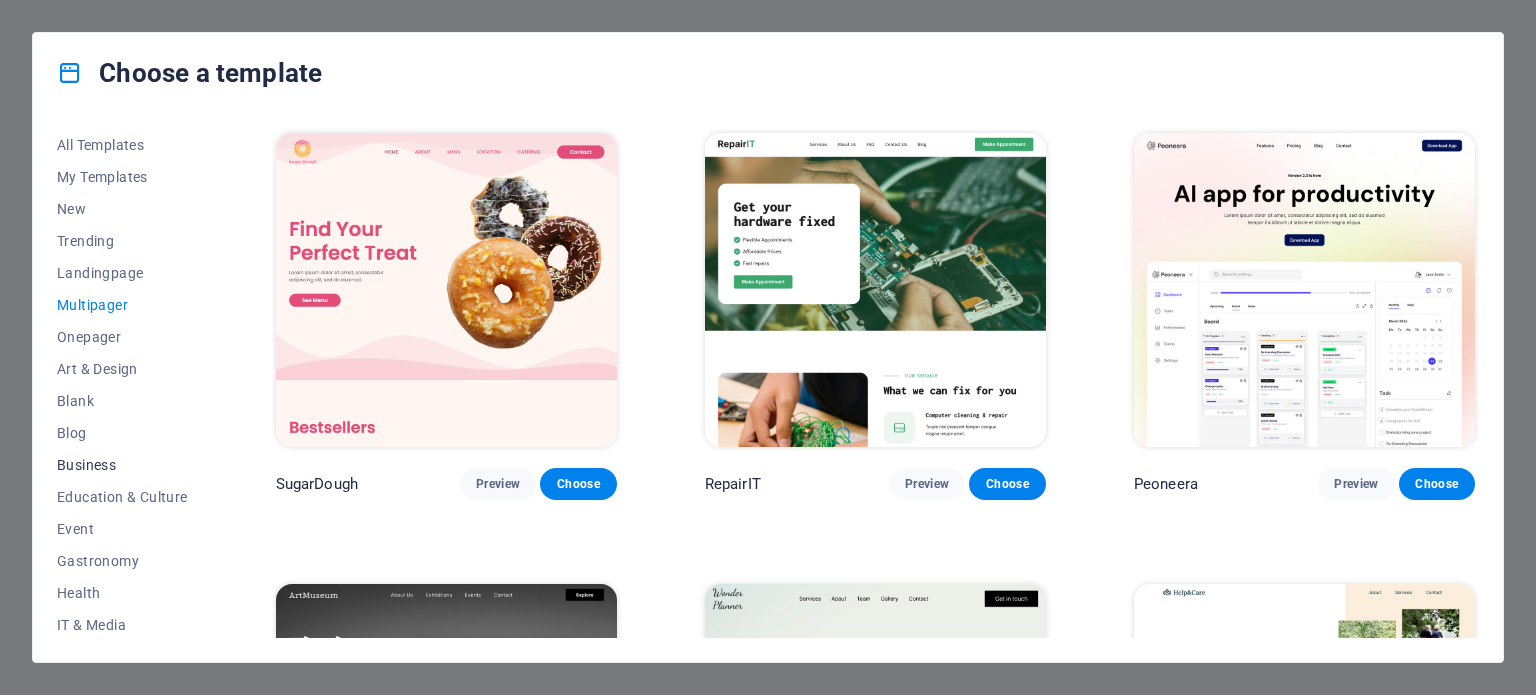 click on "Business" at bounding box center [122, 465] 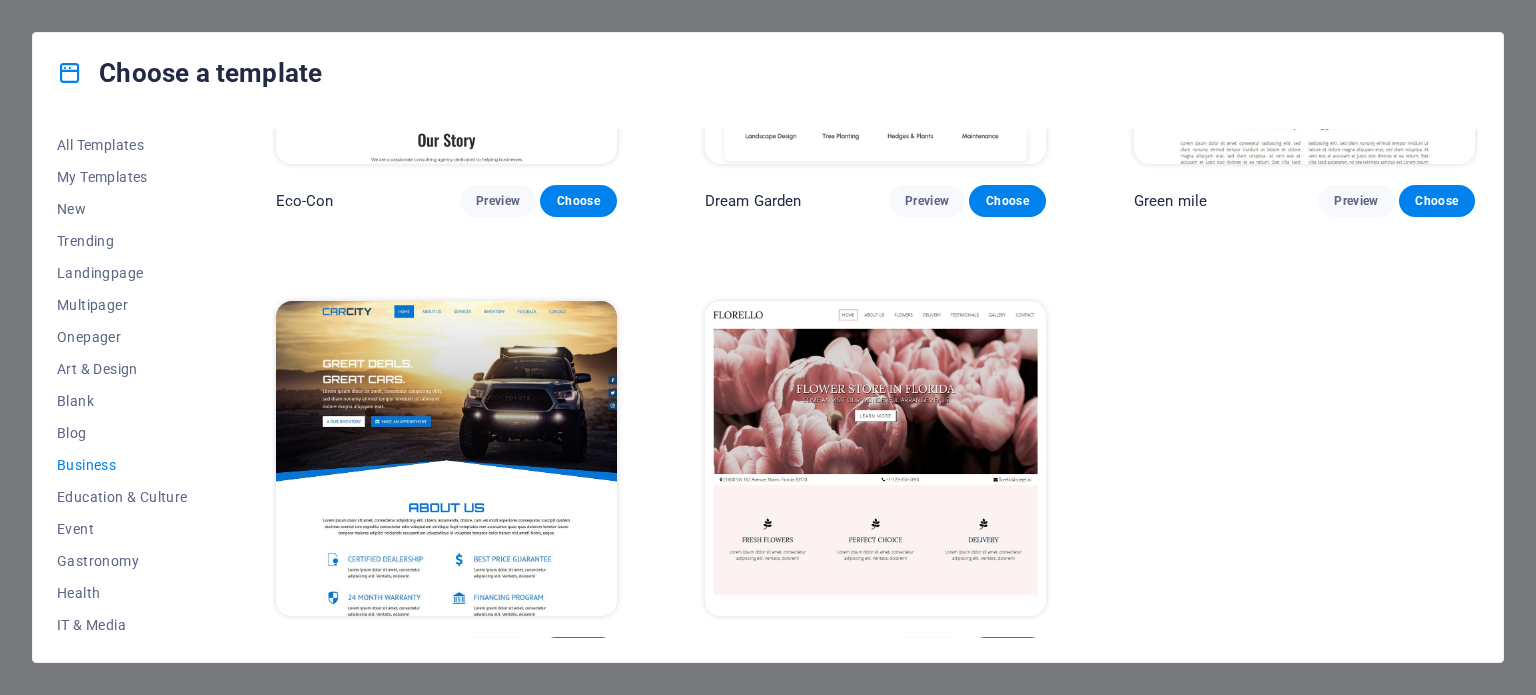 scroll, scrollTop: 308, scrollLeft: 0, axis: vertical 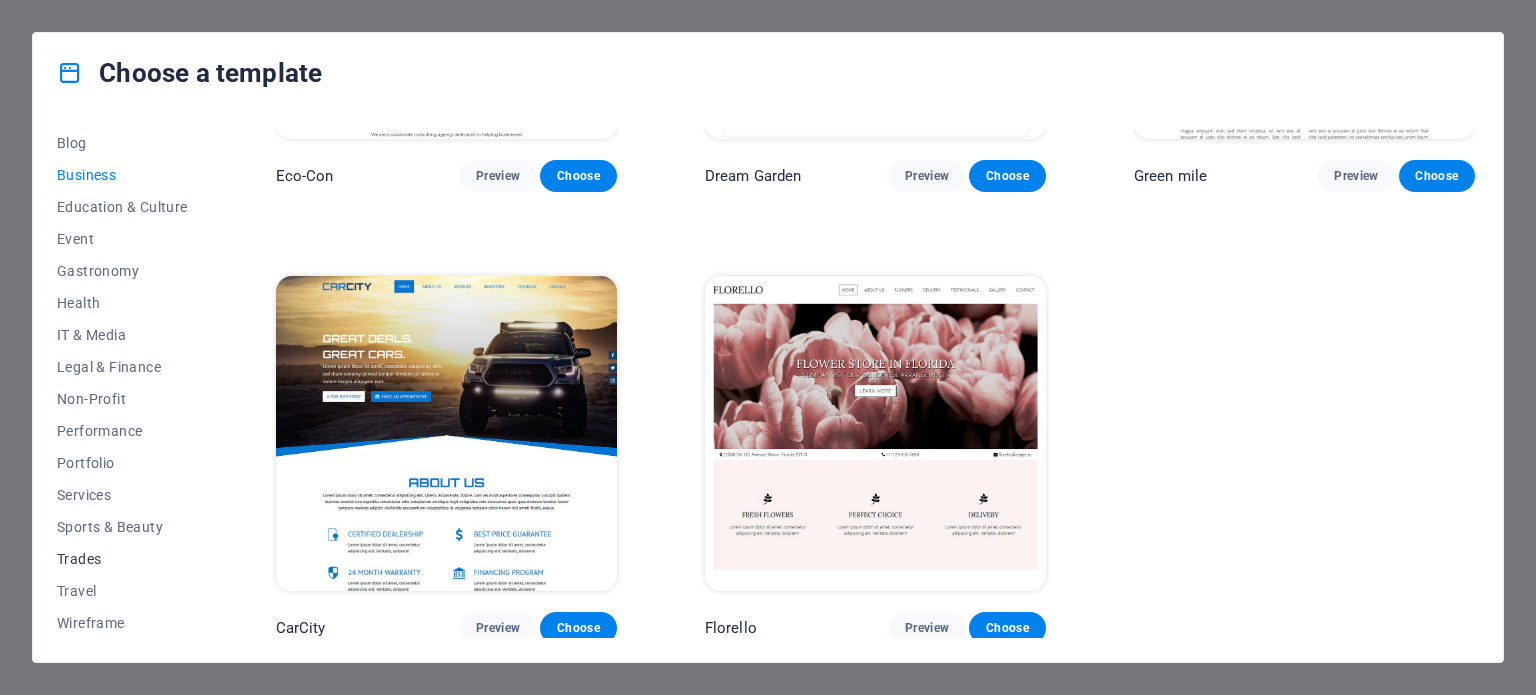 click on "Trades" at bounding box center (122, 559) 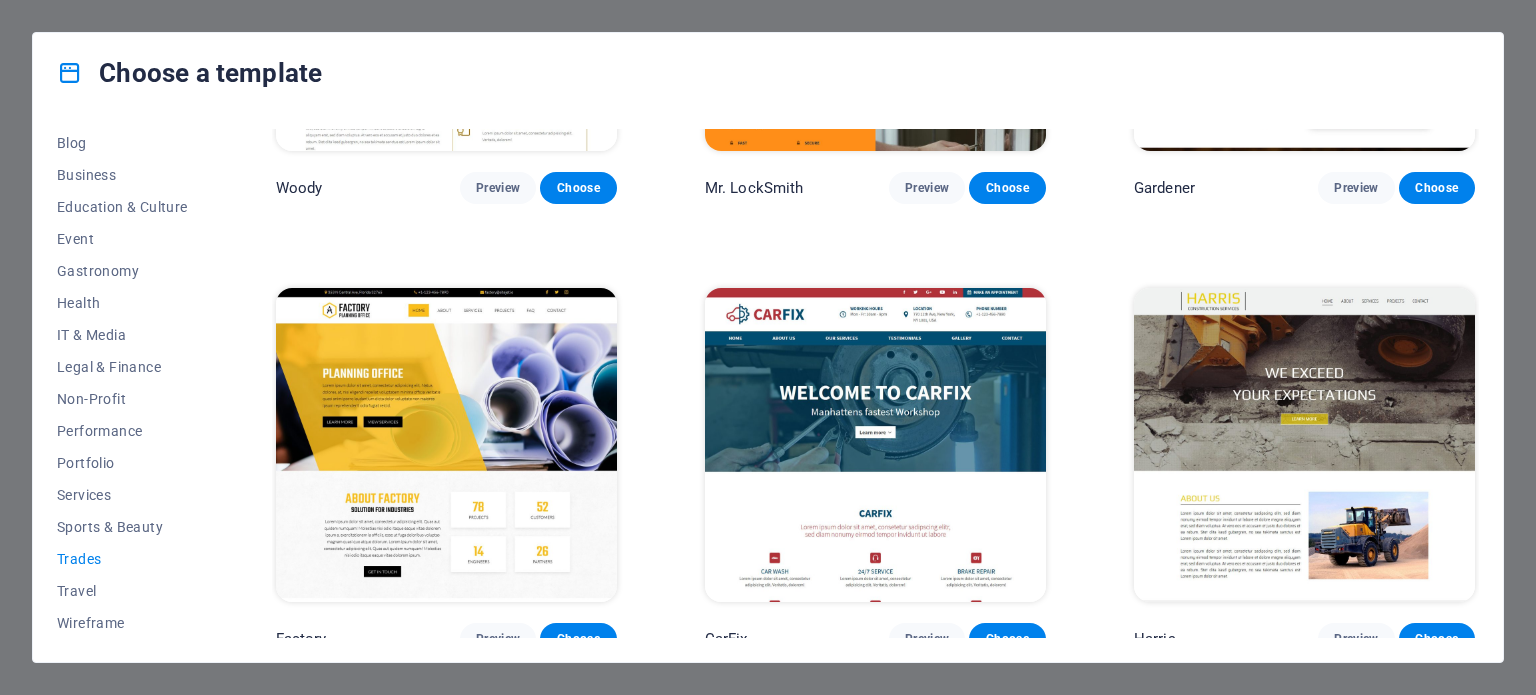 scroll, scrollTop: 758, scrollLeft: 0, axis: vertical 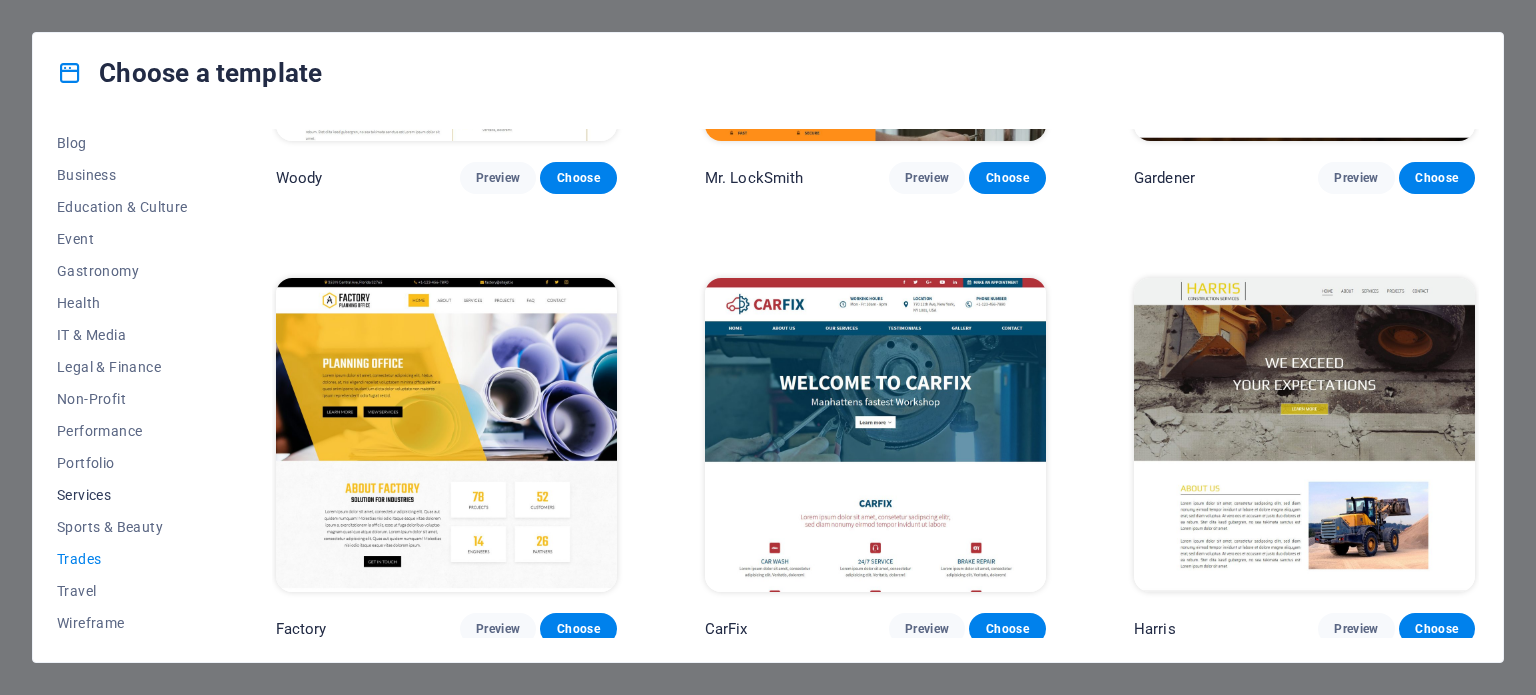 click on "Services" at bounding box center (122, 495) 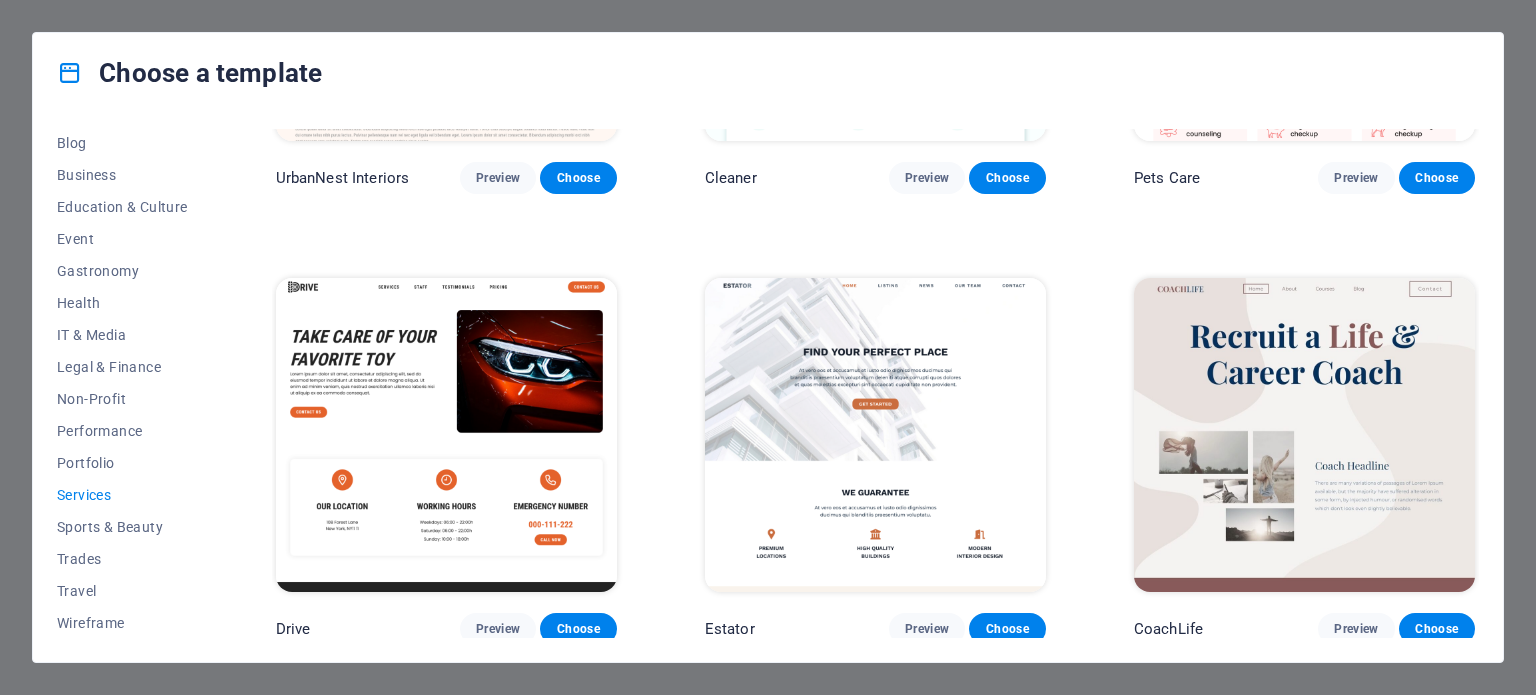 scroll, scrollTop: 758, scrollLeft: 0, axis: vertical 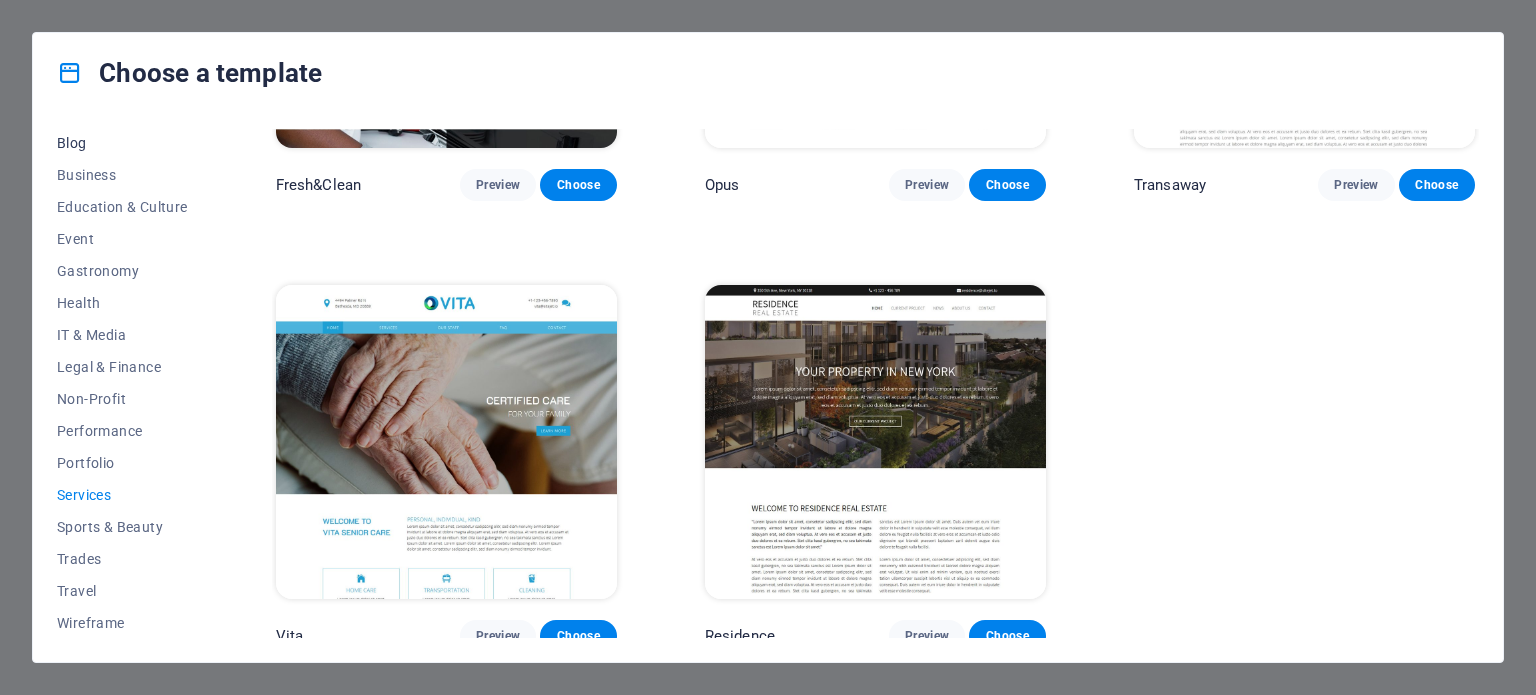 click on "Blog" at bounding box center (122, 143) 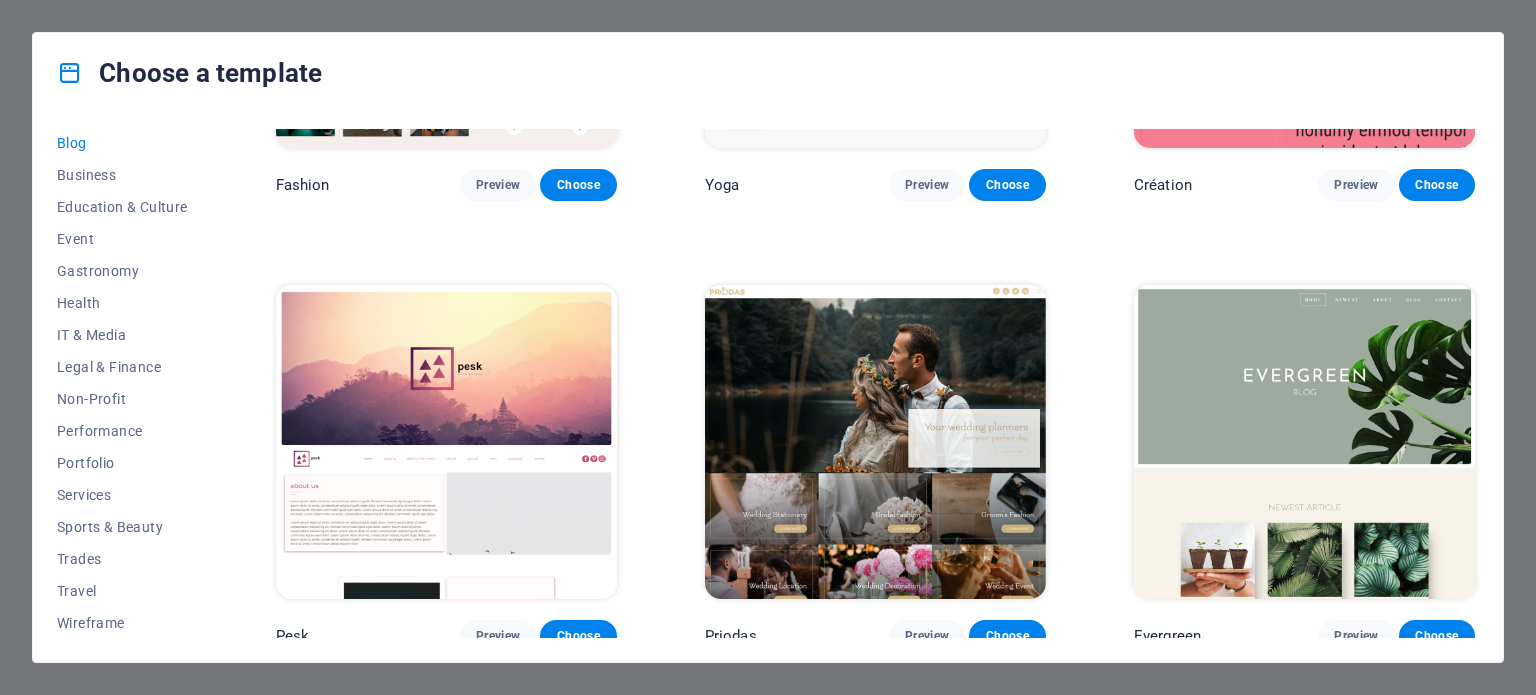 scroll, scrollTop: 3005, scrollLeft: 0, axis: vertical 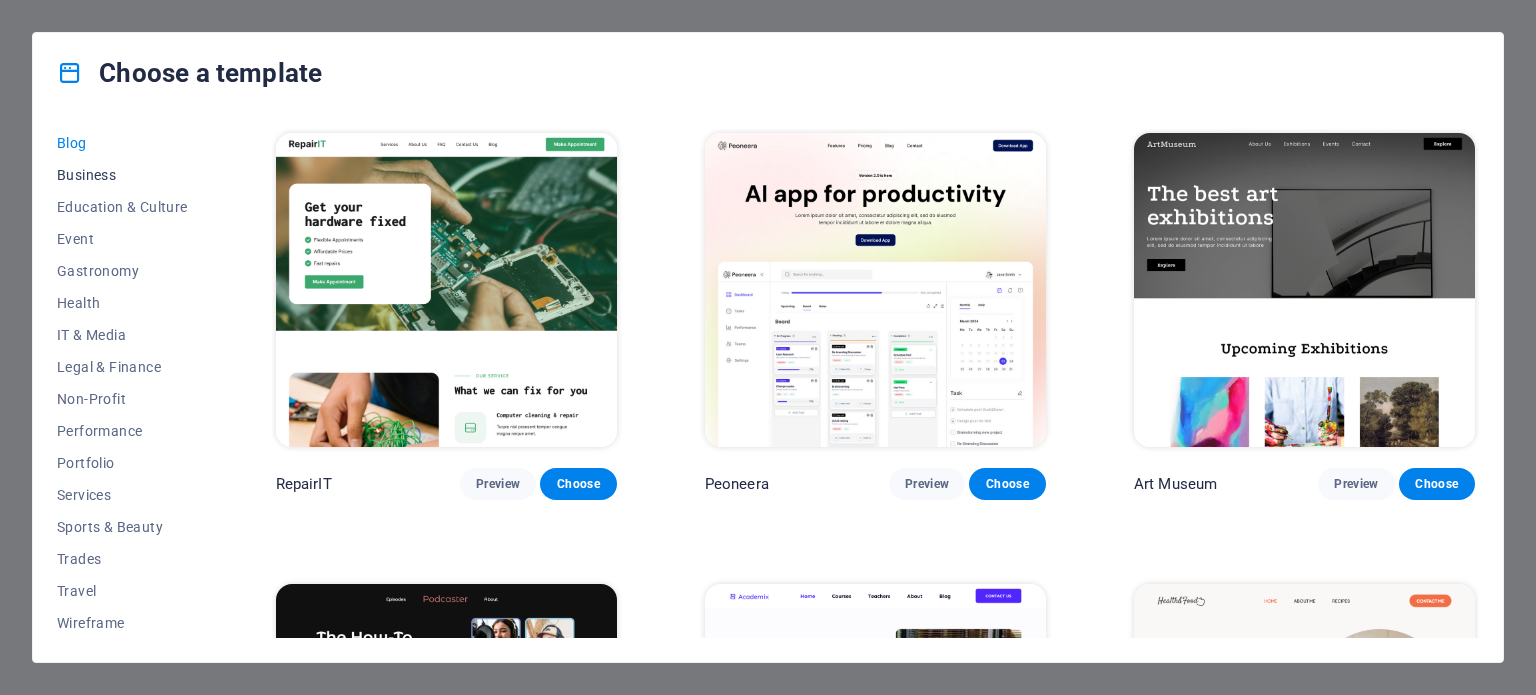 click on "Business" at bounding box center (122, 175) 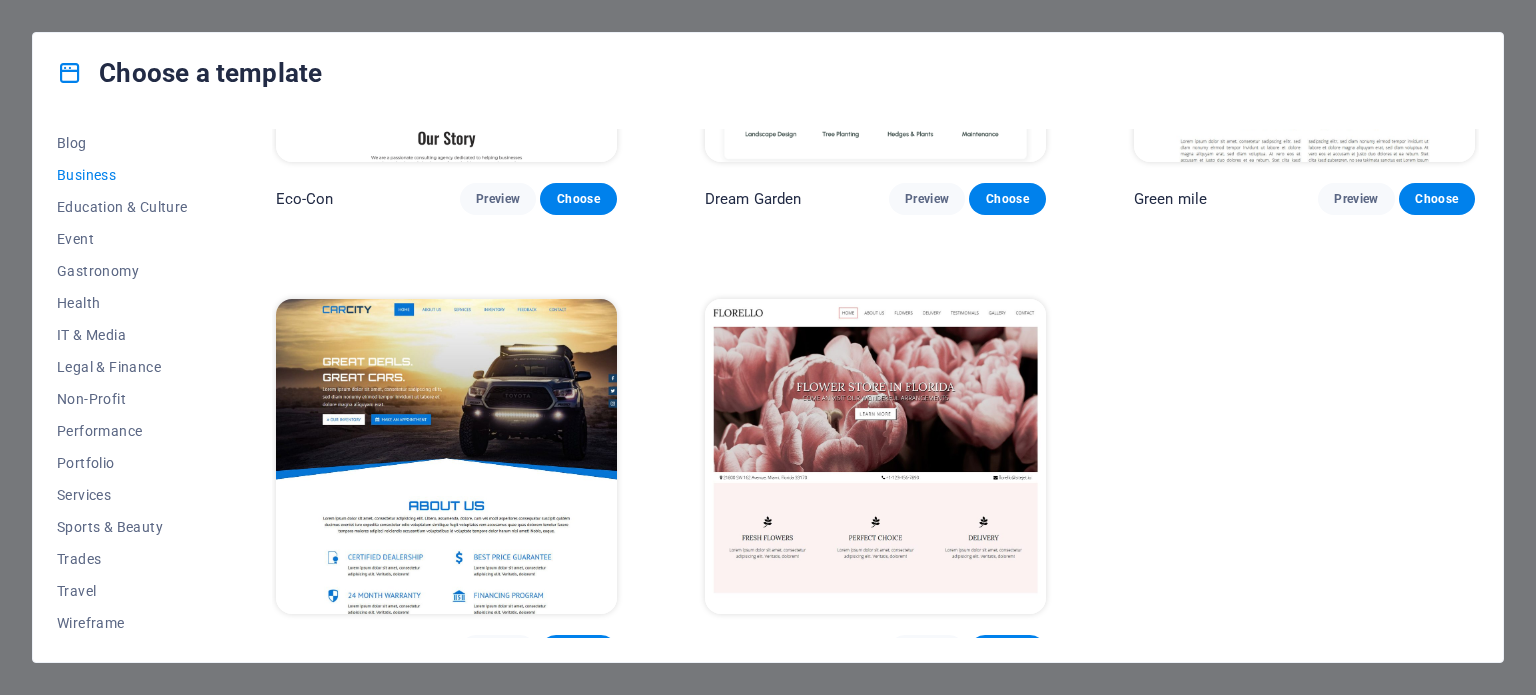 scroll, scrollTop: 308, scrollLeft: 0, axis: vertical 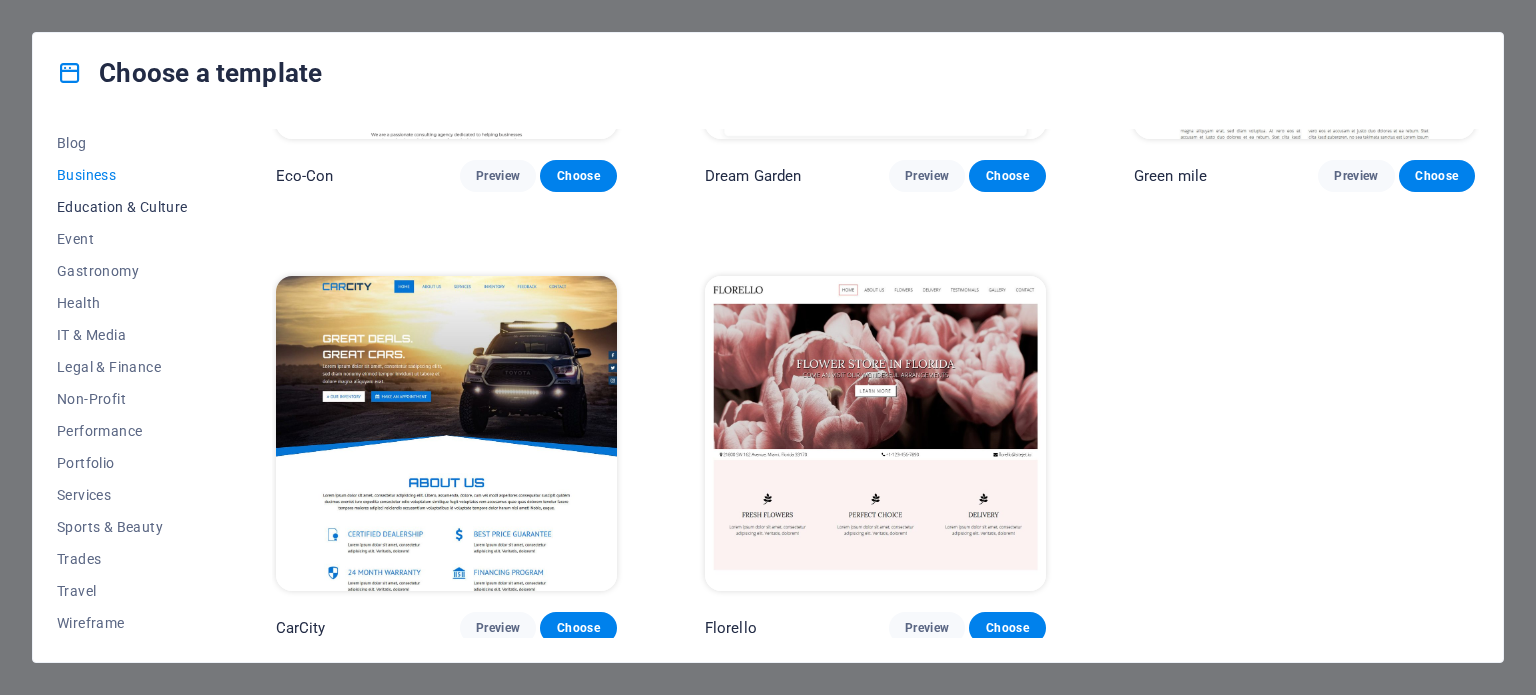 click on "Education & Culture" at bounding box center (122, 207) 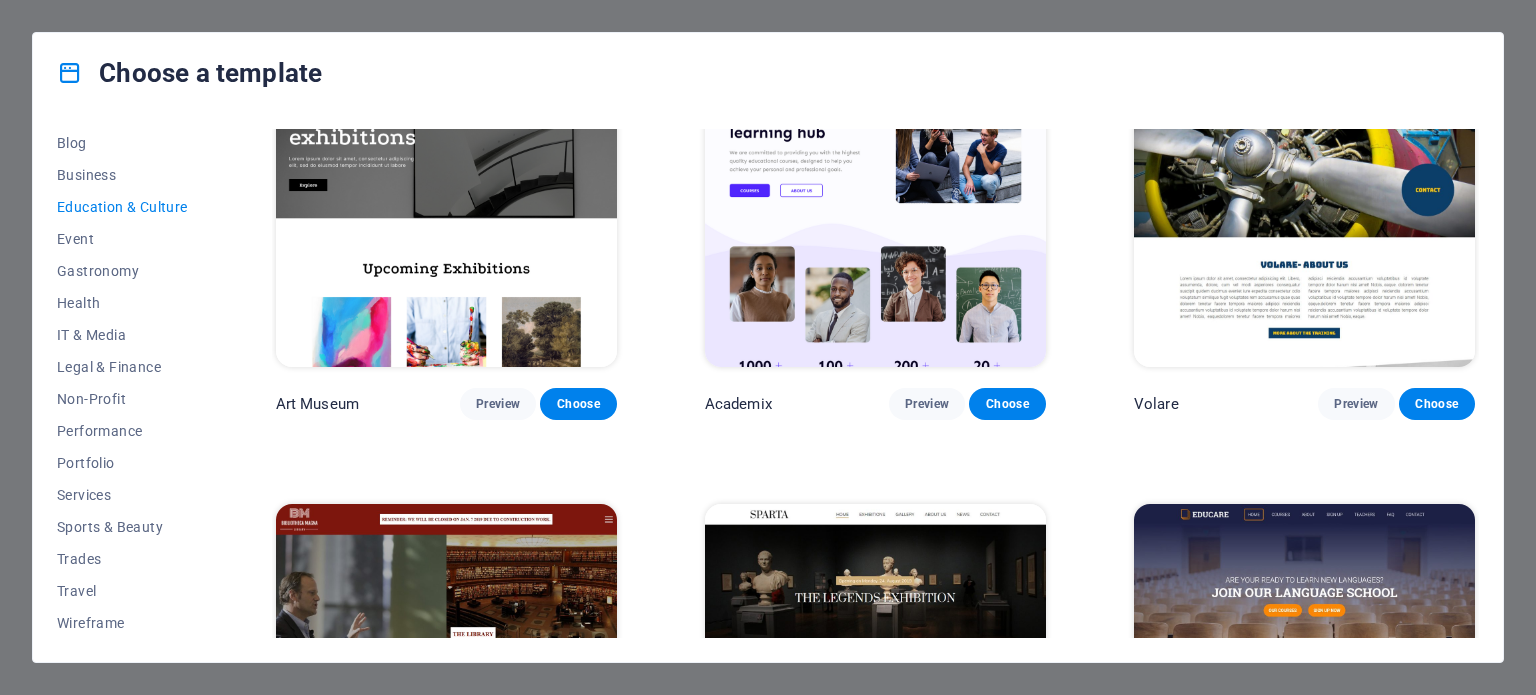 scroll, scrollTop: 0, scrollLeft: 0, axis: both 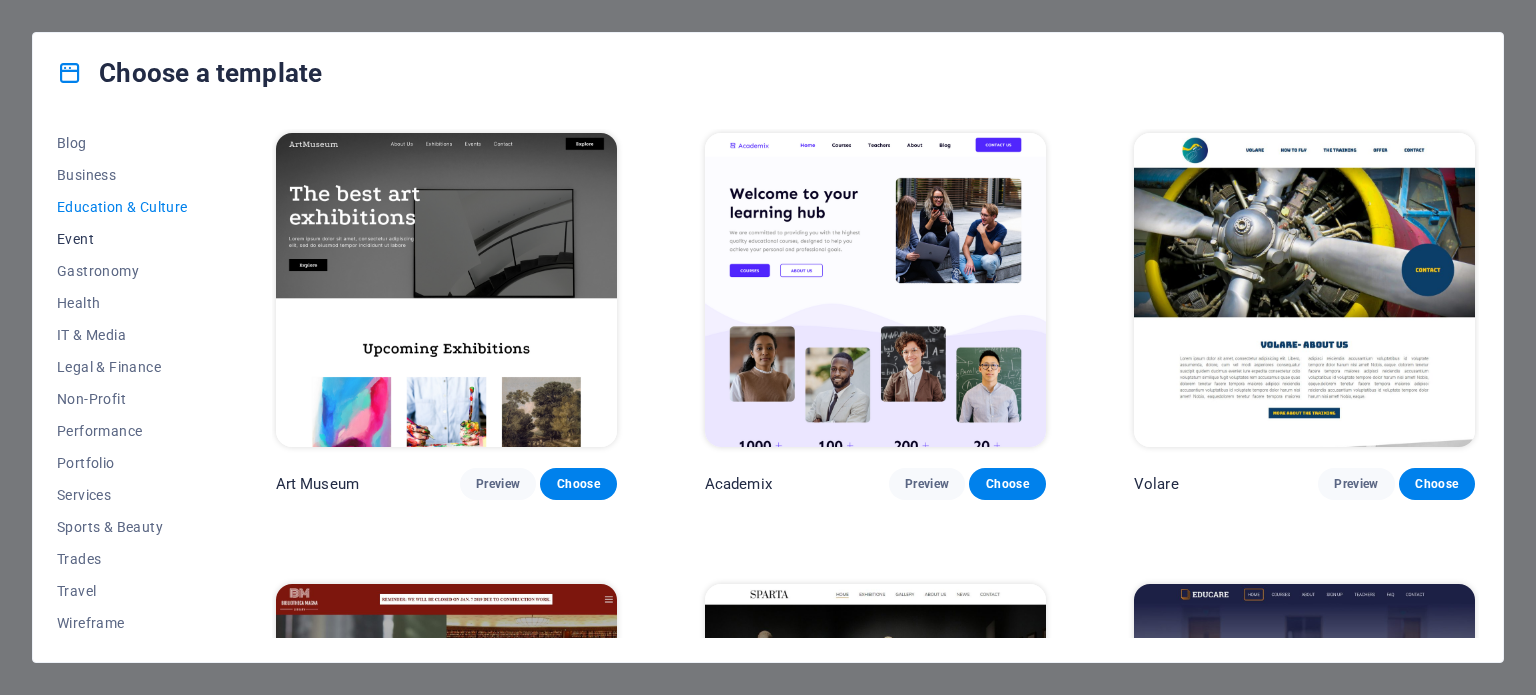 click on "Event" at bounding box center [122, 239] 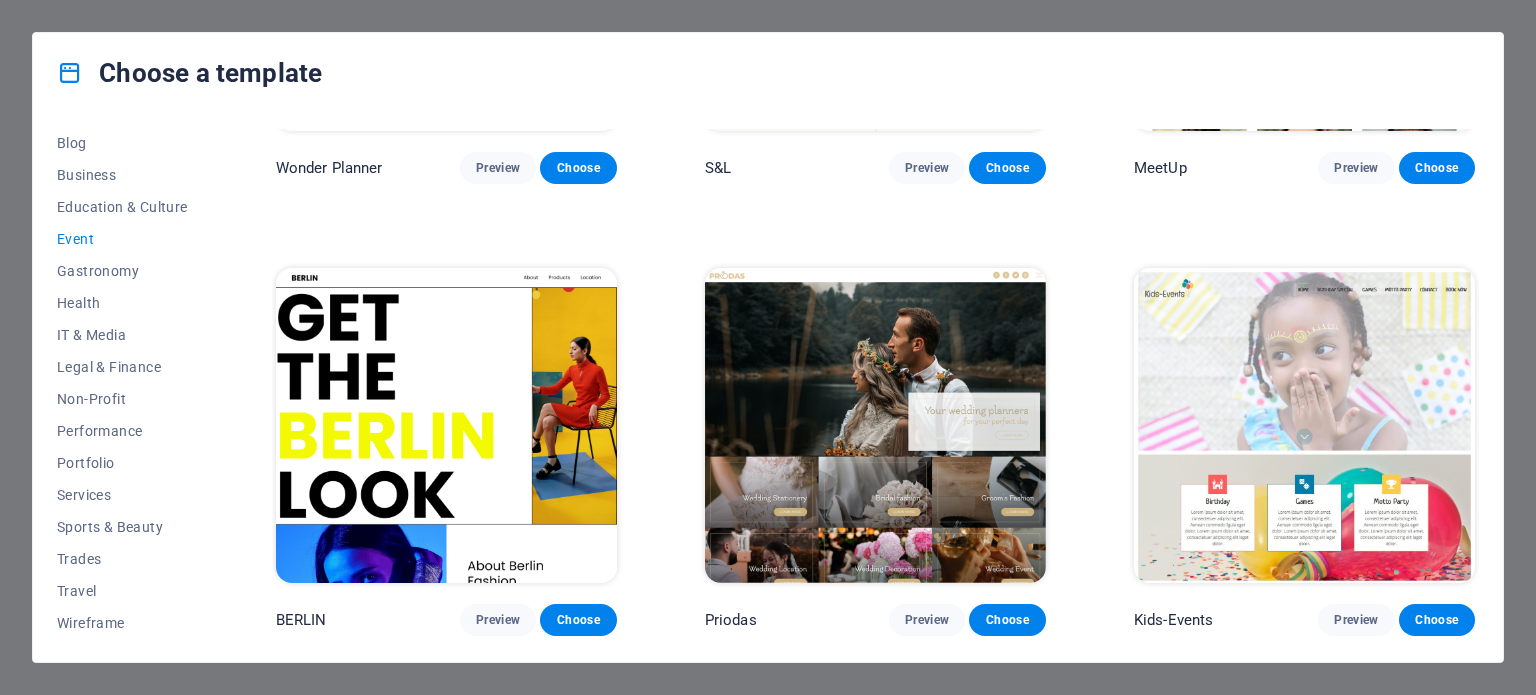 scroll, scrollTop: 322, scrollLeft: 0, axis: vertical 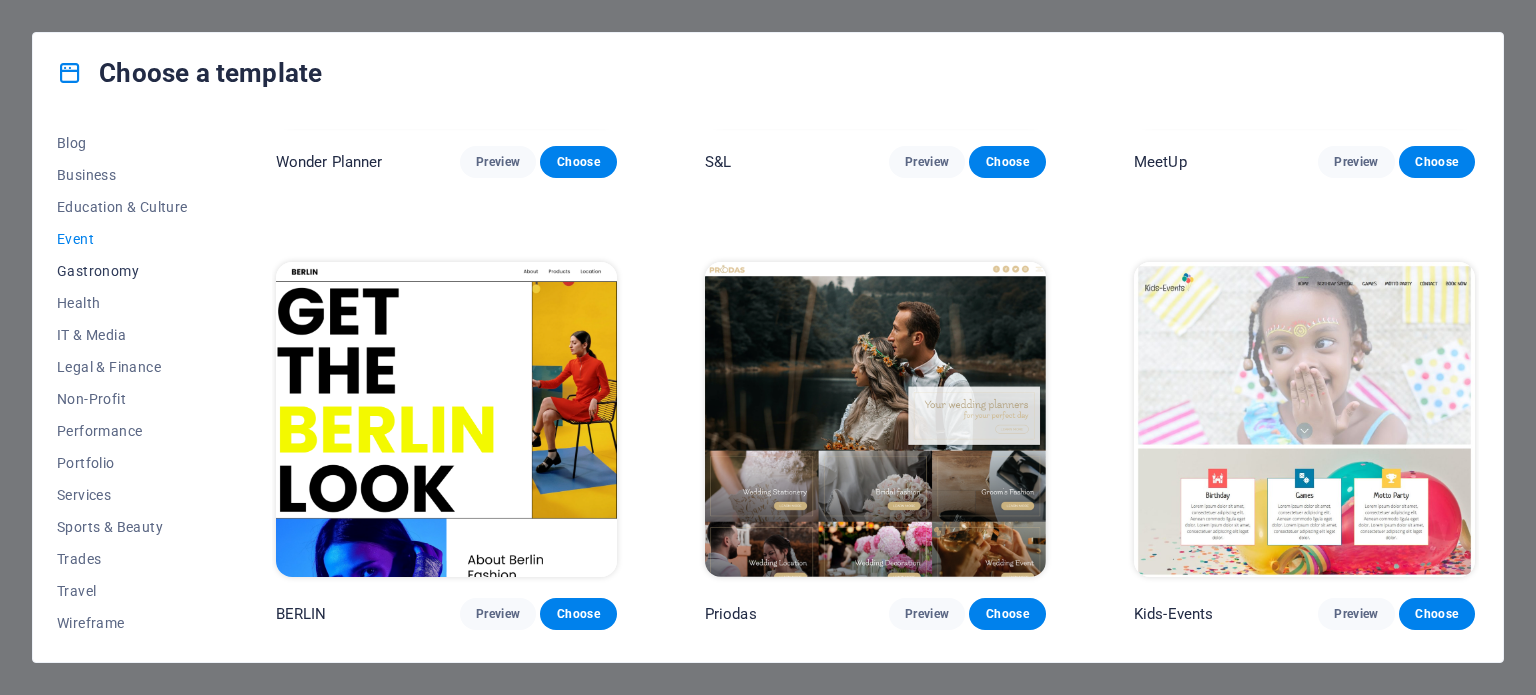 click on "Gastronomy" at bounding box center (122, 271) 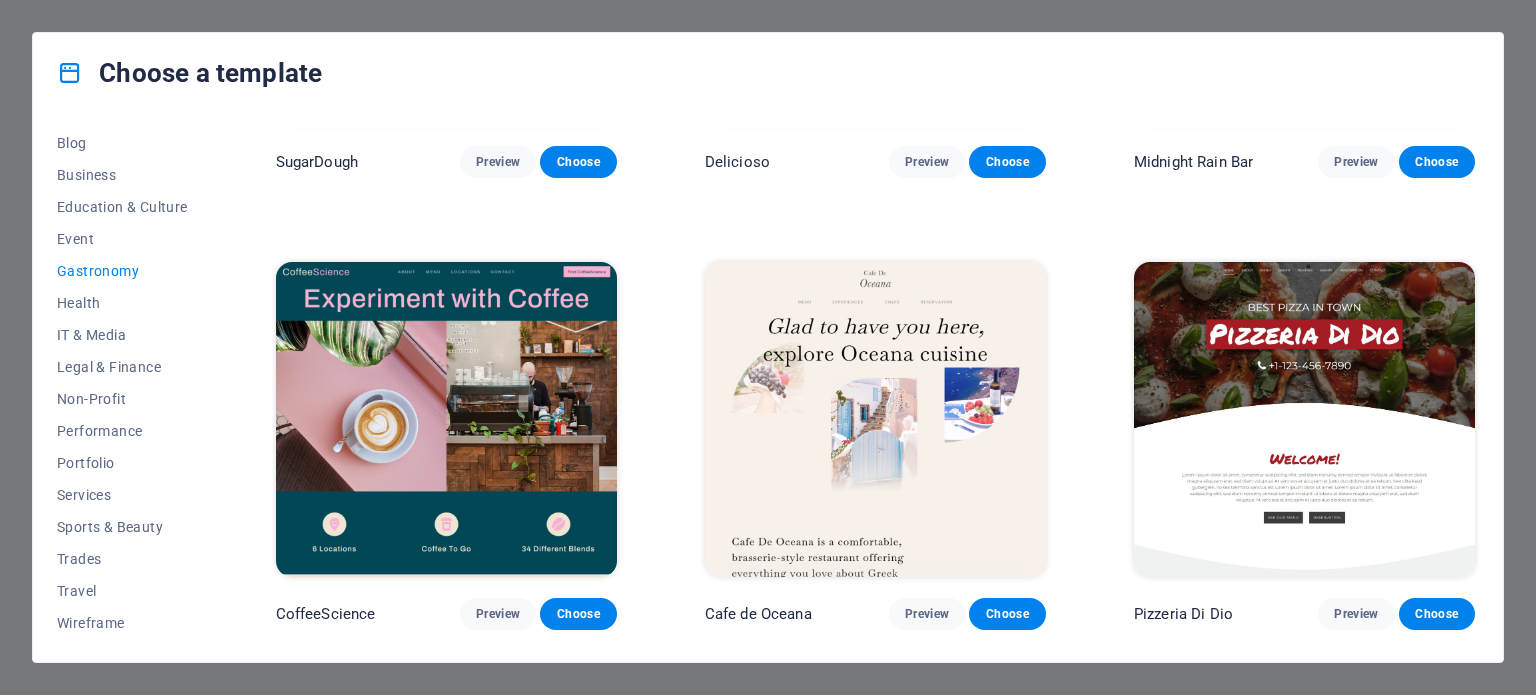 scroll, scrollTop: 322, scrollLeft: 0, axis: vertical 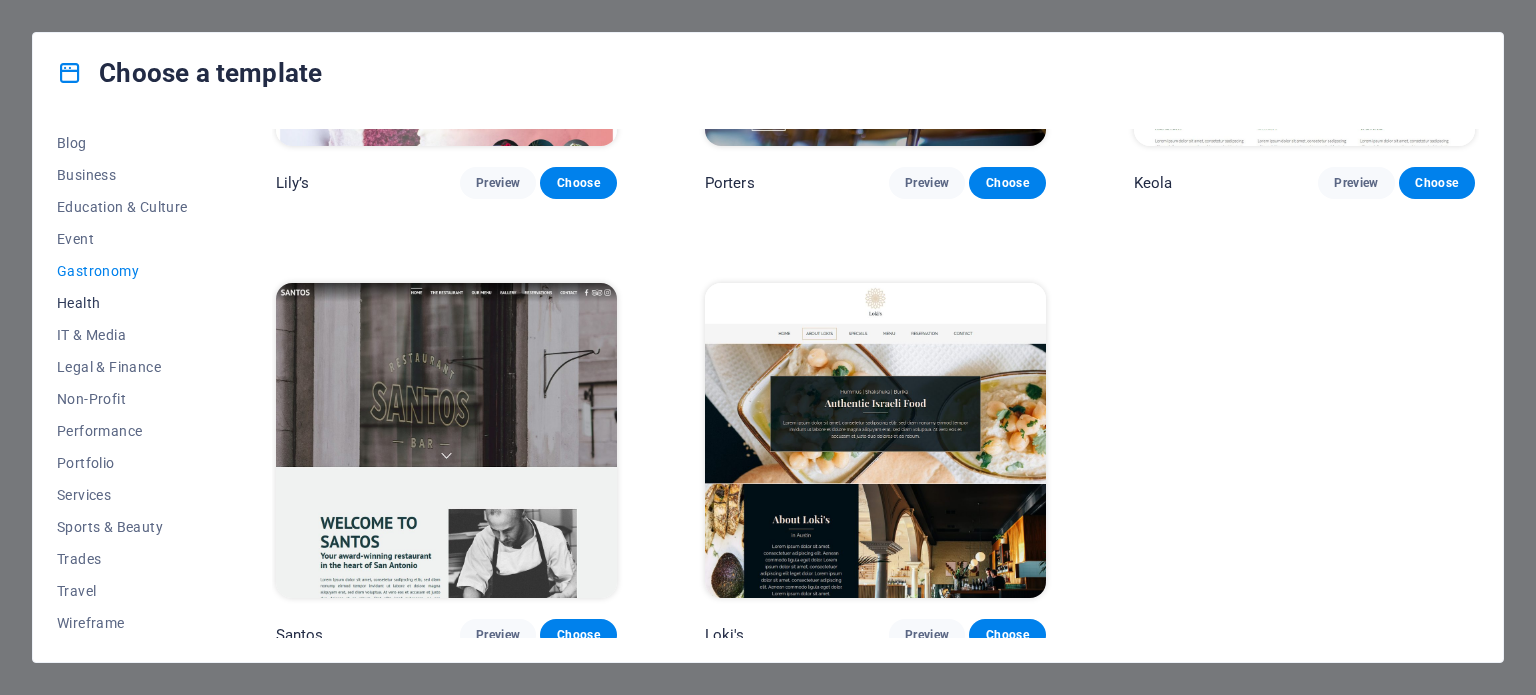 click on "Health" at bounding box center (122, 303) 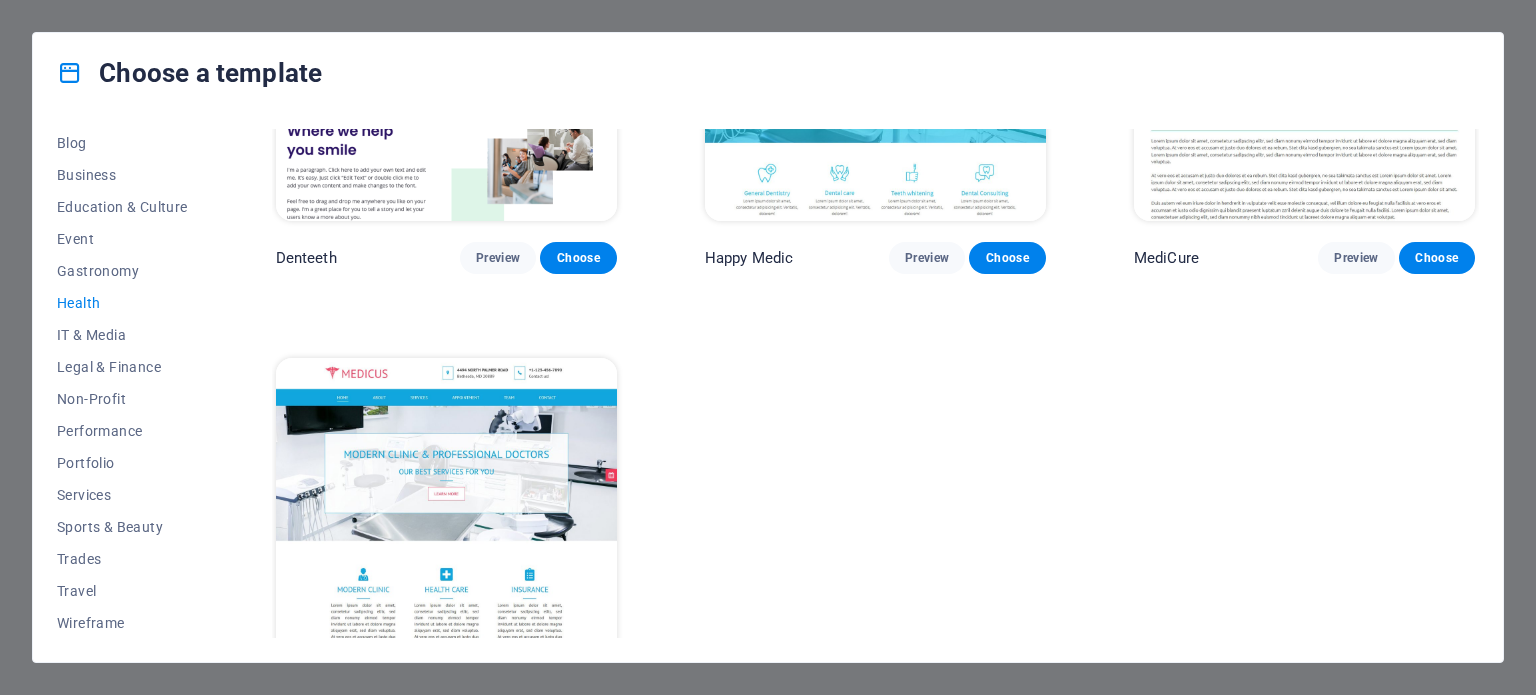 scroll, scrollTop: 758, scrollLeft: 0, axis: vertical 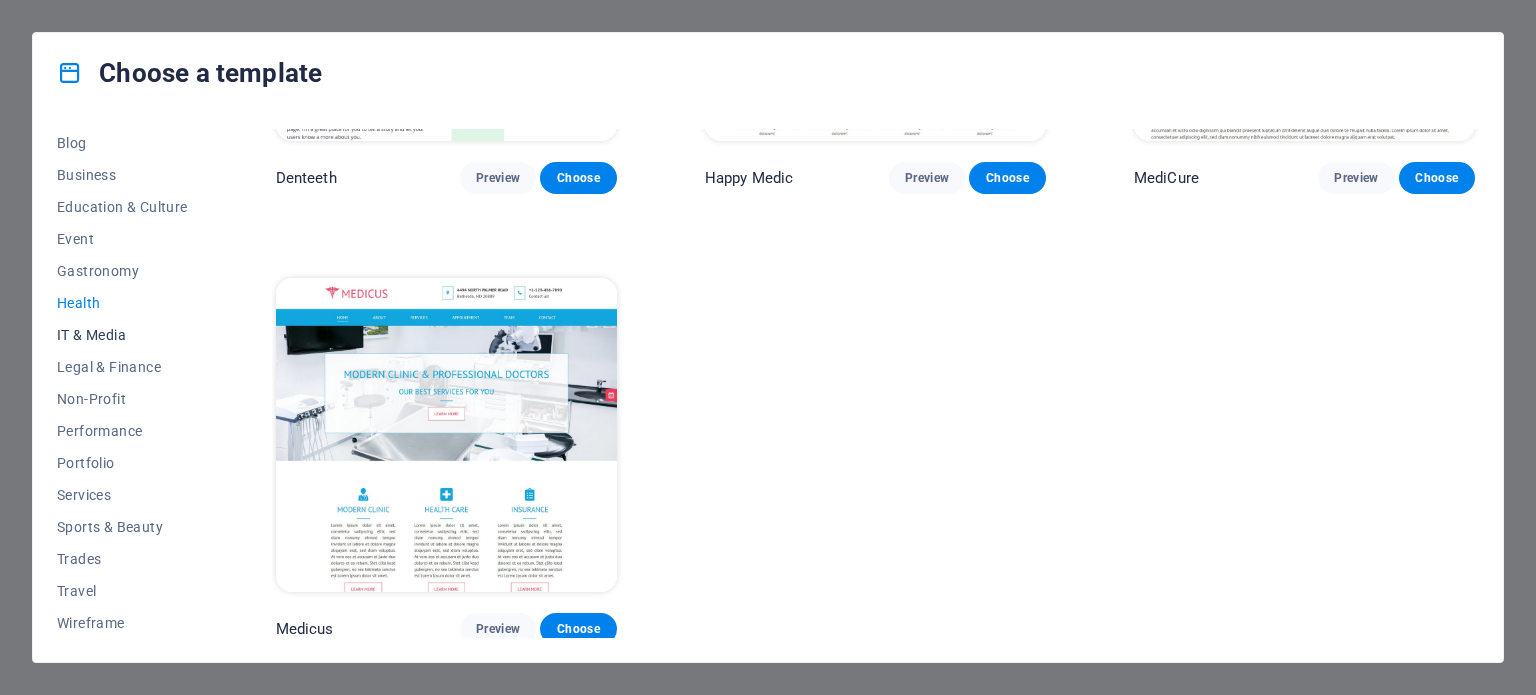 click on "IT & Media" at bounding box center (122, 335) 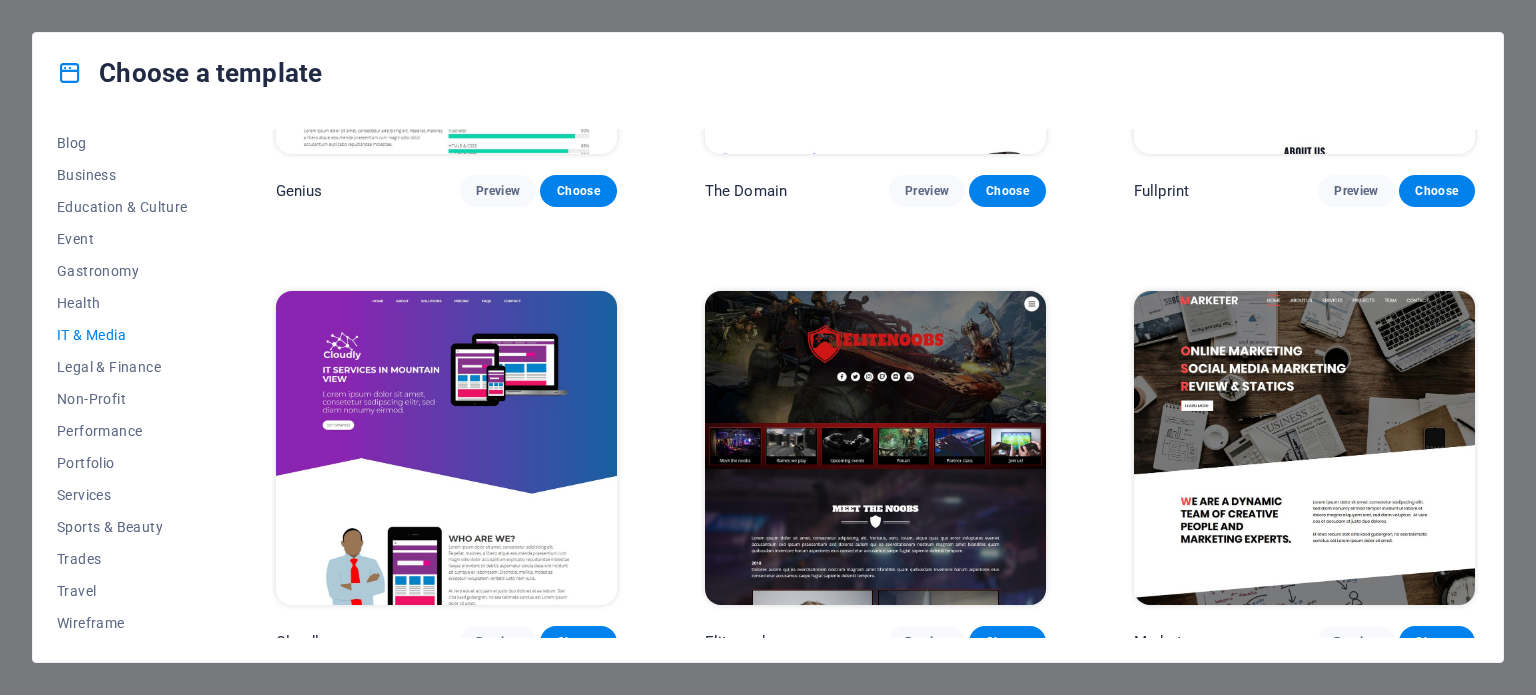 scroll, scrollTop: 1208, scrollLeft: 0, axis: vertical 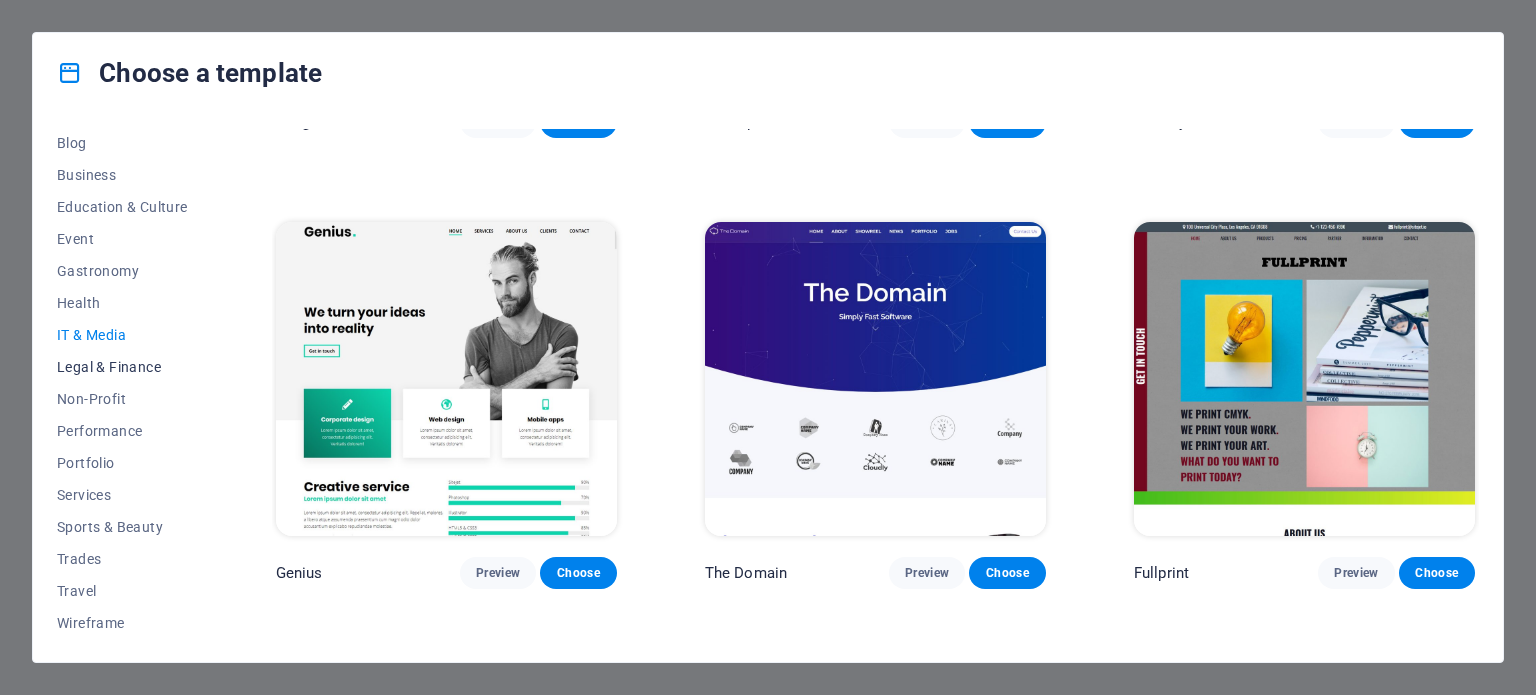 click on "Legal & Finance" at bounding box center [122, 367] 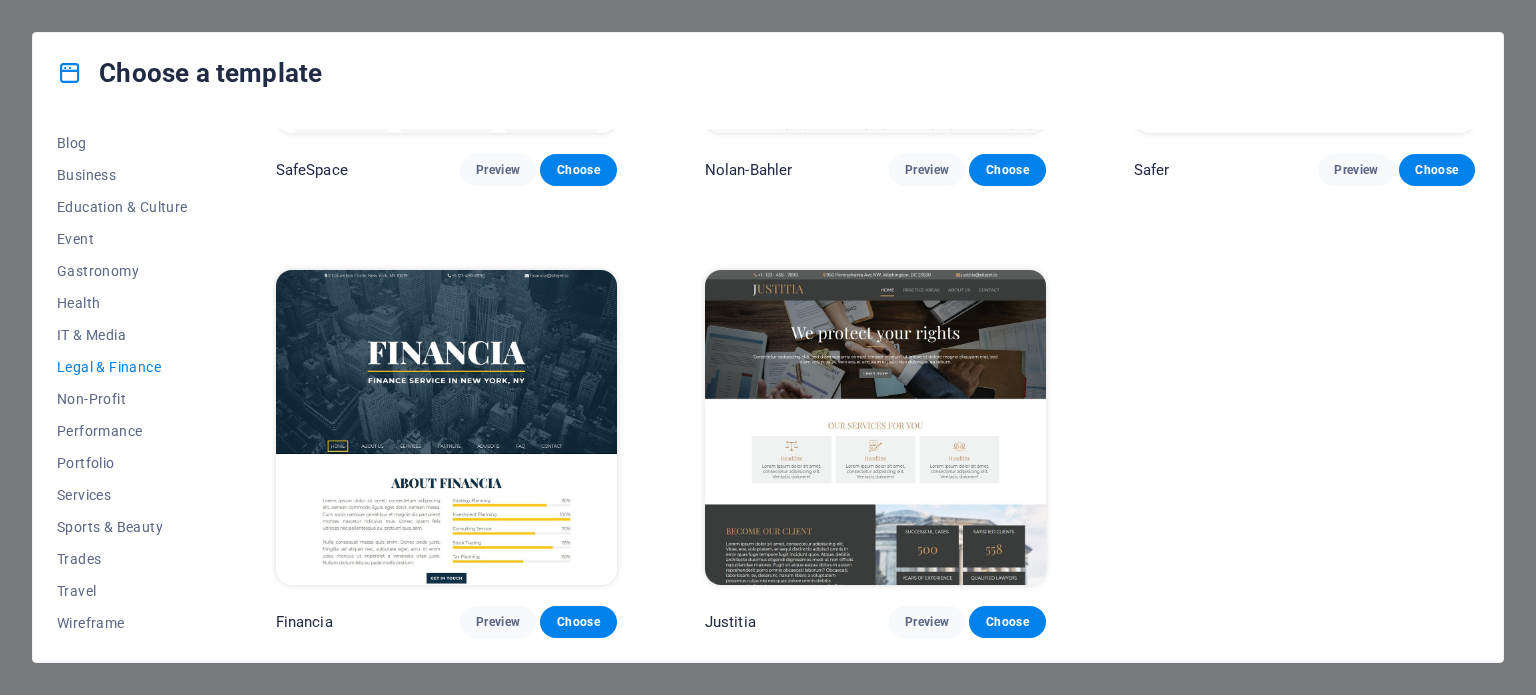 scroll, scrollTop: 0, scrollLeft: 0, axis: both 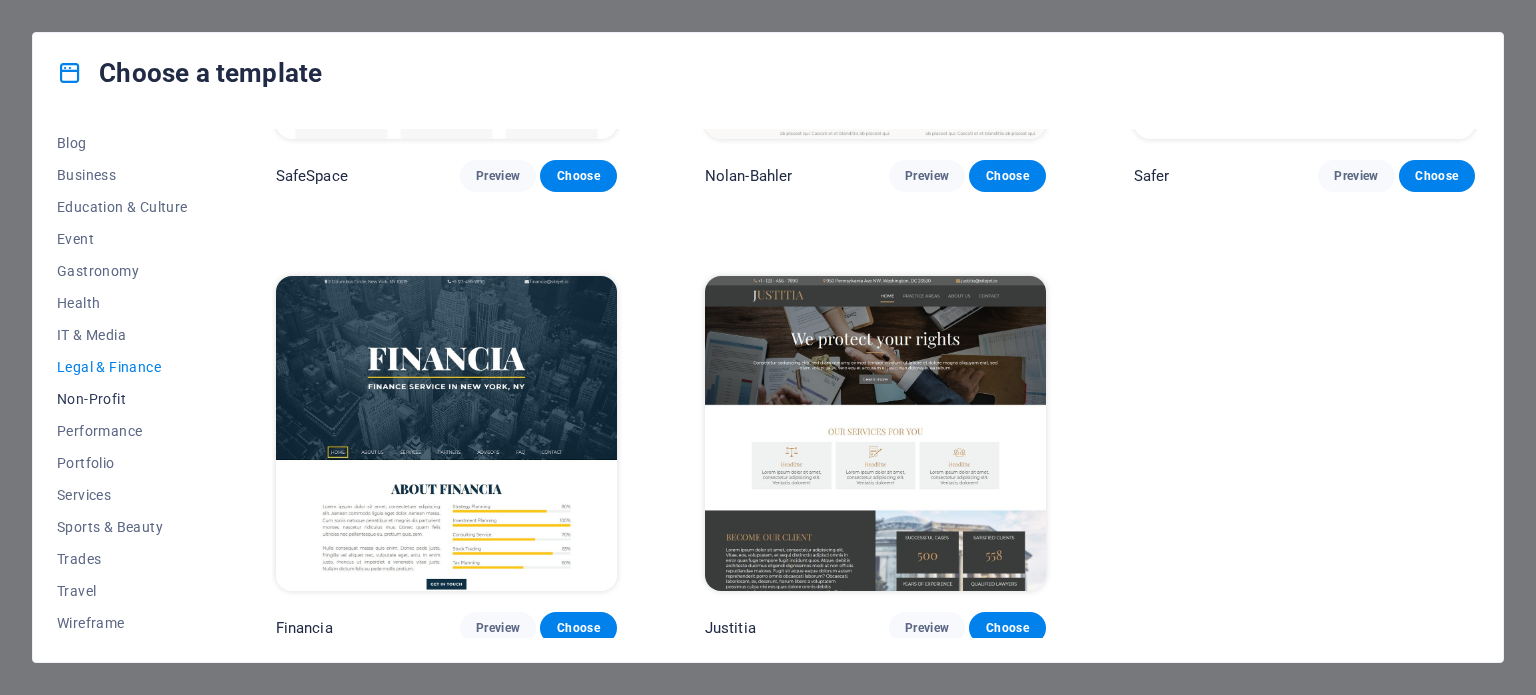 click on "Non-Profit" at bounding box center (122, 399) 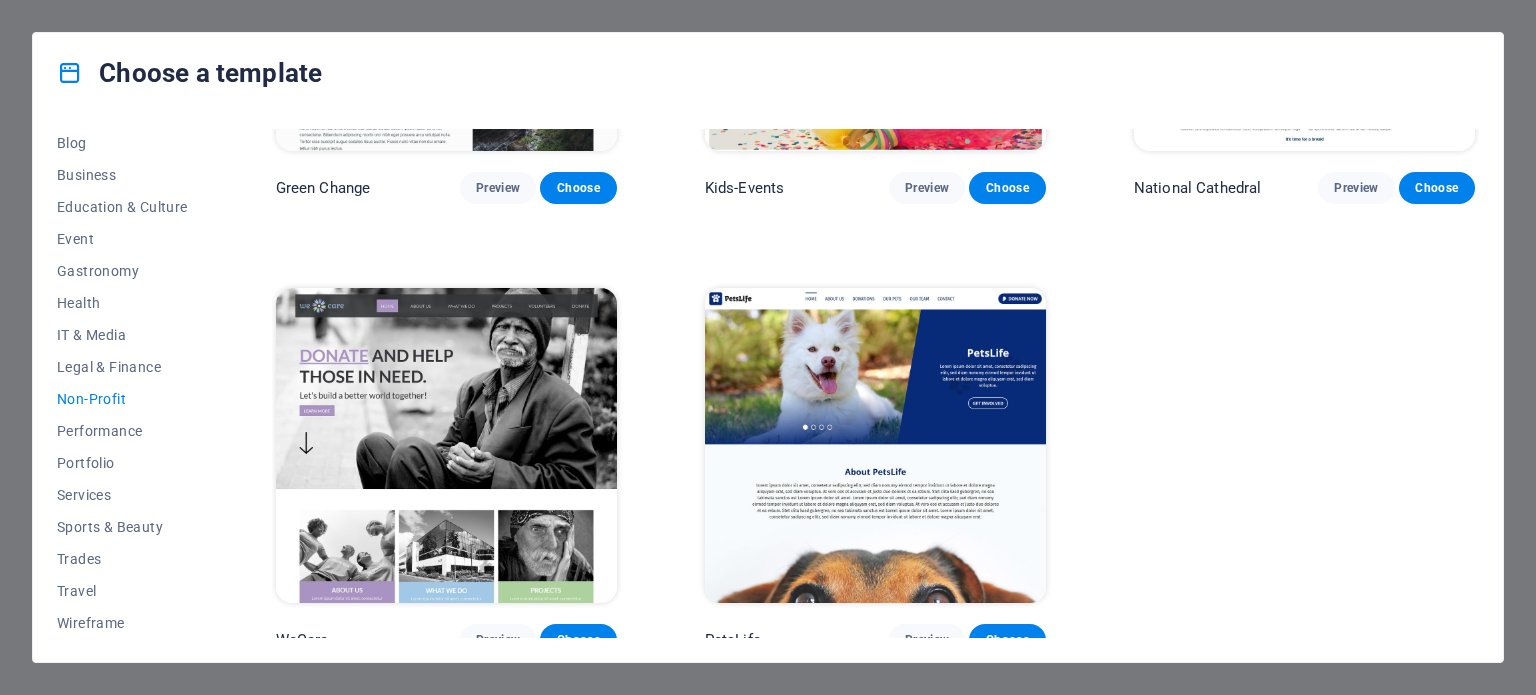 scroll, scrollTop: 308, scrollLeft: 0, axis: vertical 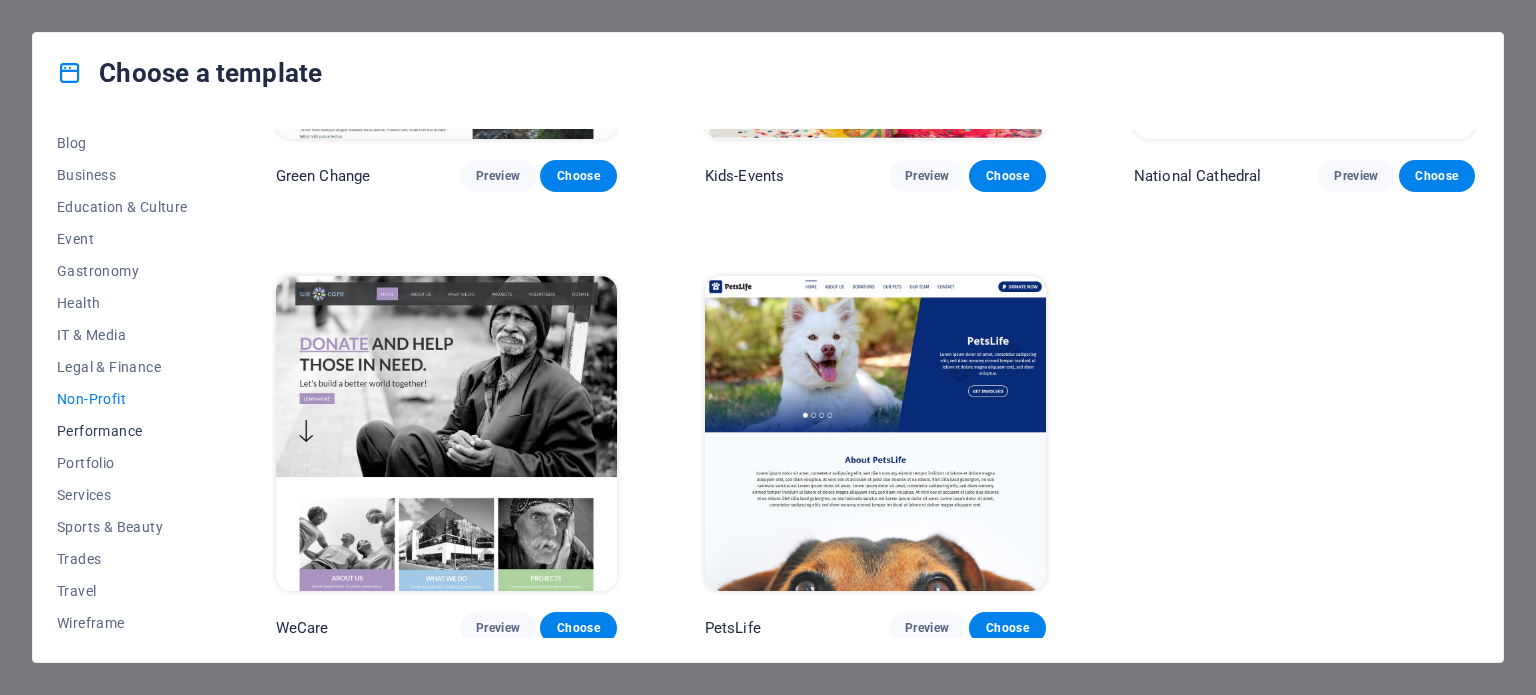 click on "Performance" at bounding box center [122, 431] 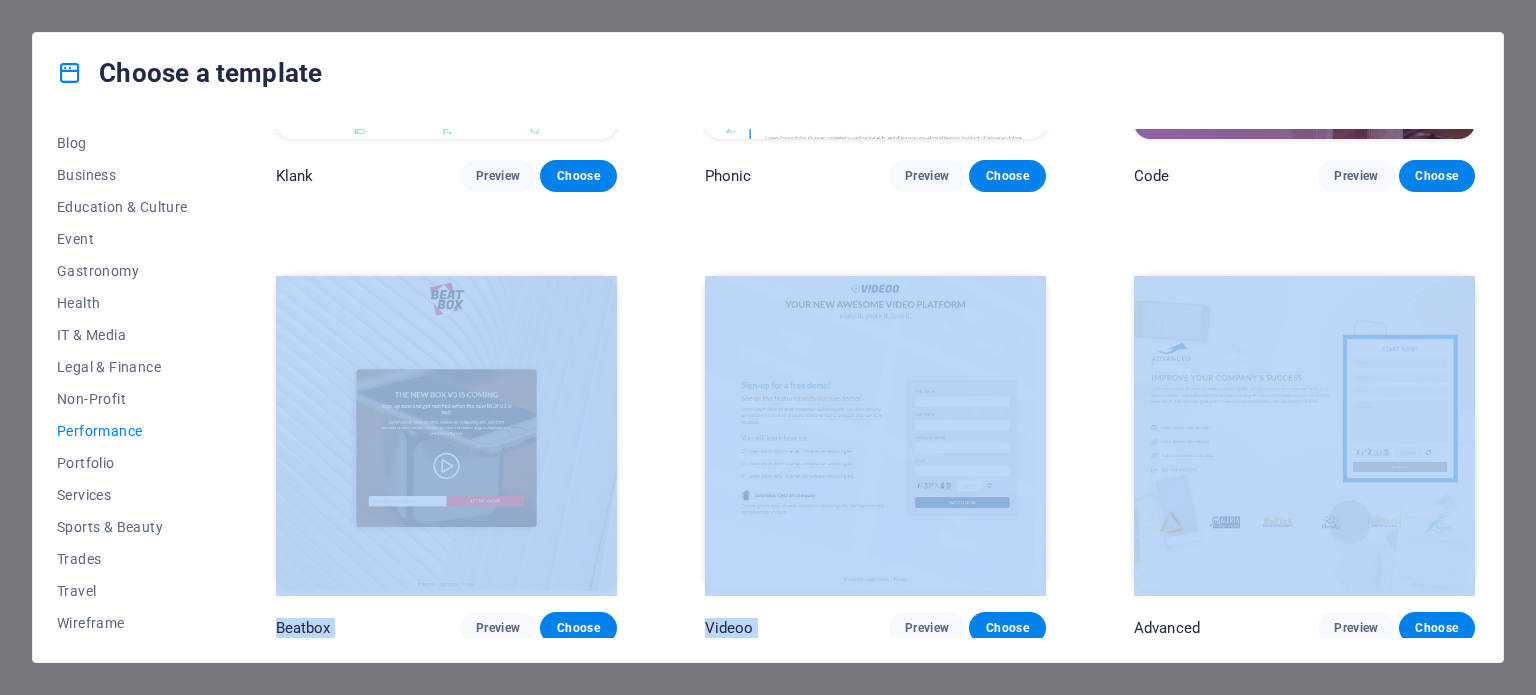 drag, startPoint x: 1474, startPoint y: 218, endPoint x: 1467, endPoint y: 366, distance: 148.16545 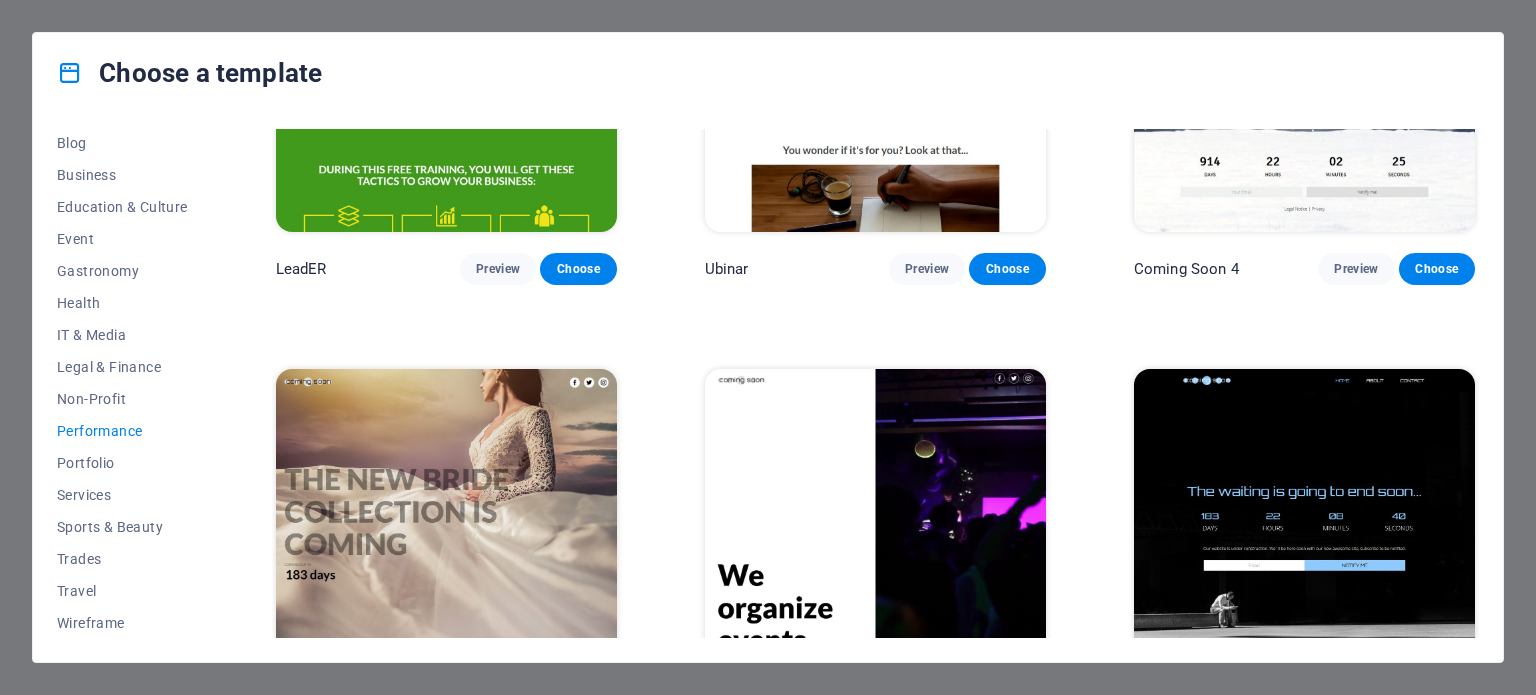 scroll, scrollTop: 2106, scrollLeft: 0, axis: vertical 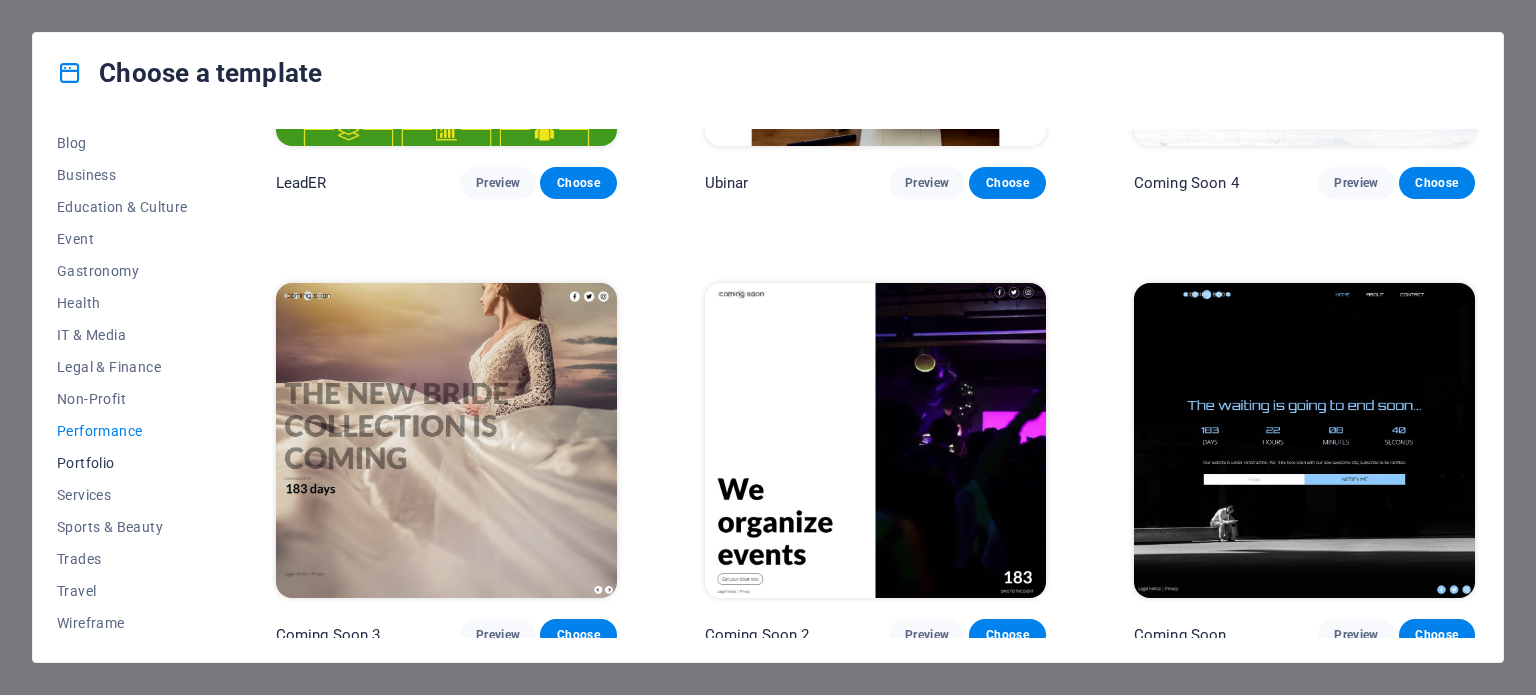 click on "Portfolio" at bounding box center (122, 463) 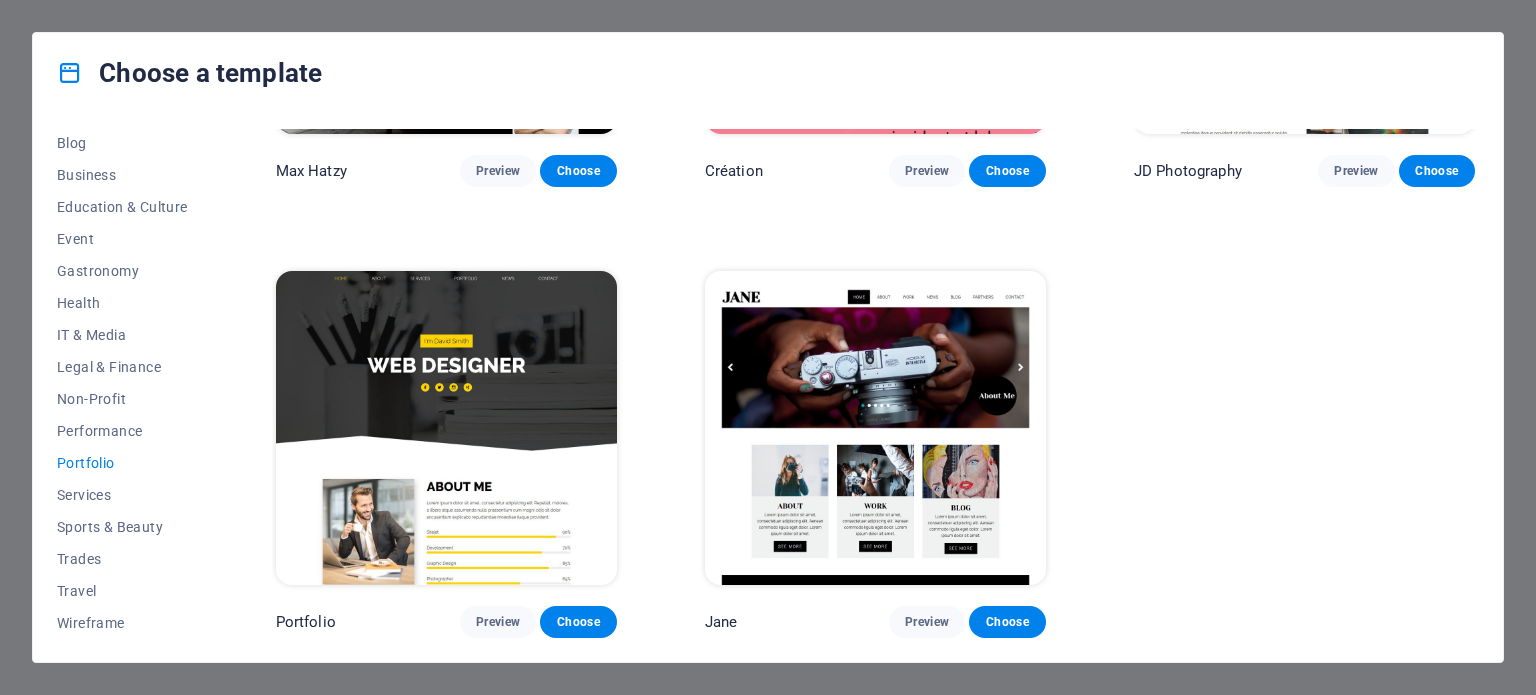 scroll, scrollTop: 0, scrollLeft: 0, axis: both 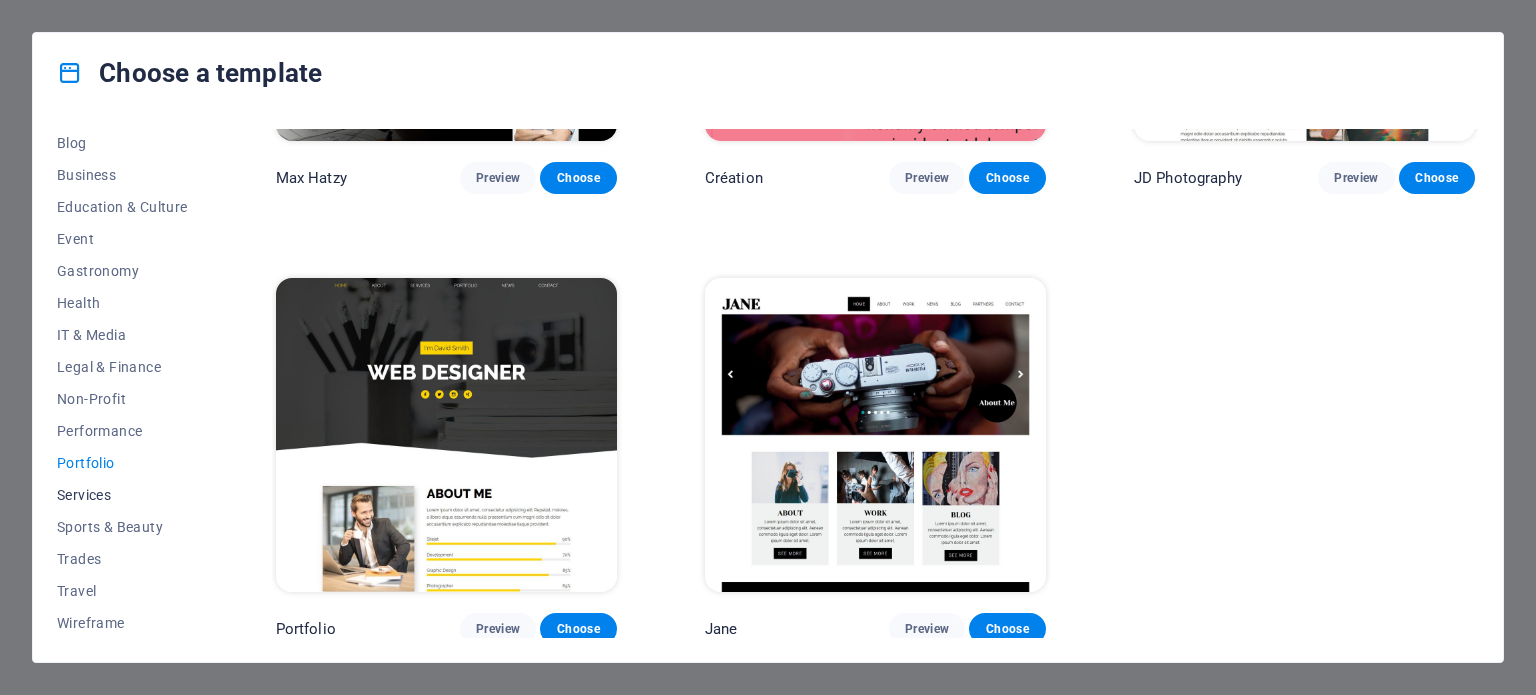 click on "Services" at bounding box center (122, 495) 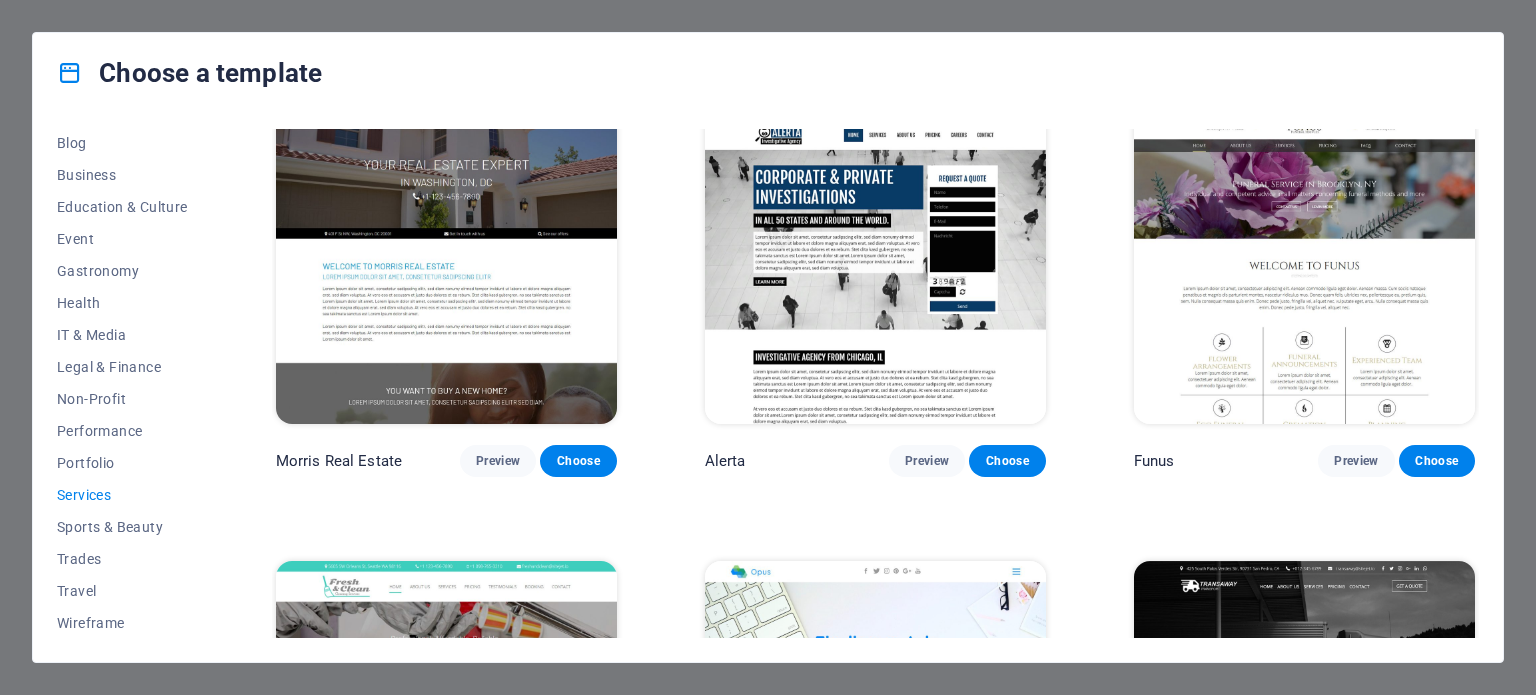 scroll, scrollTop: 1833, scrollLeft: 0, axis: vertical 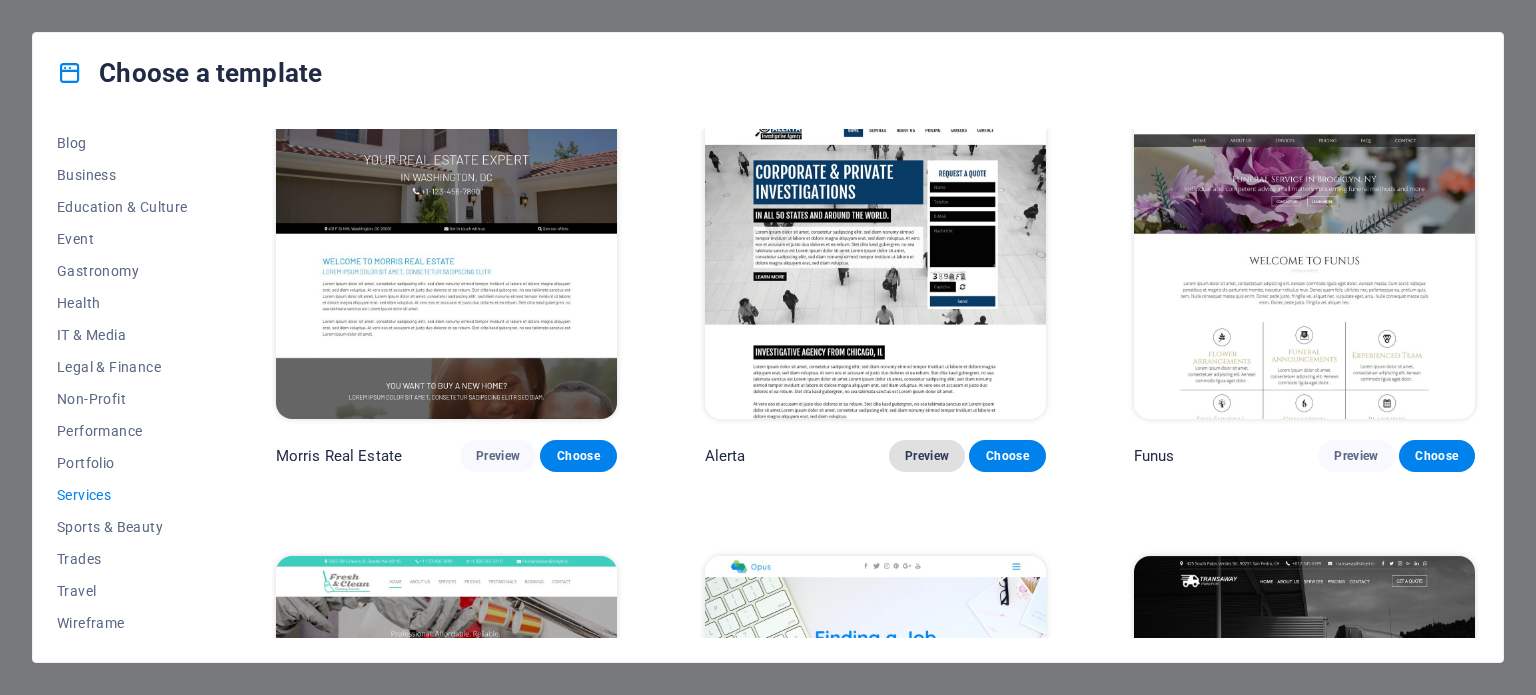 click on "Preview" at bounding box center (927, 456) 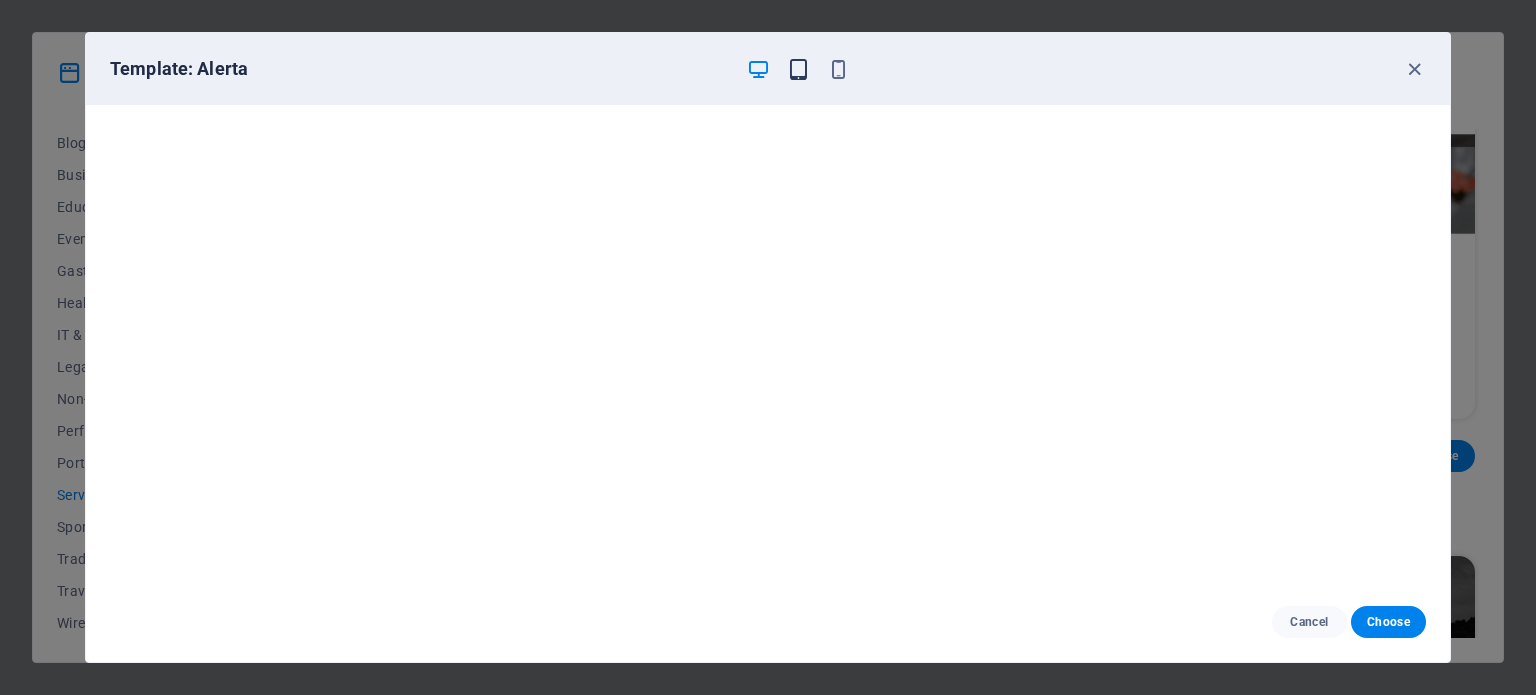 click at bounding box center (798, 69) 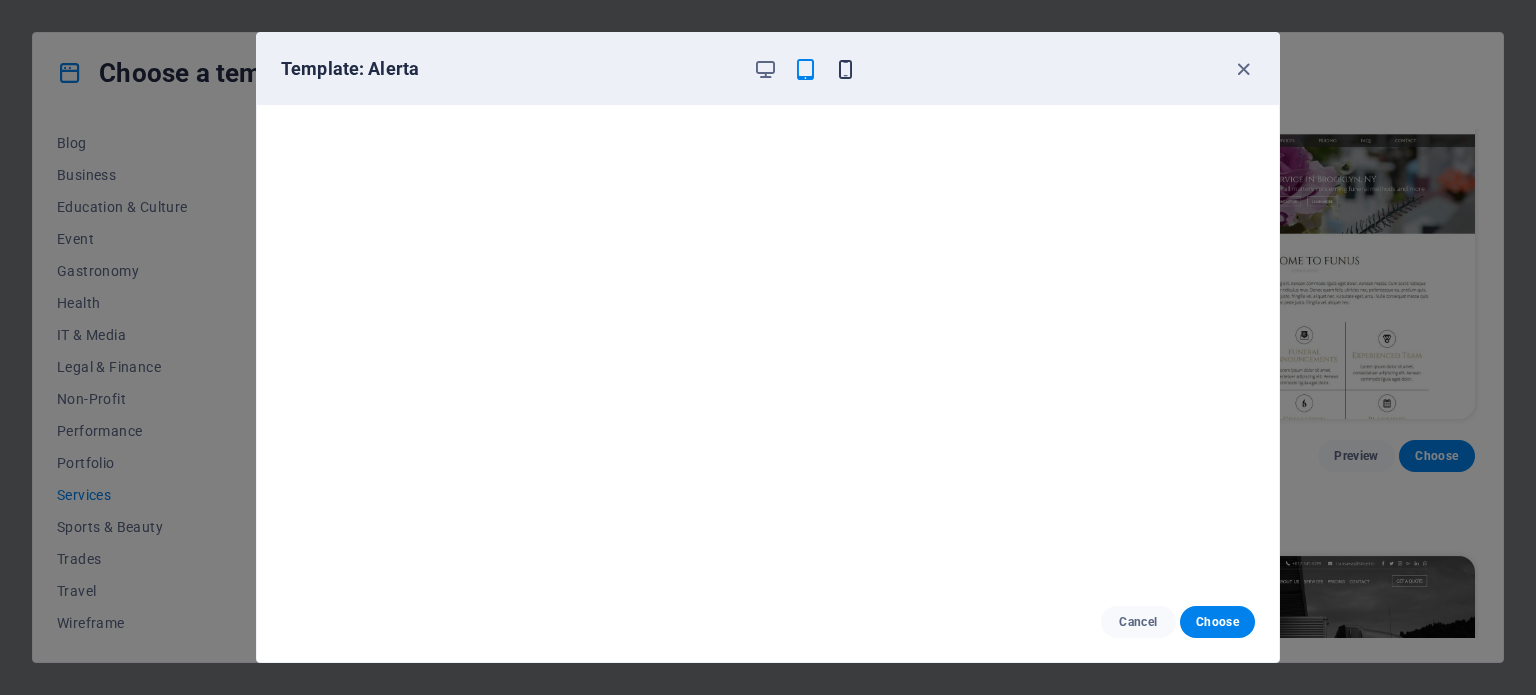 click at bounding box center (845, 69) 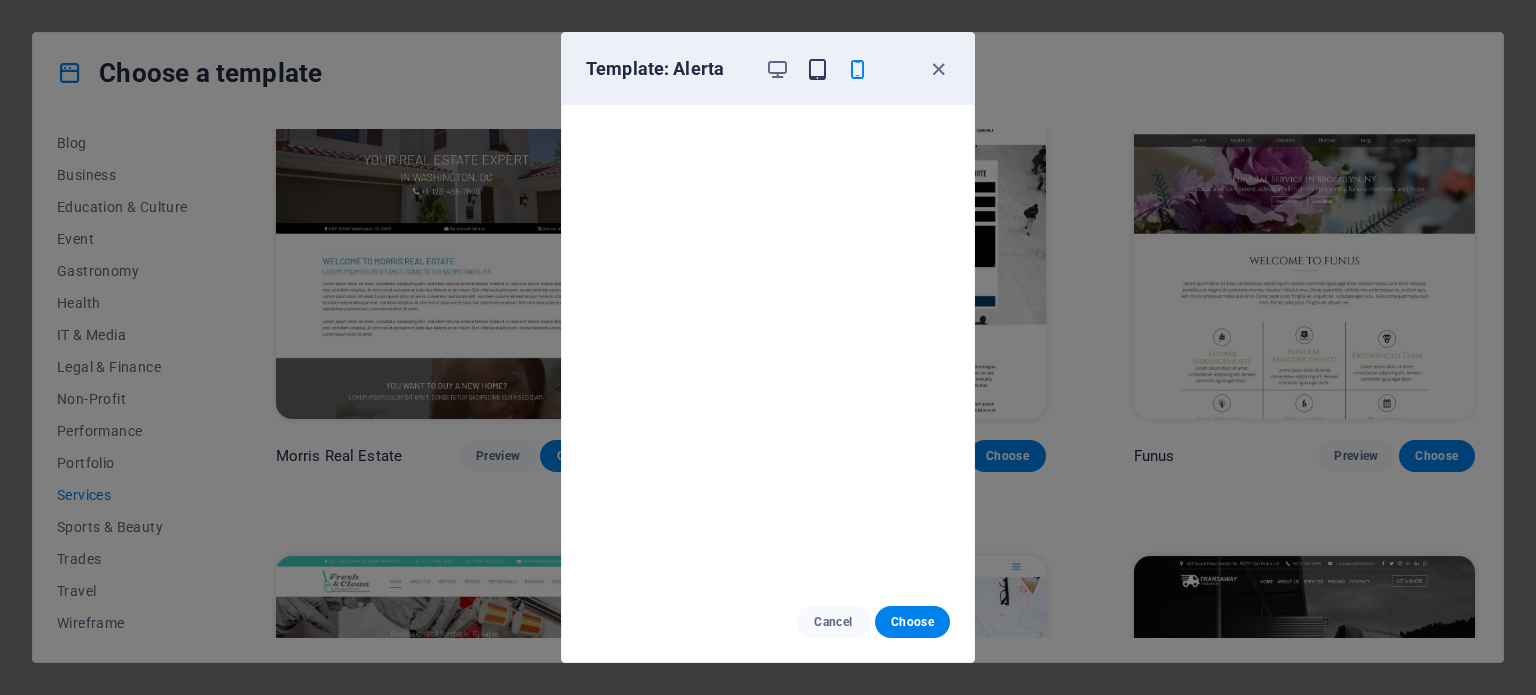 click at bounding box center (817, 69) 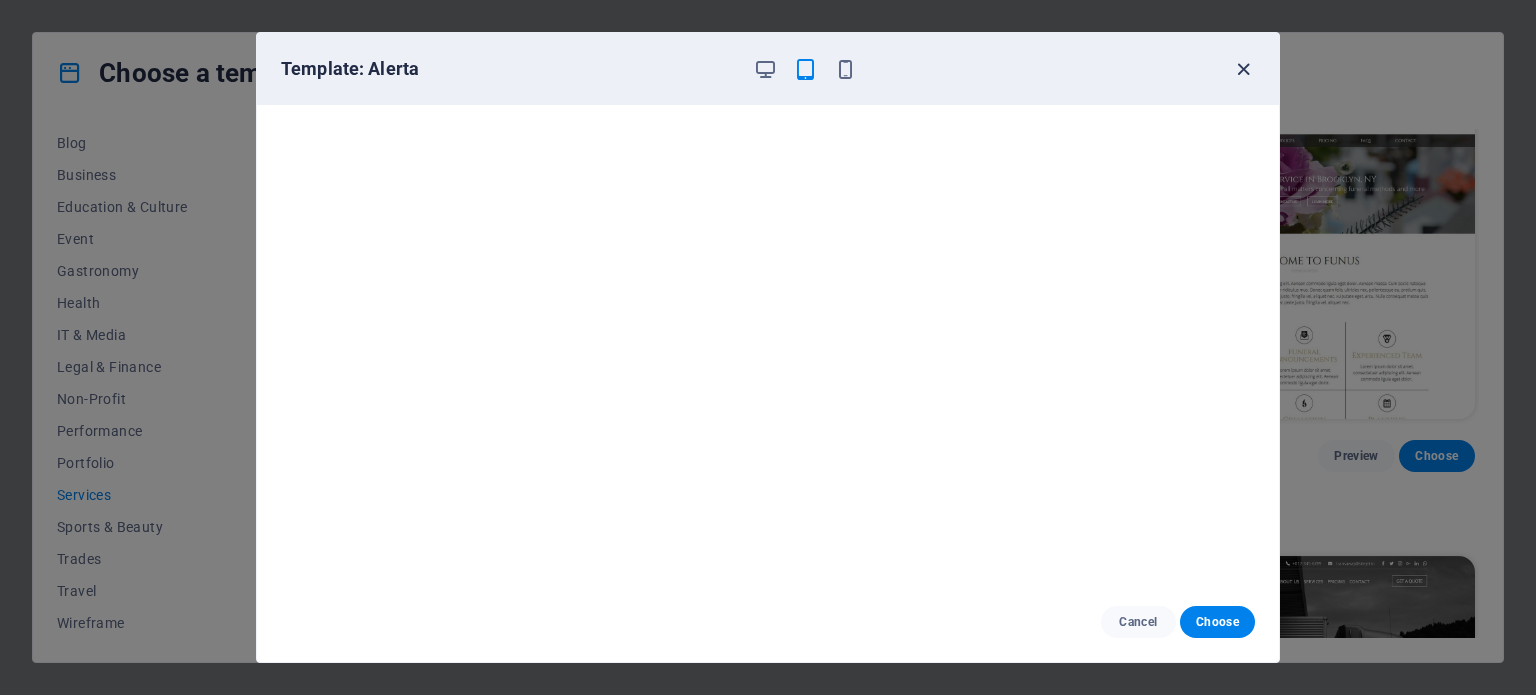 click at bounding box center [1243, 69] 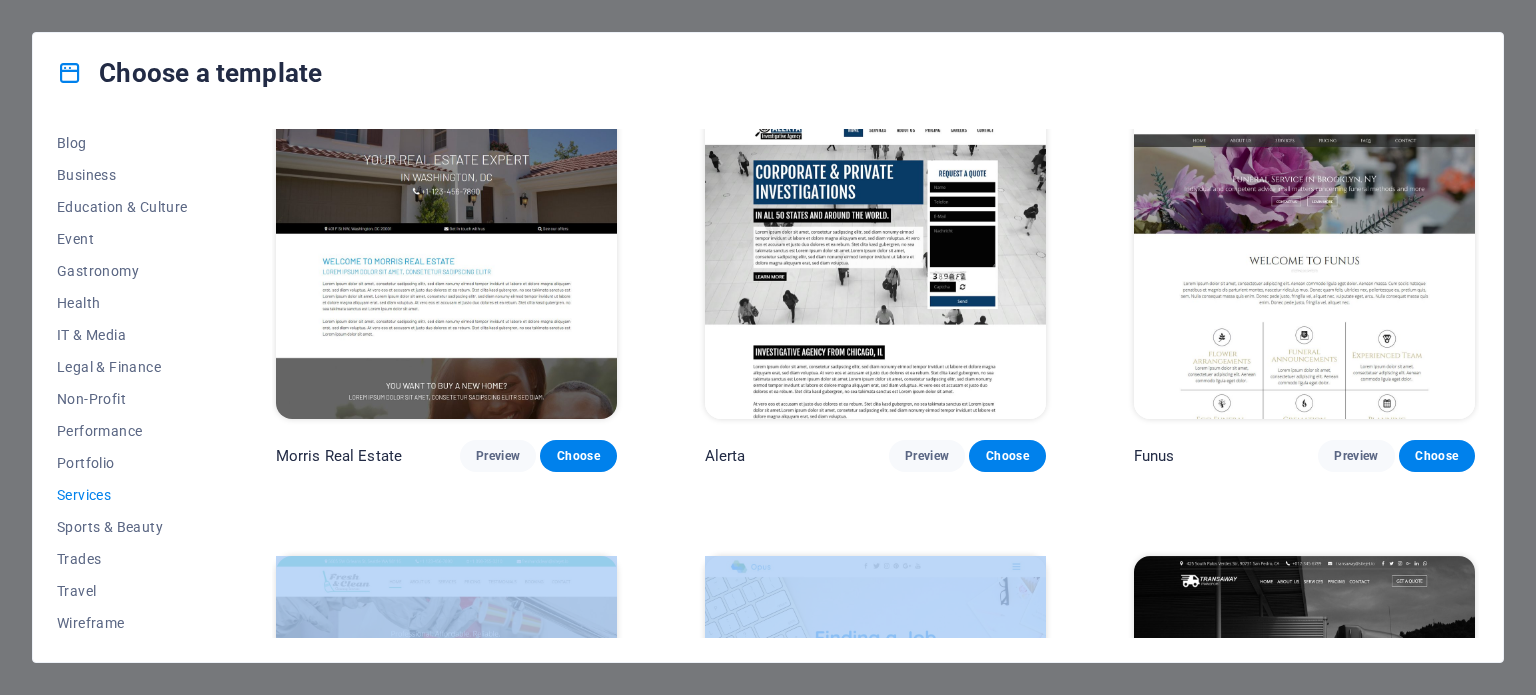 drag, startPoint x: 1474, startPoint y: 450, endPoint x: 1501, endPoint y: 521, distance: 75.96052 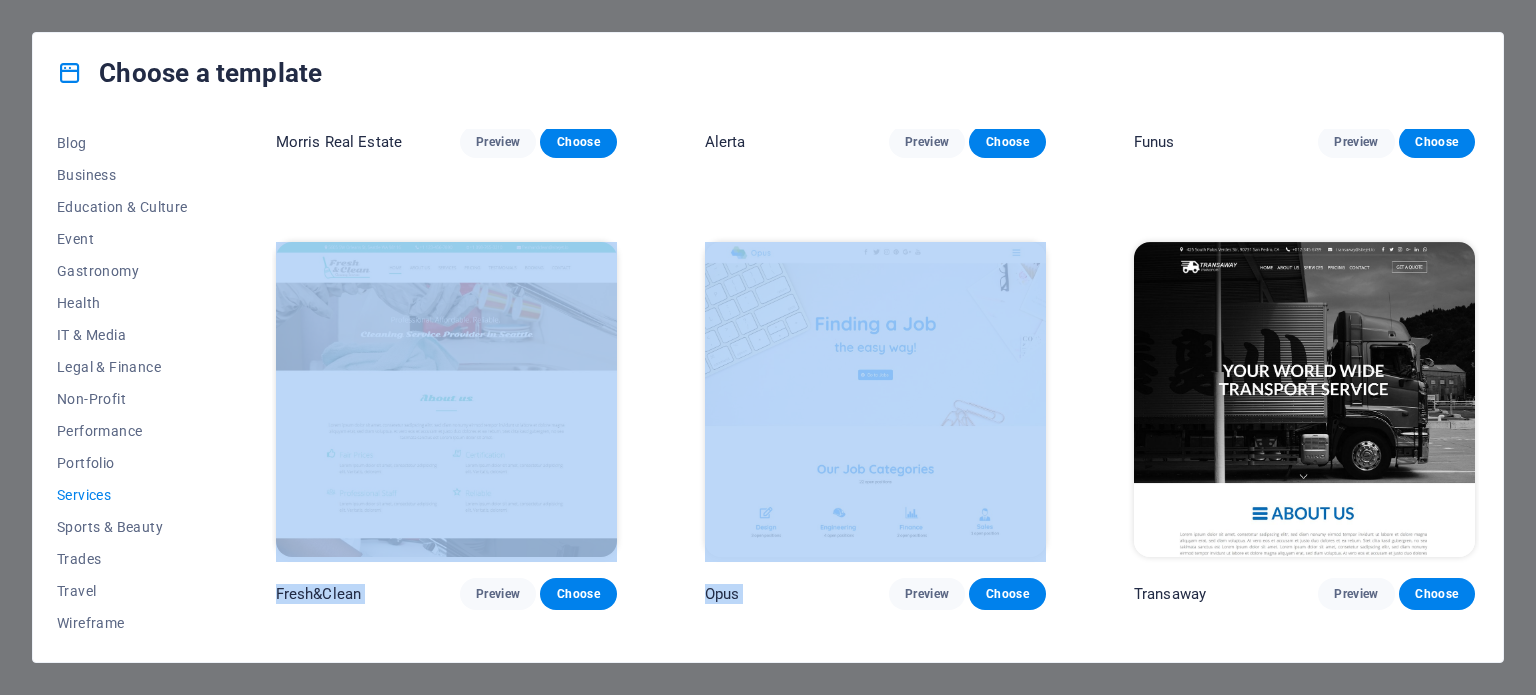 scroll, scrollTop: 2166, scrollLeft: 0, axis: vertical 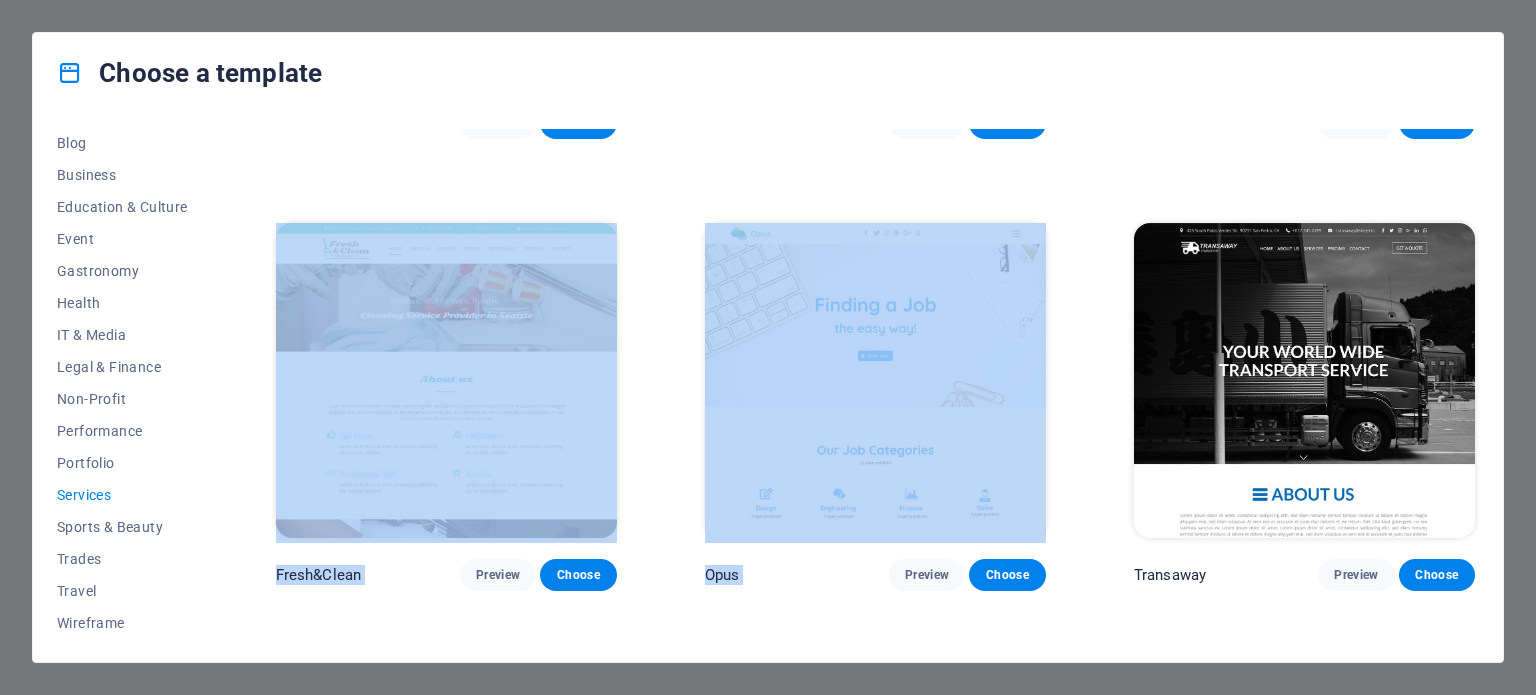 click at bounding box center (1304, 380) 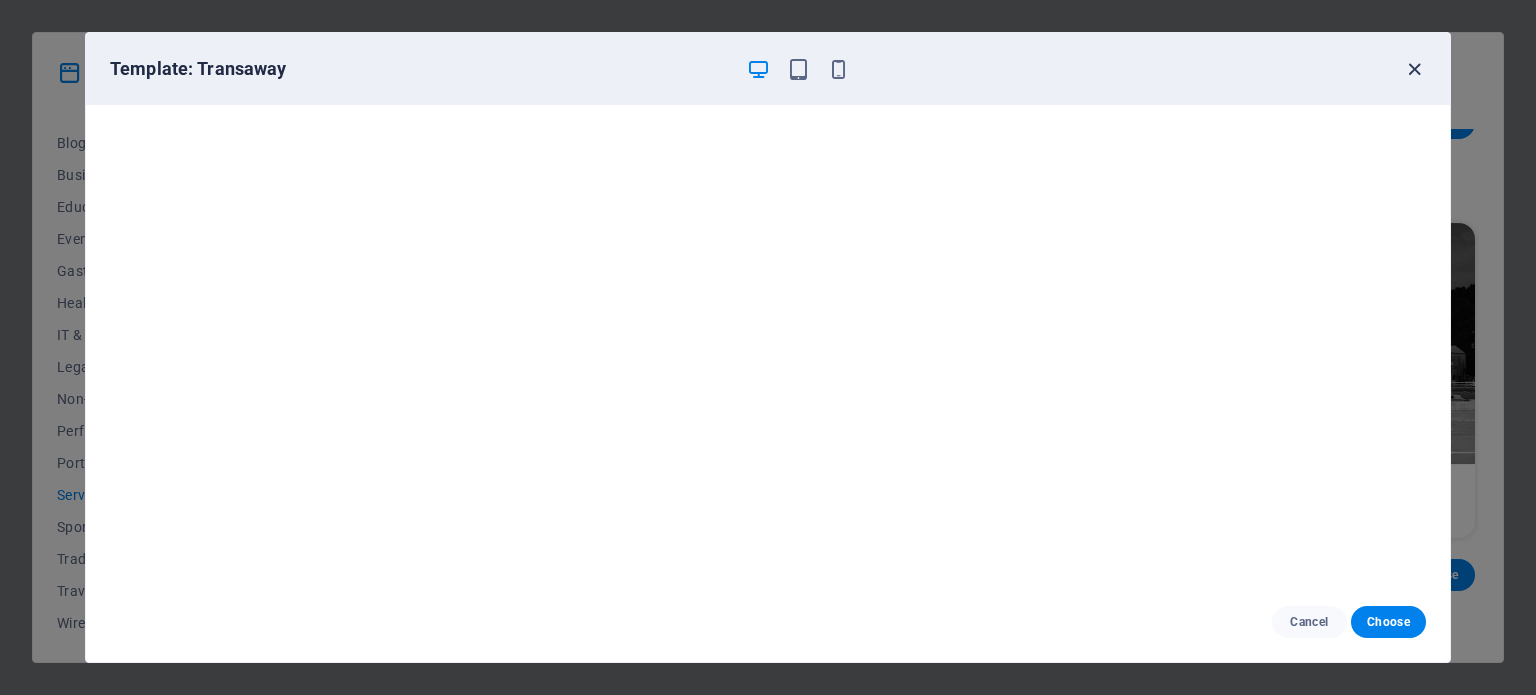 click at bounding box center [1414, 69] 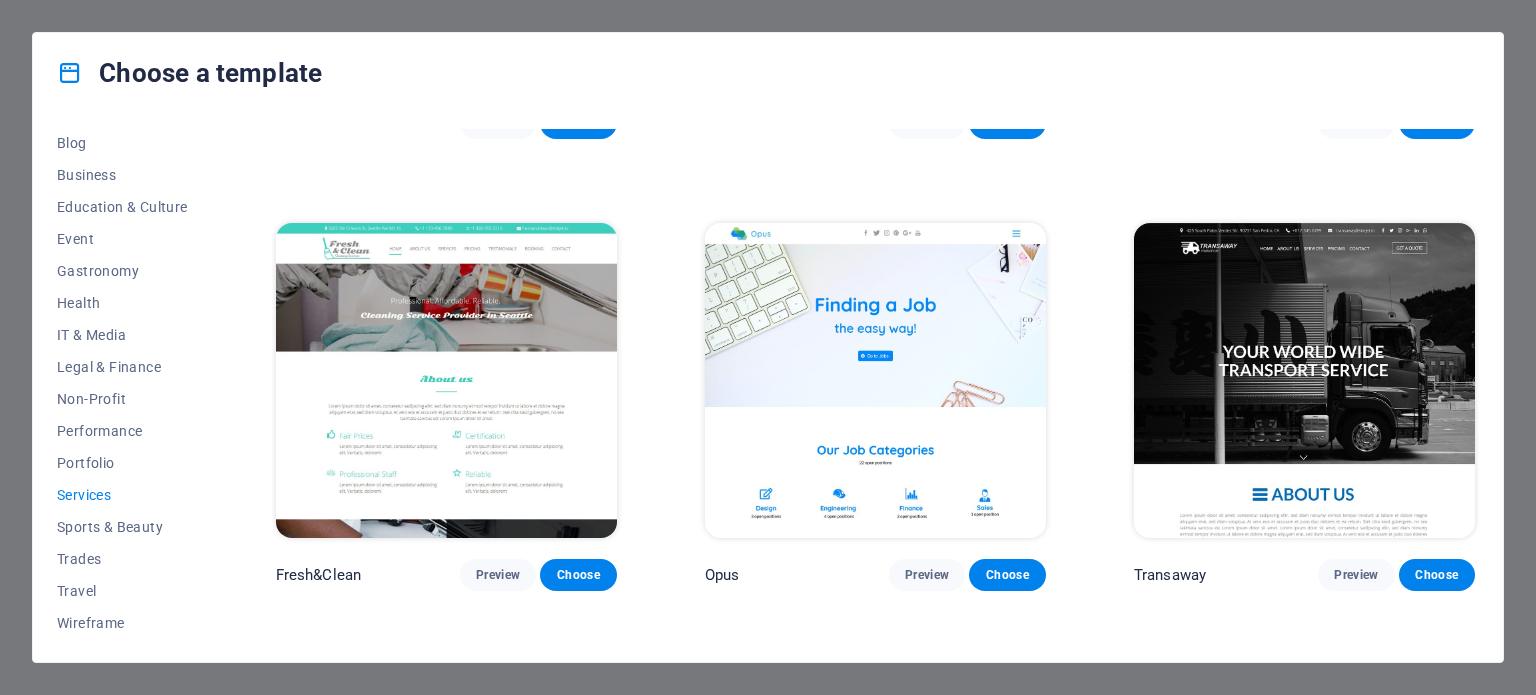 click on "RepairIT Preview Choose Transportable Preview Choose Health & Food Preview Choose UrbanNest Interiors Preview Choose Cleaner Preview Choose Pets Care Preview Choose Drive Preview Choose Estator Preview Choose CoachLife Preview Choose Priodas Preview Choose CleanCar Preview Choose Protector Preview Choose Morris Real Estate Preview Choose Alerta Preview Choose Funus Preview Choose Fresh&Clean Preview Choose Opus Preview Choose Transaway Preview Choose Vita Preview Choose Residence Preview Choose" at bounding box center (875, -498) 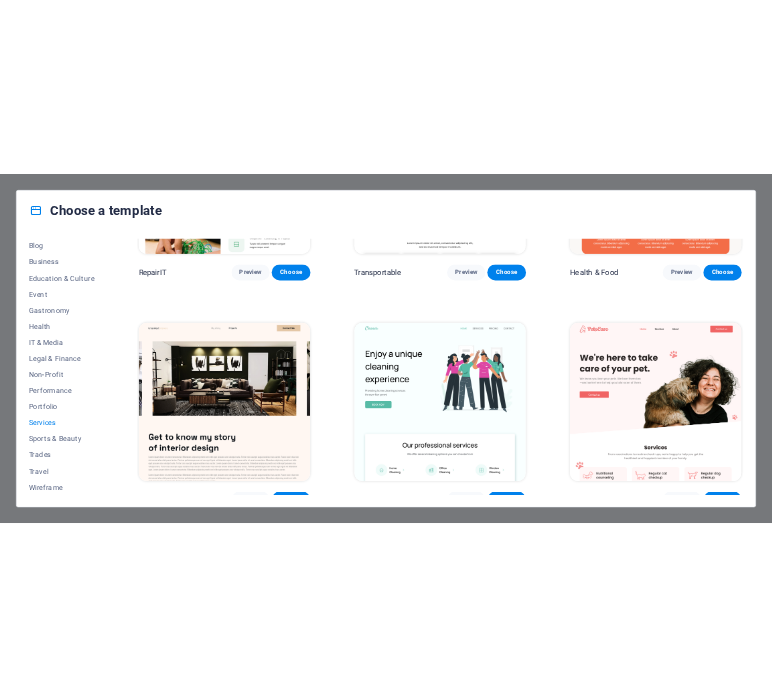 scroll, scrollTop: 0, scrollLeft: 0, axis: both 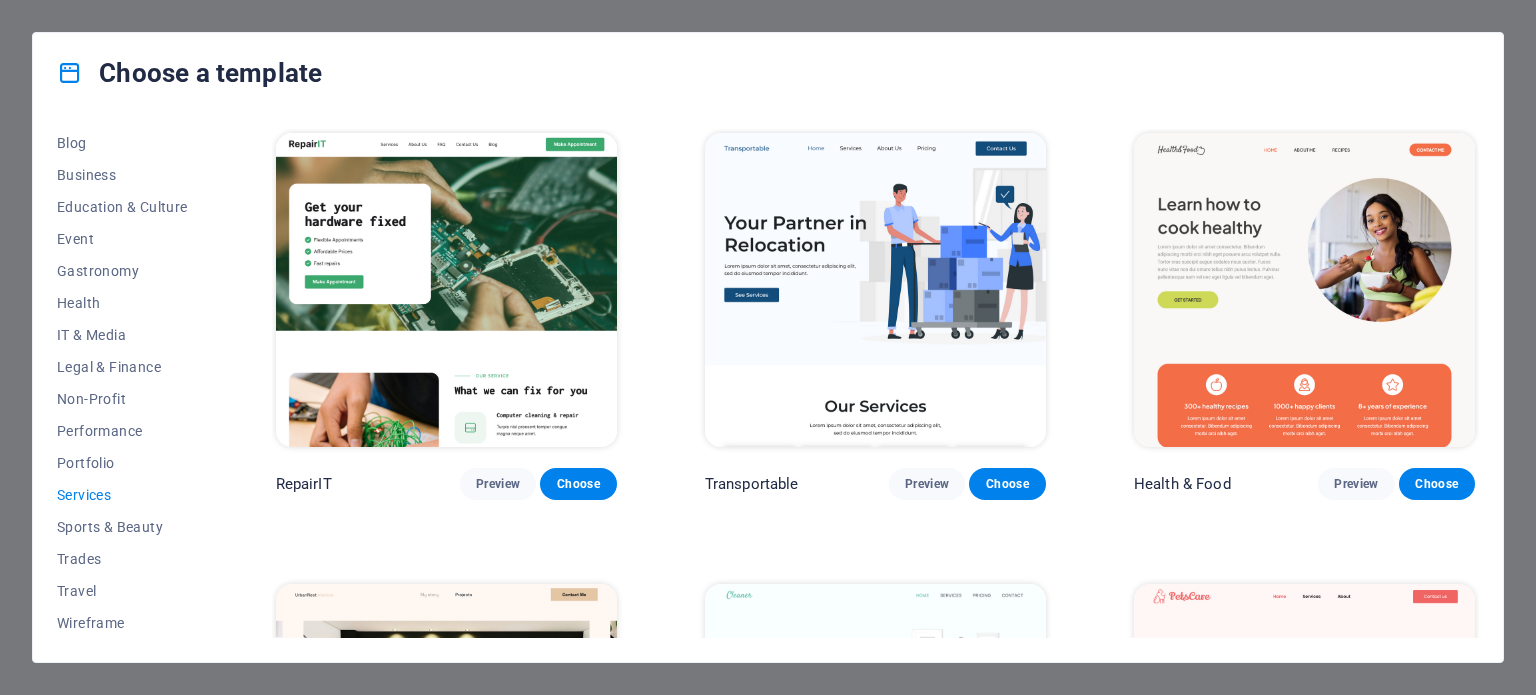 click at bounding box center (875, 290) 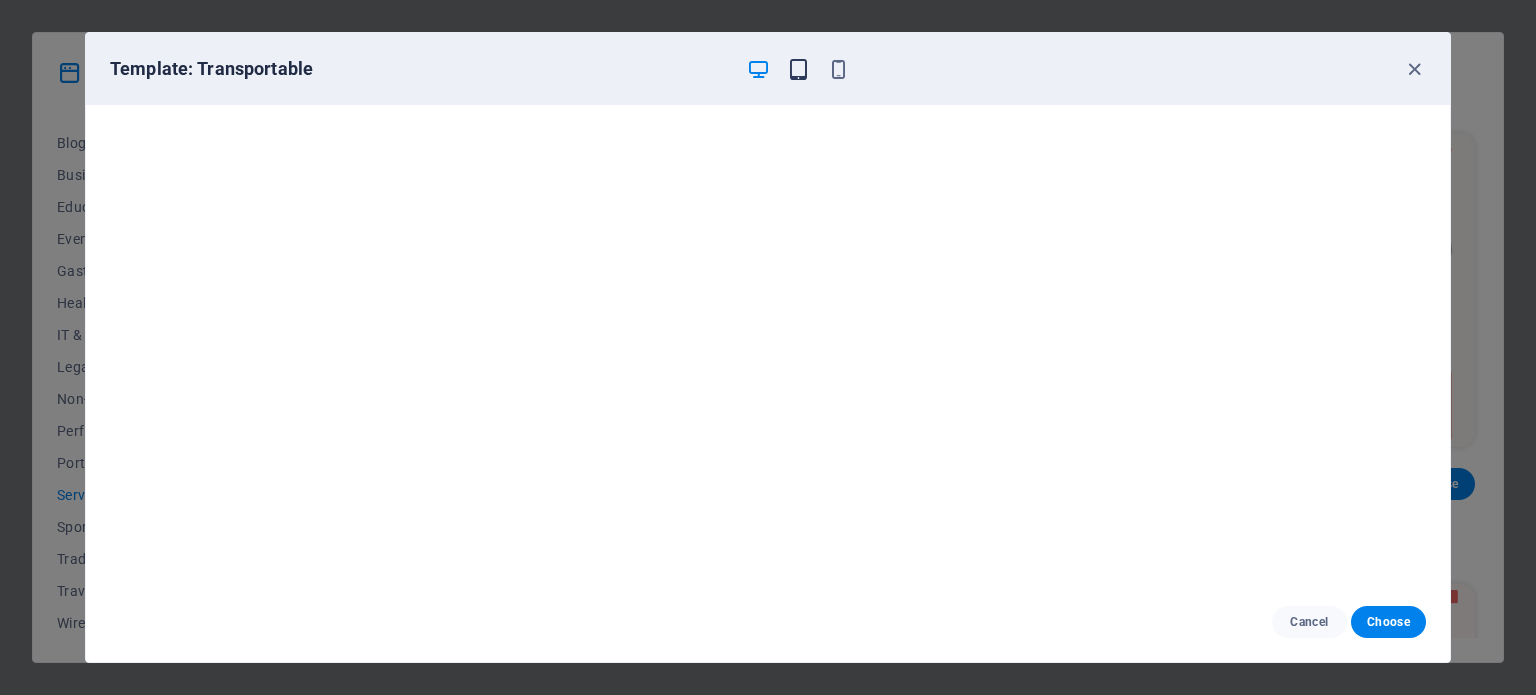 click at bounding box center (798, 69) 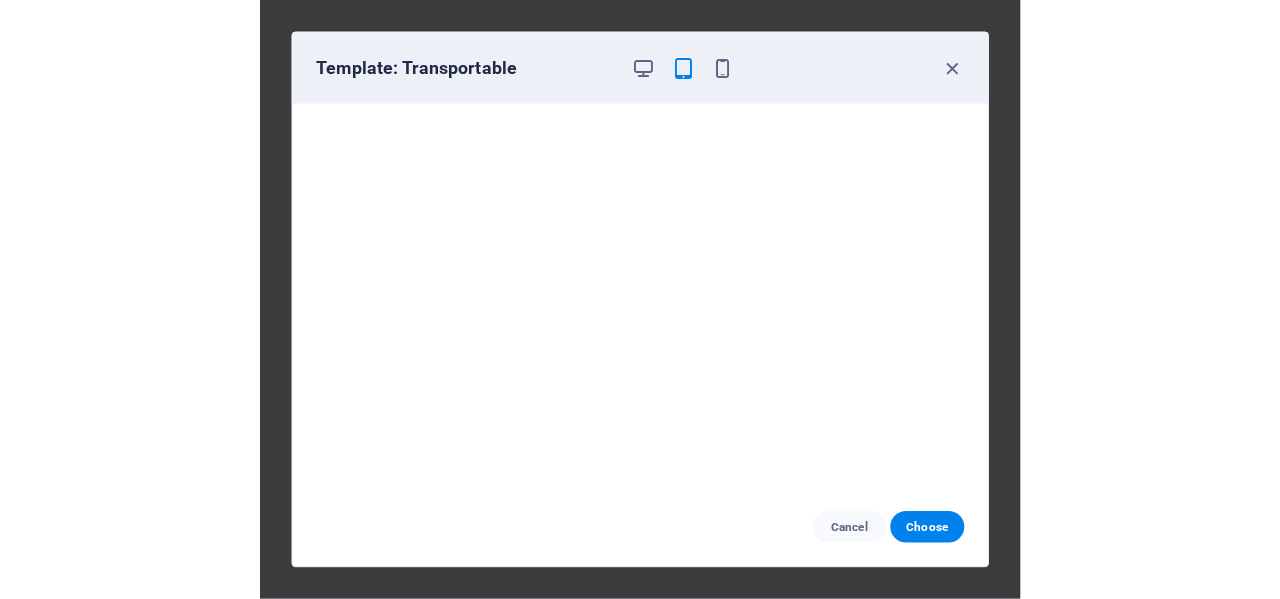 scroll, scrollTop: 286, scrollLeft: 0, axis: vertical 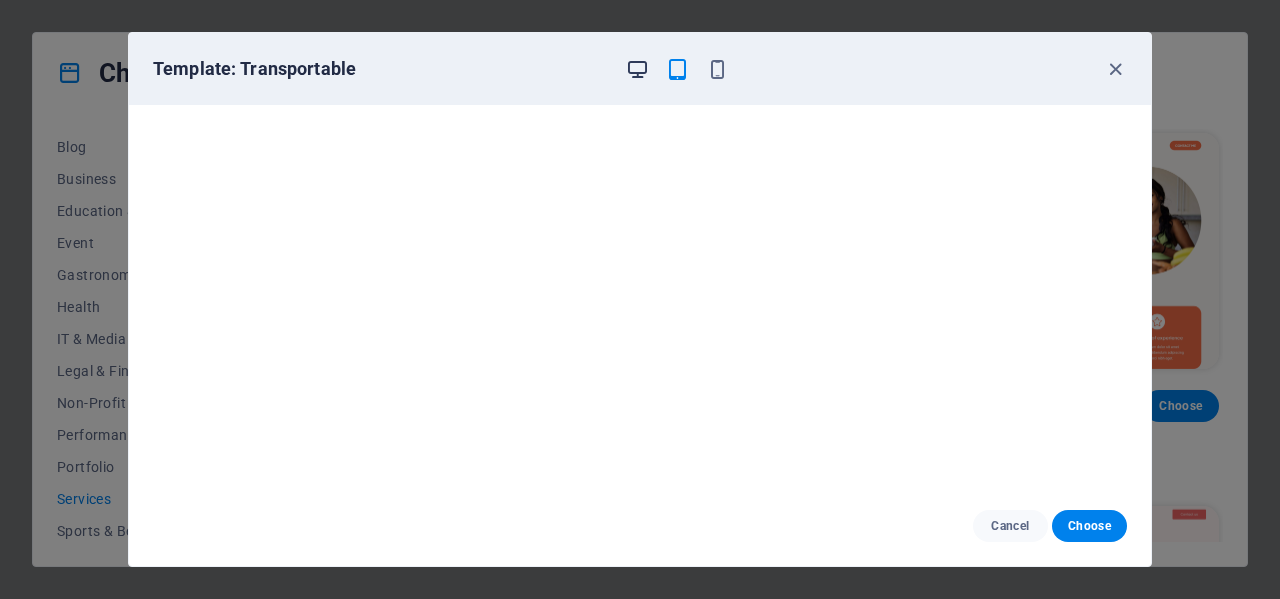 click at bounding box center (637, 69) 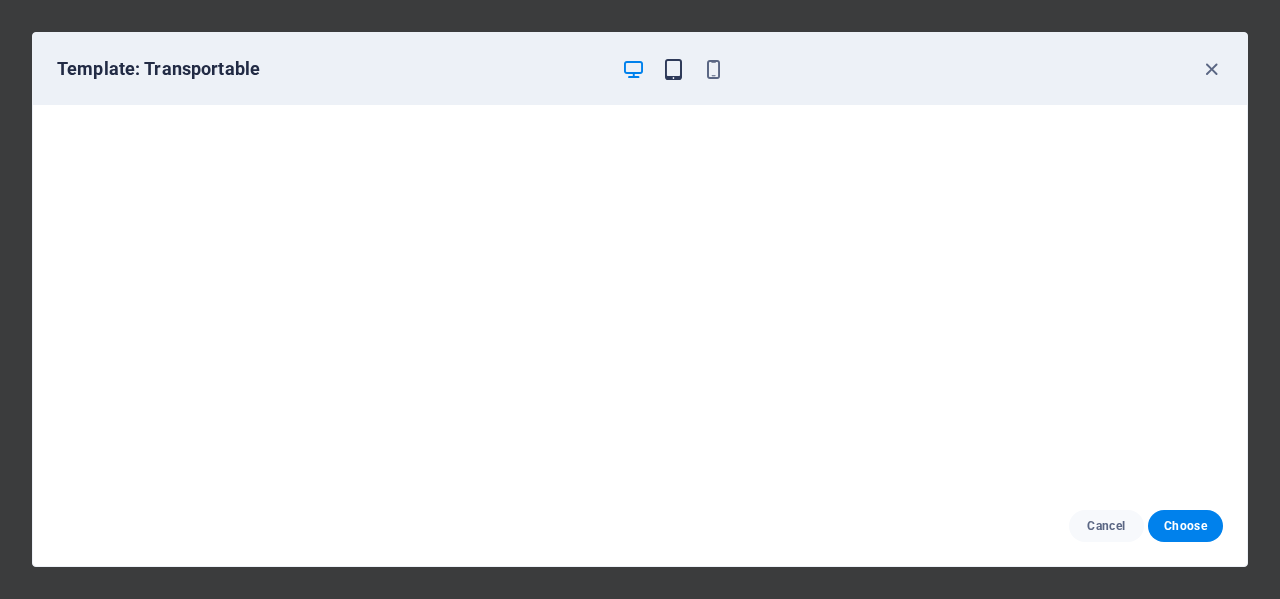 click at bounding box center [673, 69] 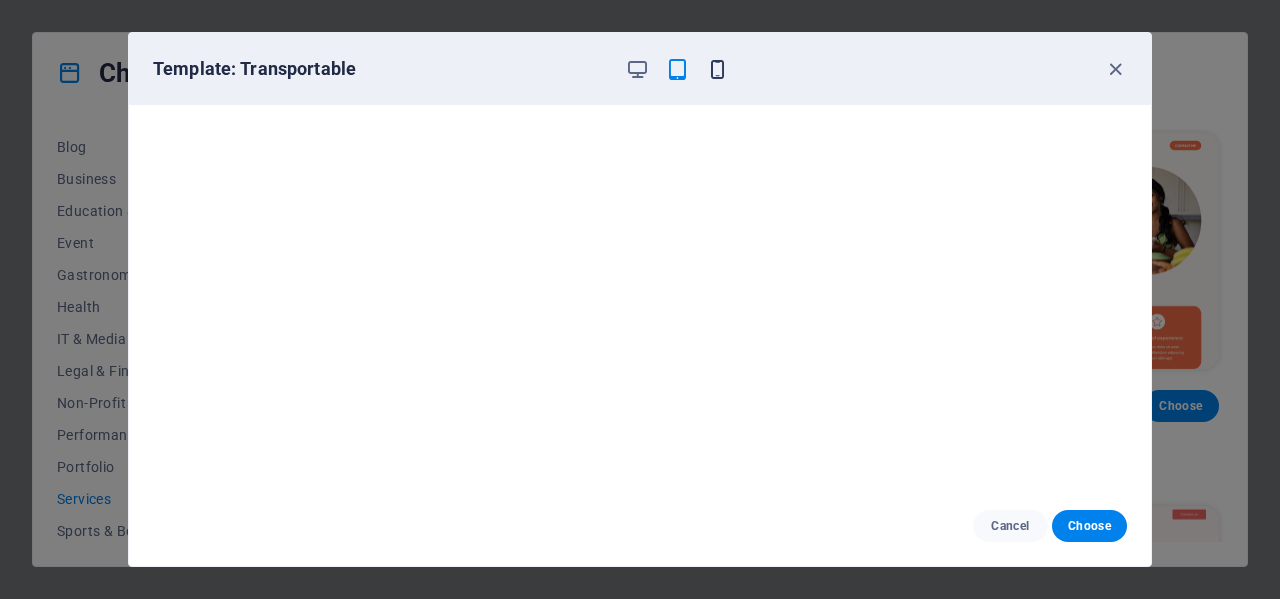 click at bounding box center [717, 69] 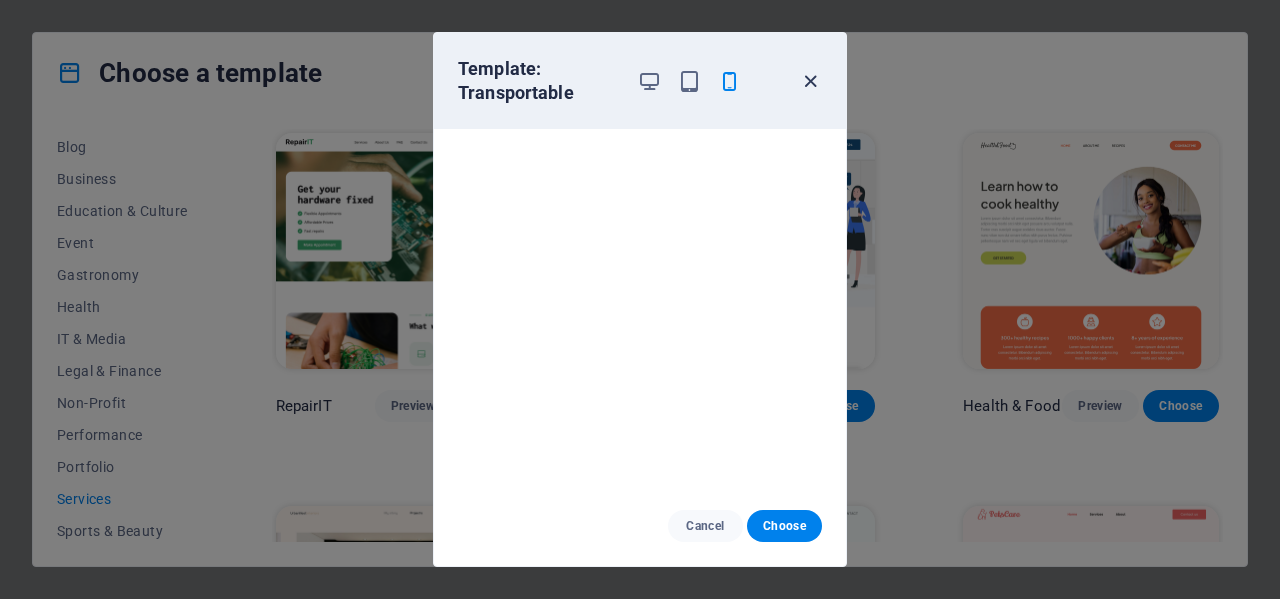 click at bounding box center [810, 81] 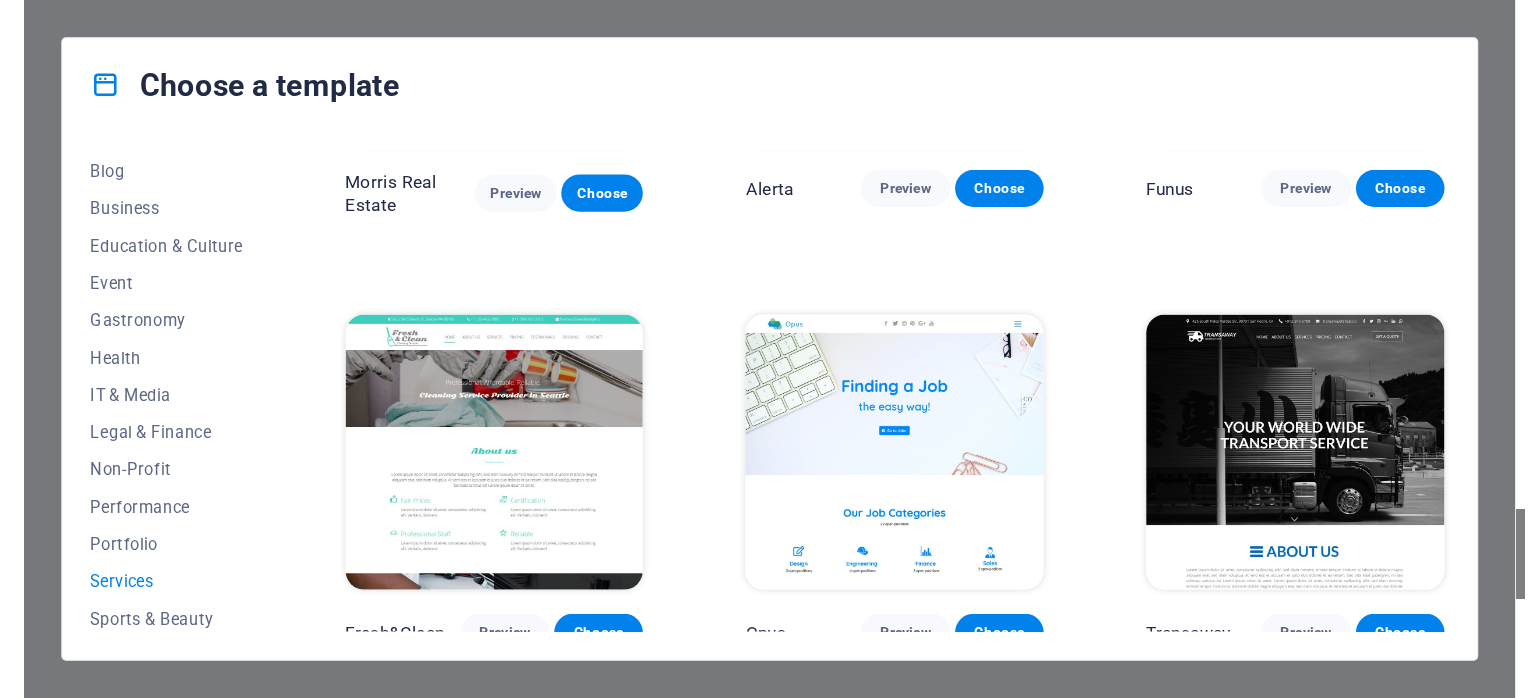 scroll, scrollTop: 1767, scrollLeft: 0, axis: vertical 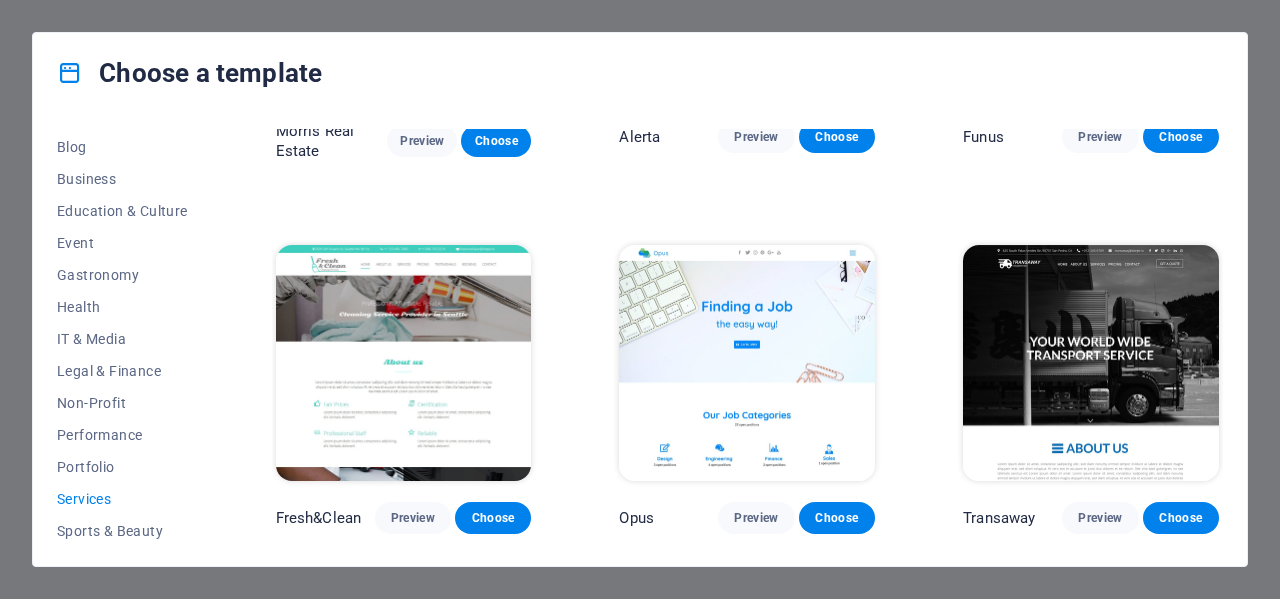 click at bounding box center (1091, 363) 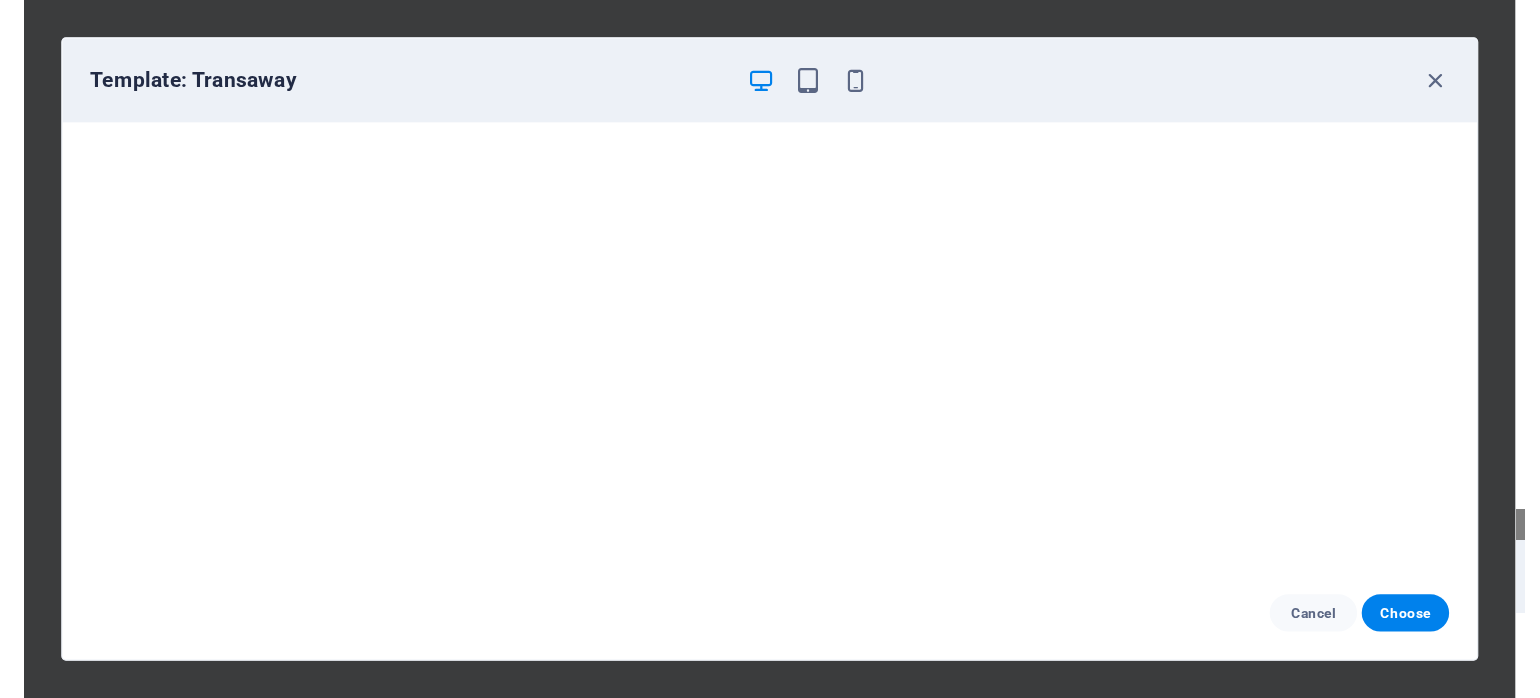 scroll, scrollTop: 266, scrollLeft: 0, axis: vertical 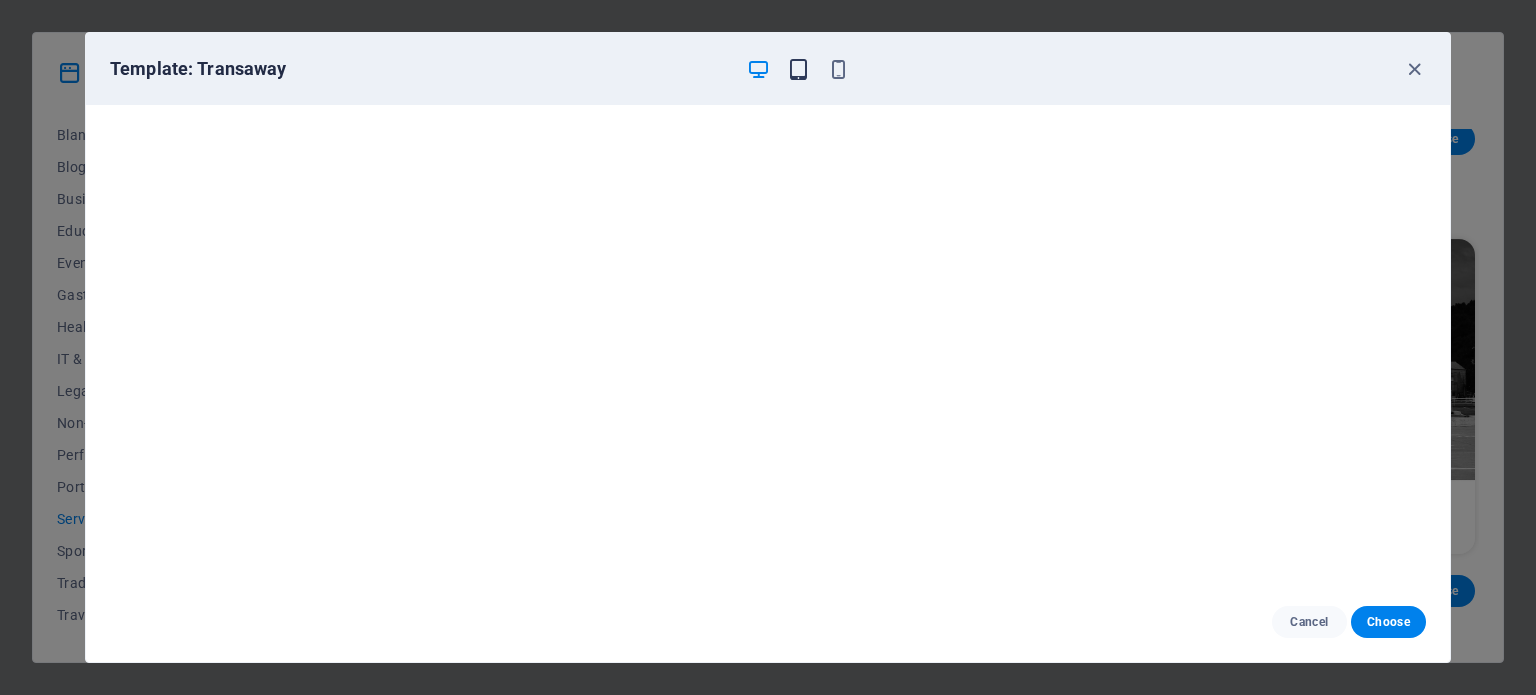 click at bounding box center [798, 69] 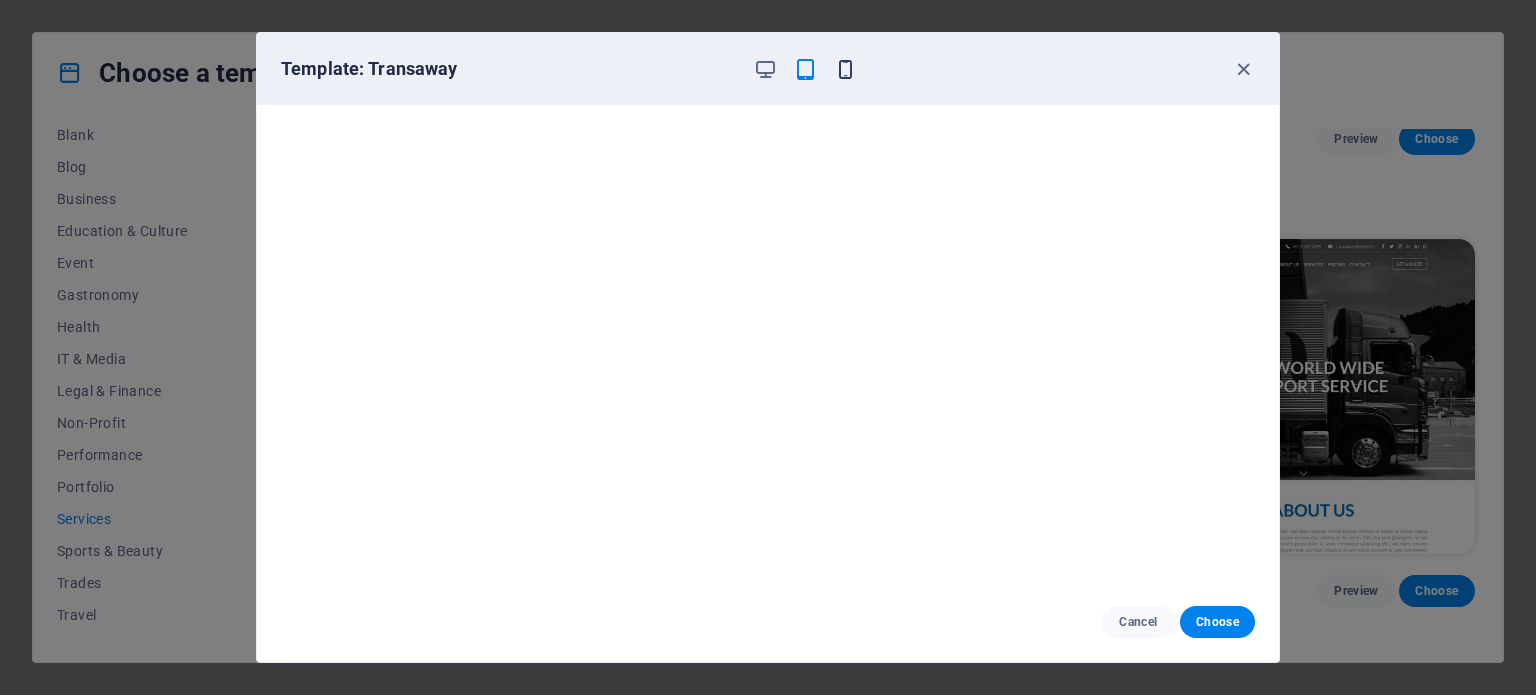 click at bounding box center [845, 69] 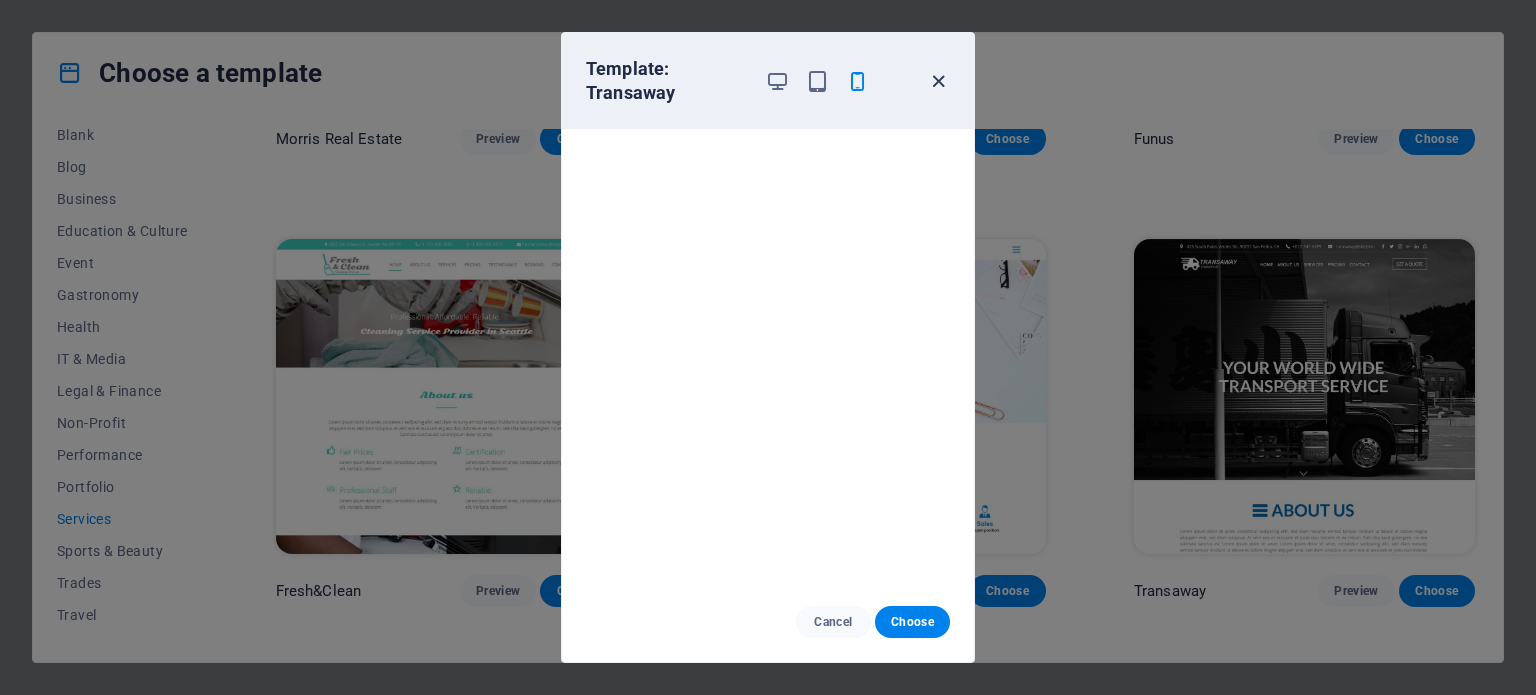 click at bounding box center [938, 81] 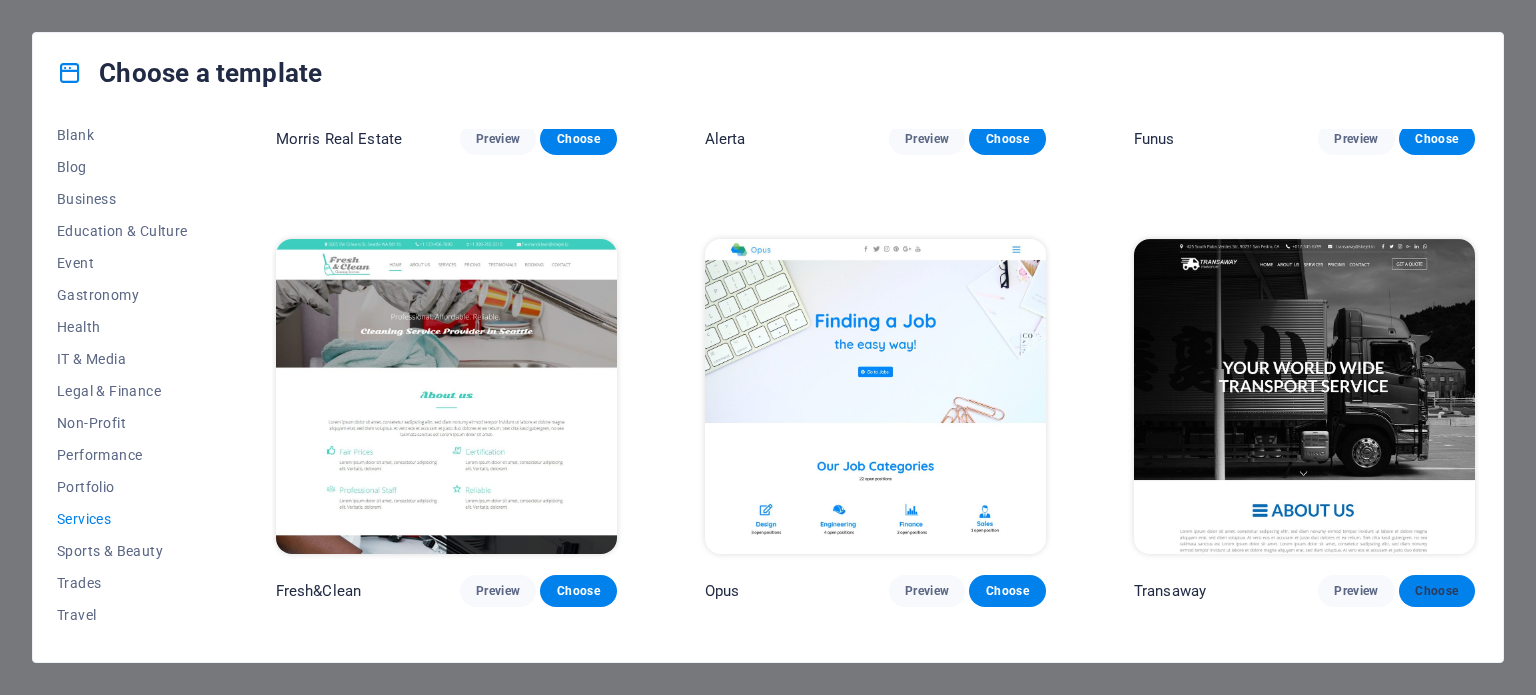 click on "Choose" at bounding box center (1437, 591) 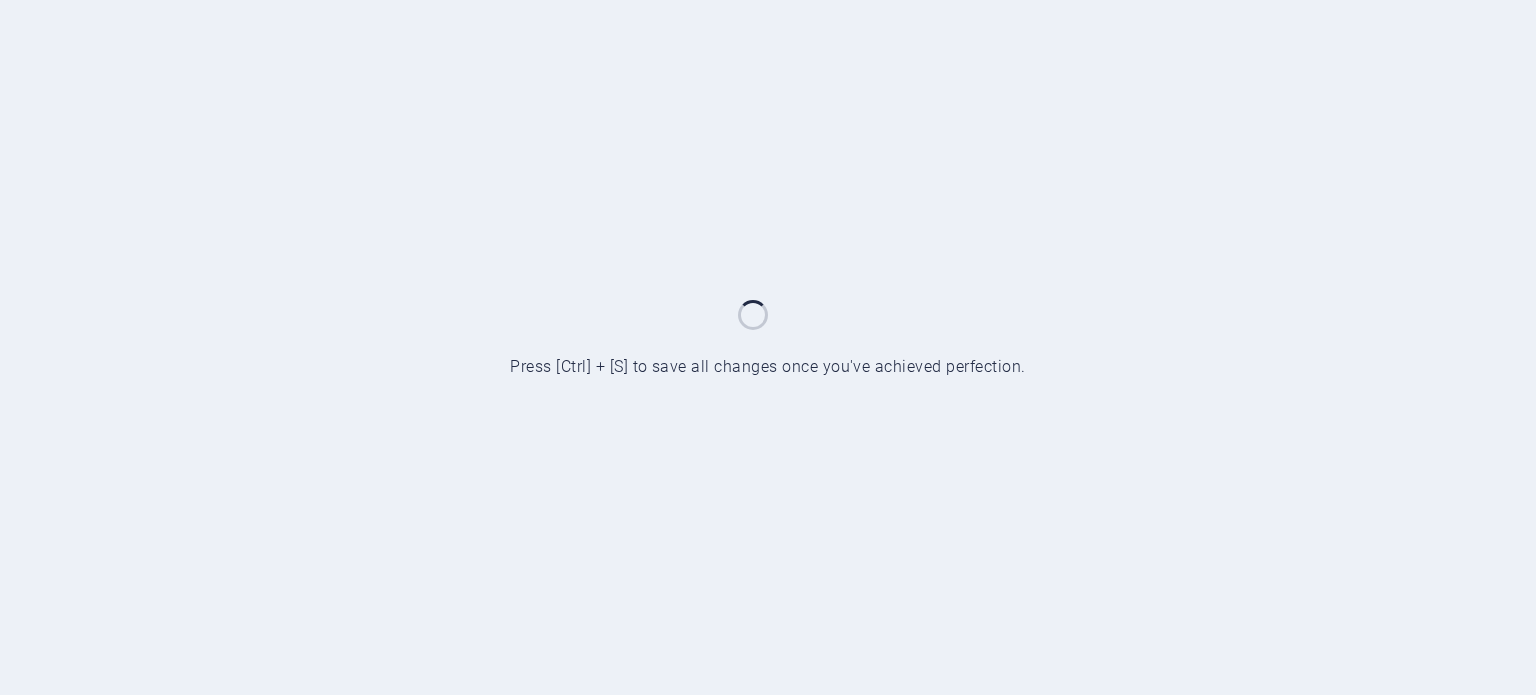 scroll, scrollTop: 0, scrollLeft: 0, axis: both 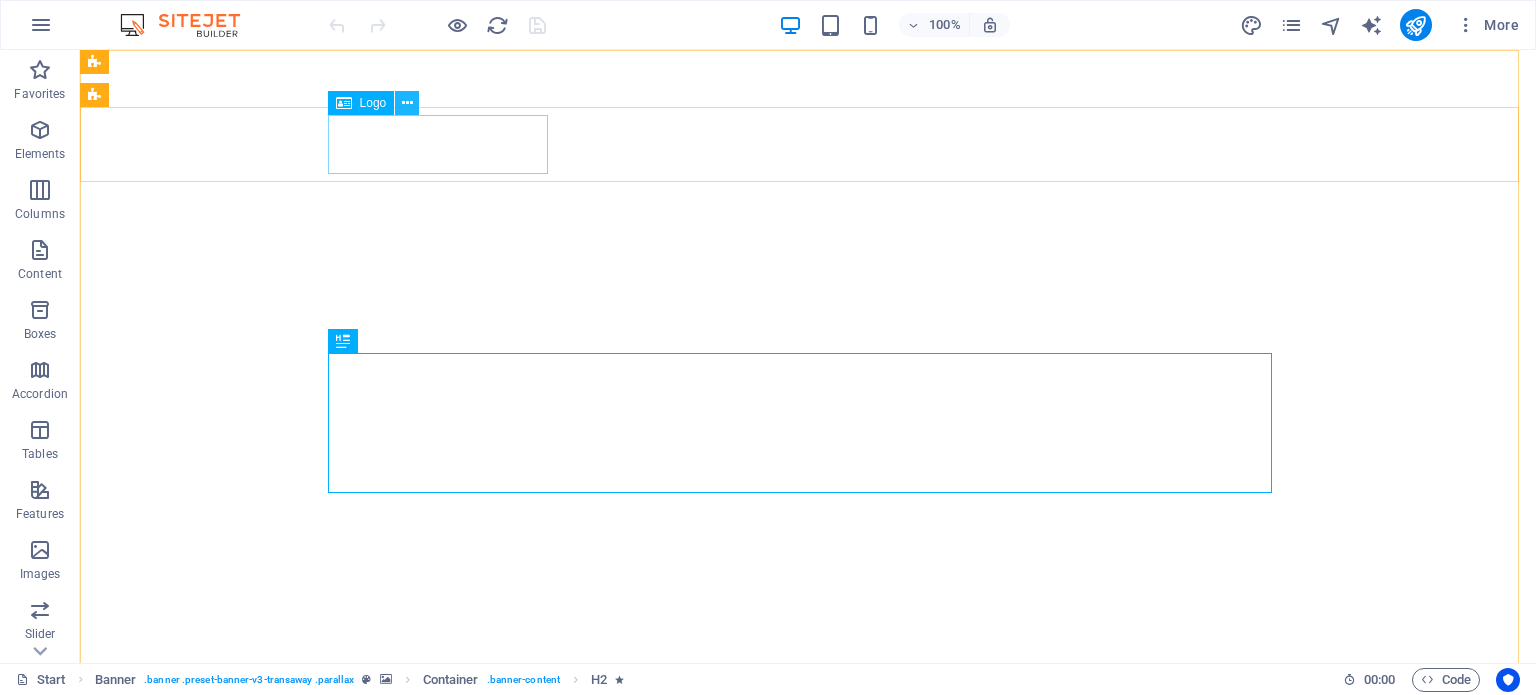 click at bounding box center [407, 103] 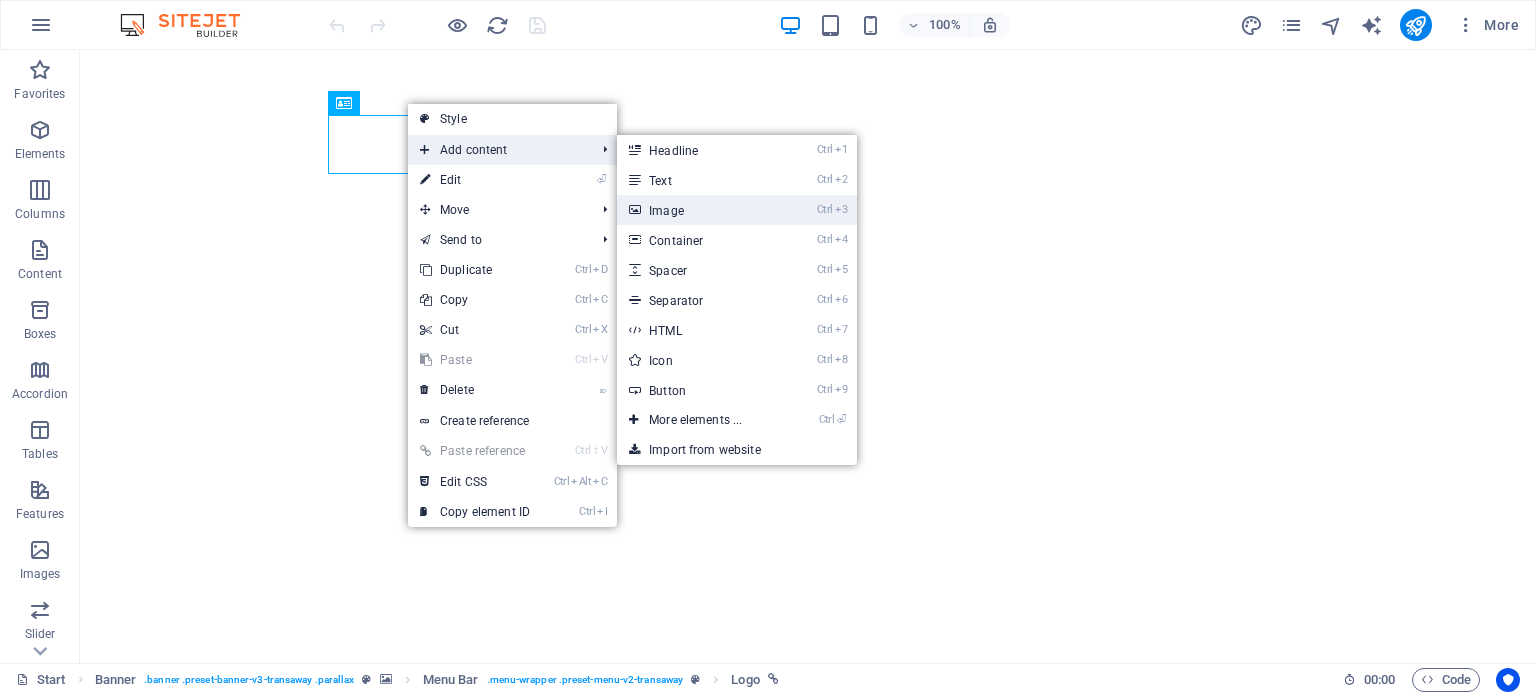 click on "Ctrl 3  Image" at bounding box center [699, 210] 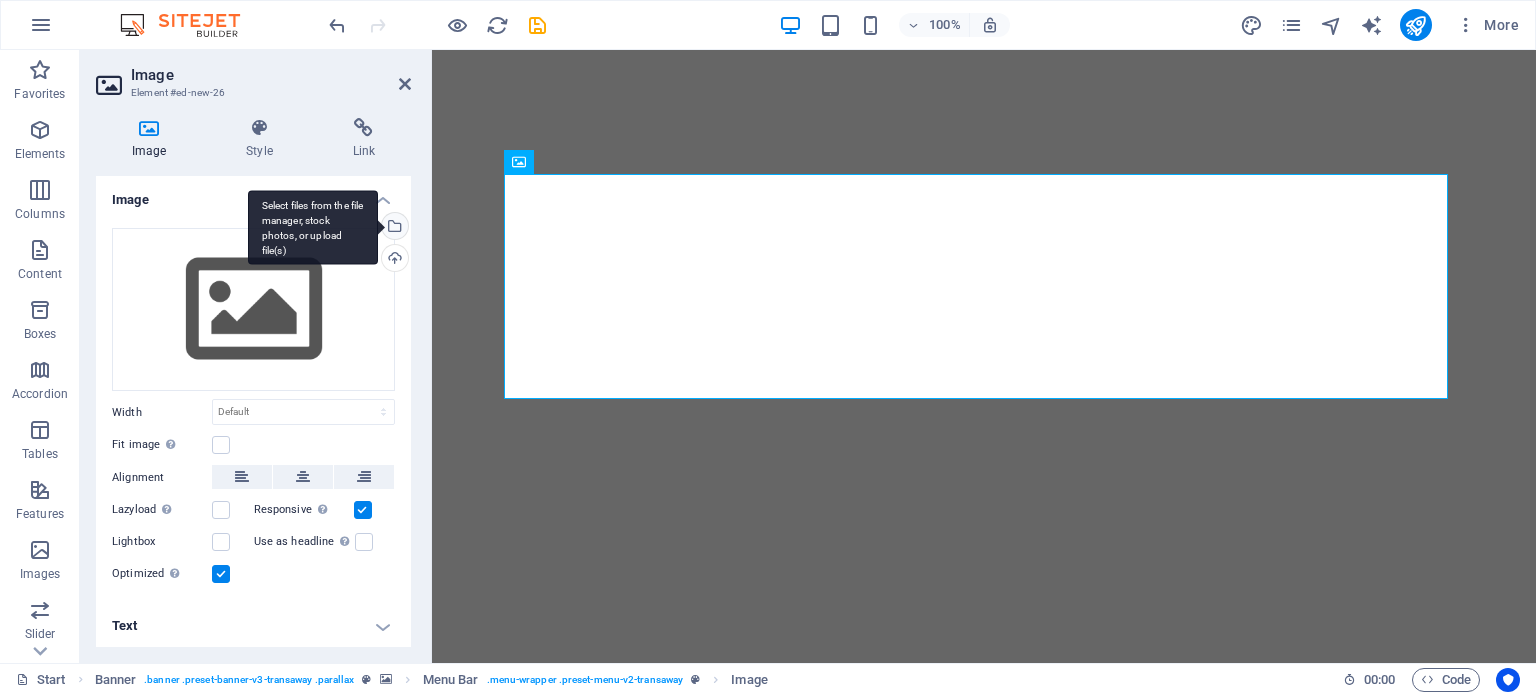 click on "Select files from the file manager, stock photos, or upload file(s)" at bounding box center [393, 228] 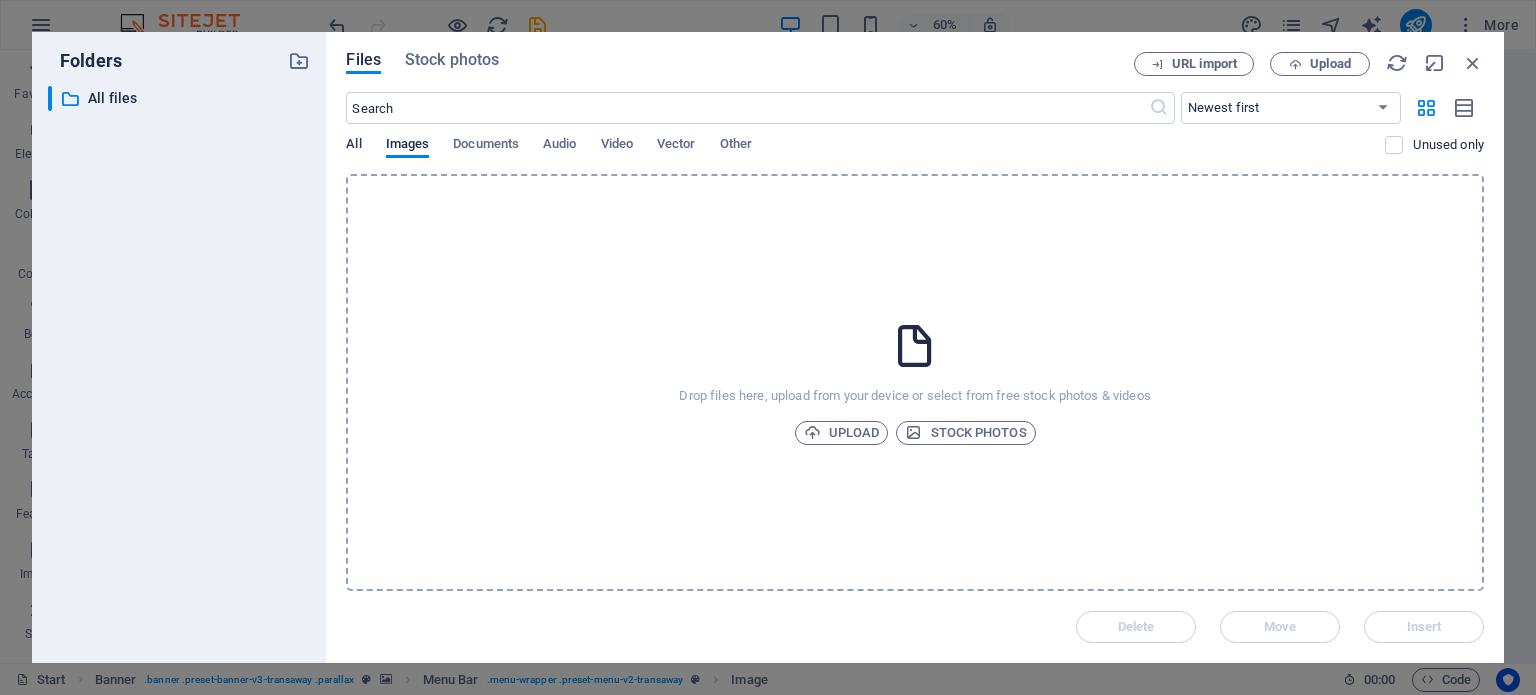 click on "All" at bounding box center [353, 146] 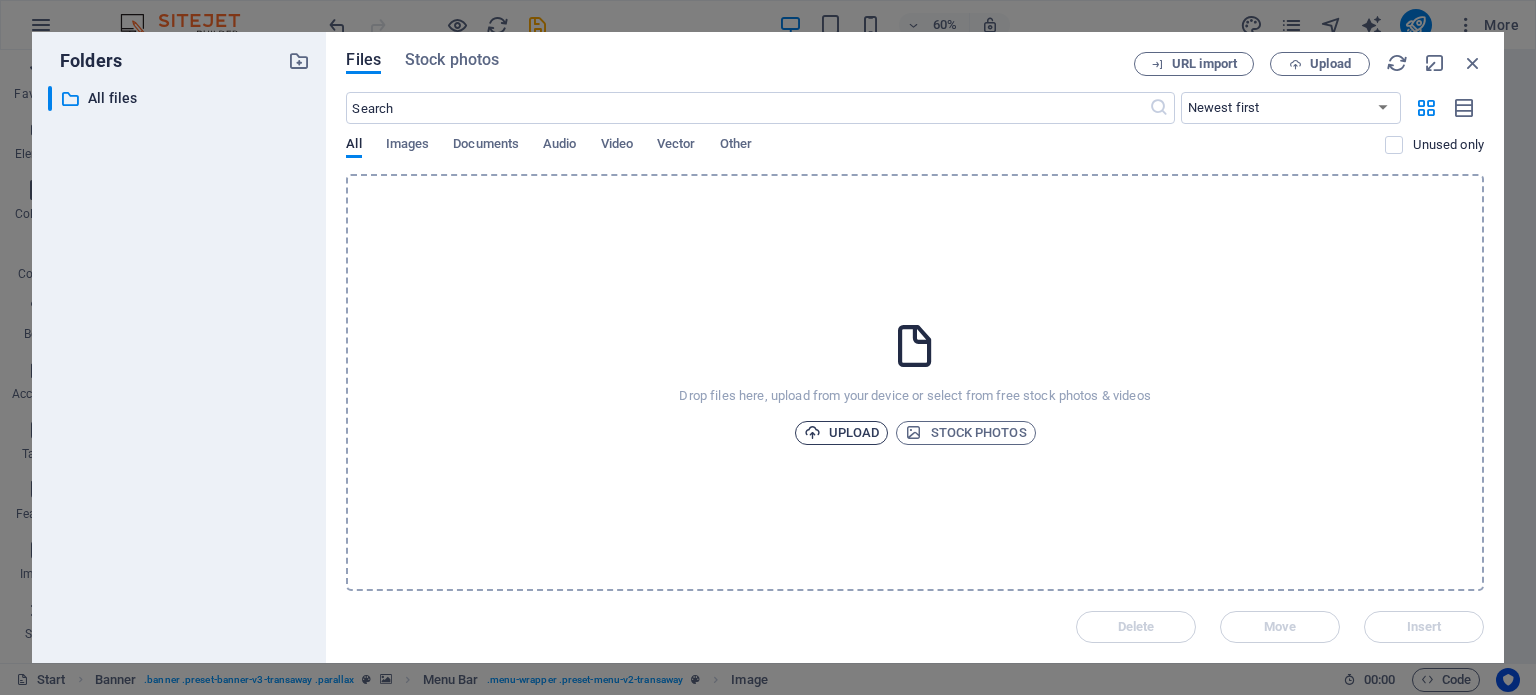 click on "Upload" at bounding box center [842, 433] 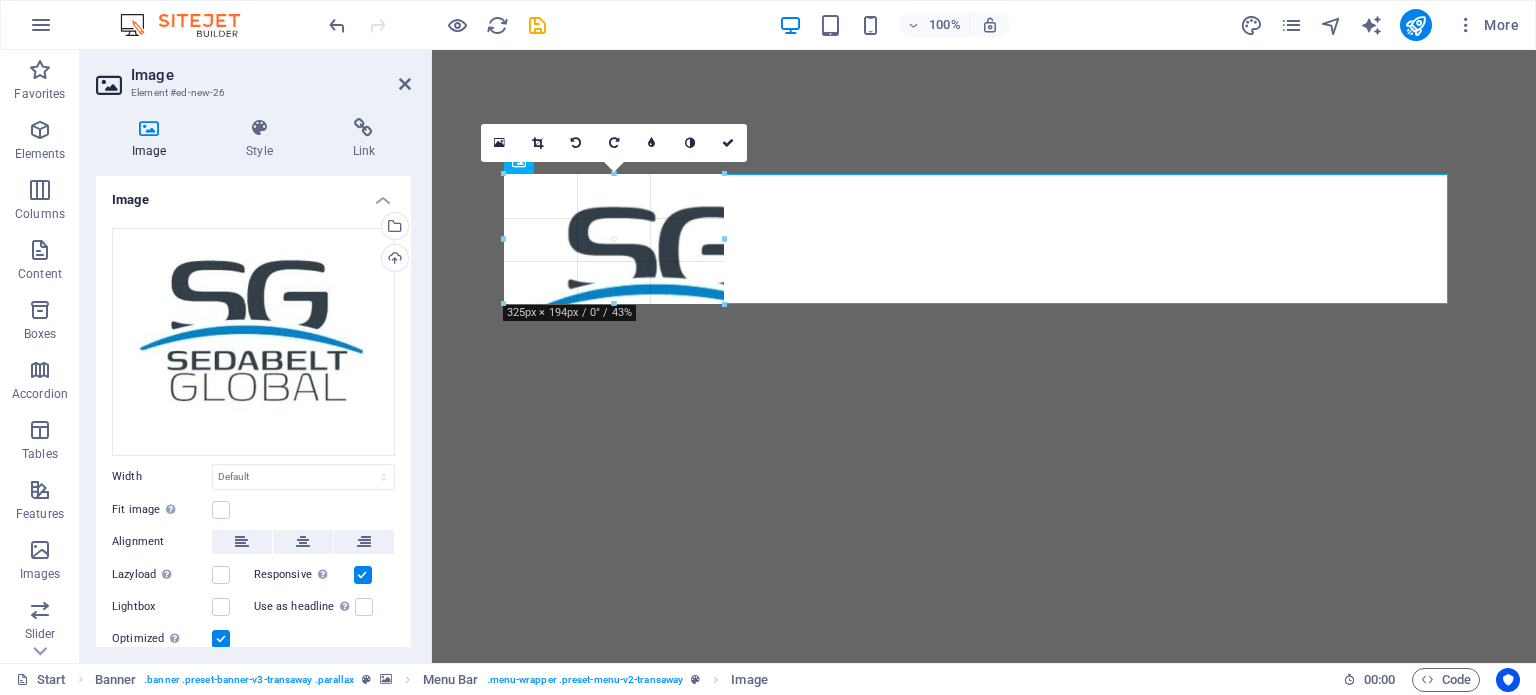 drag, startPoint x: 501, startPoint y: 171, endPoint x: 863, endPoint y: 427, distance: 443.37344 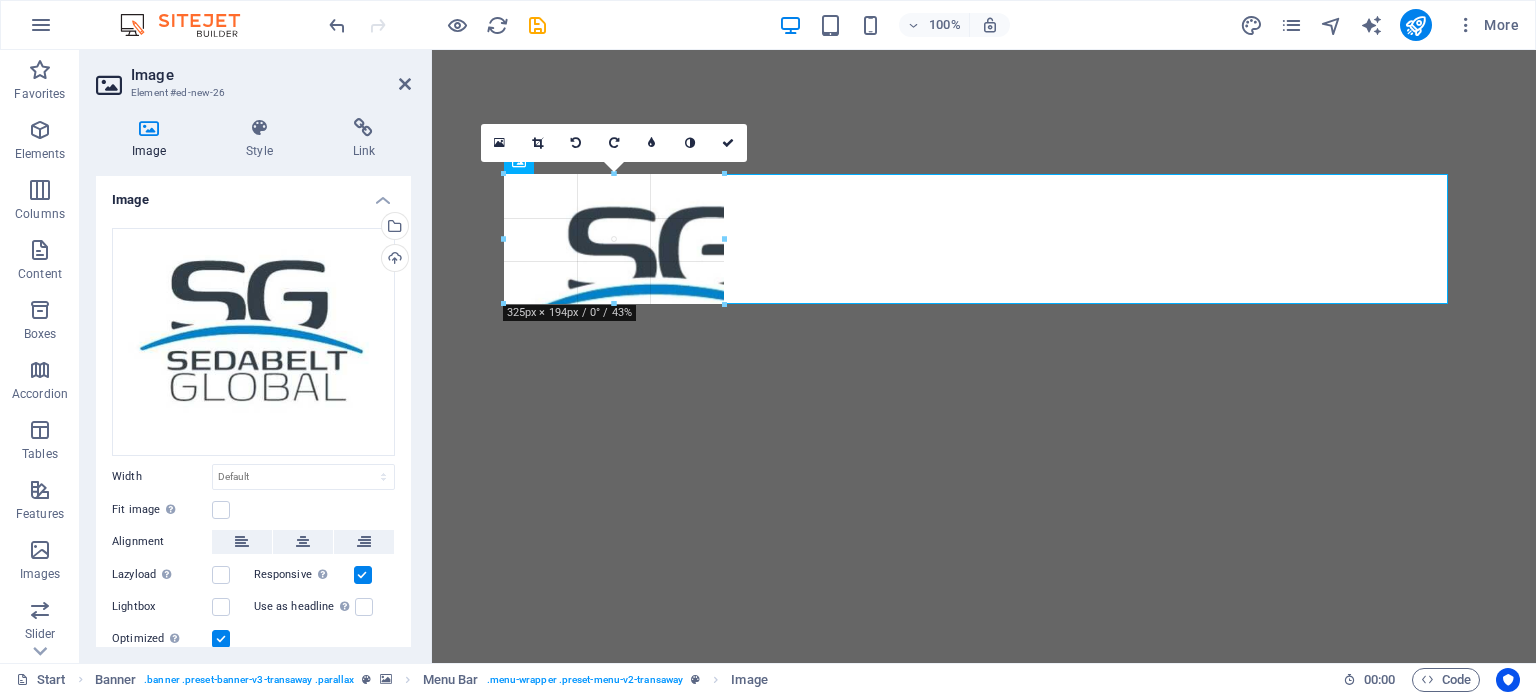 type on "220" 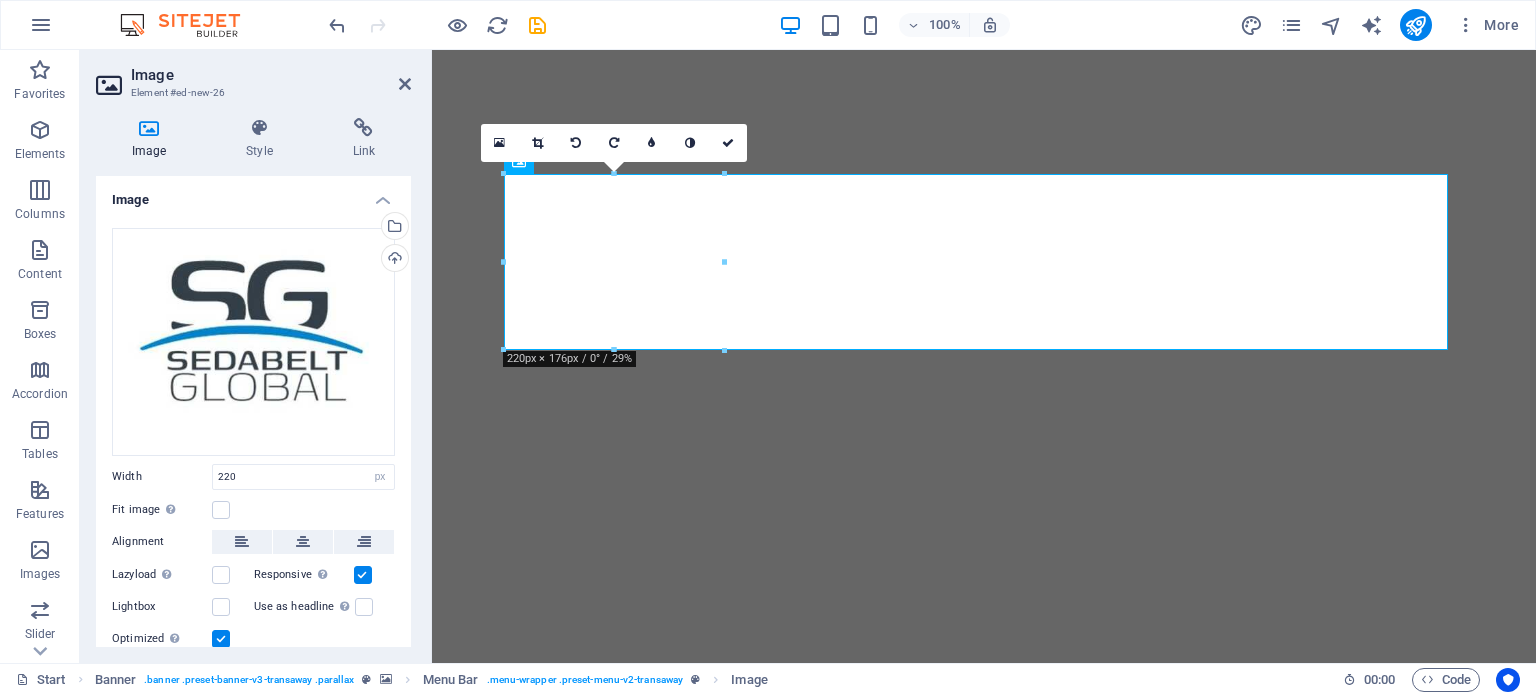click on "16:10 16:9 4:3 1:1 1:2 0" at bounding box center (614, 143) 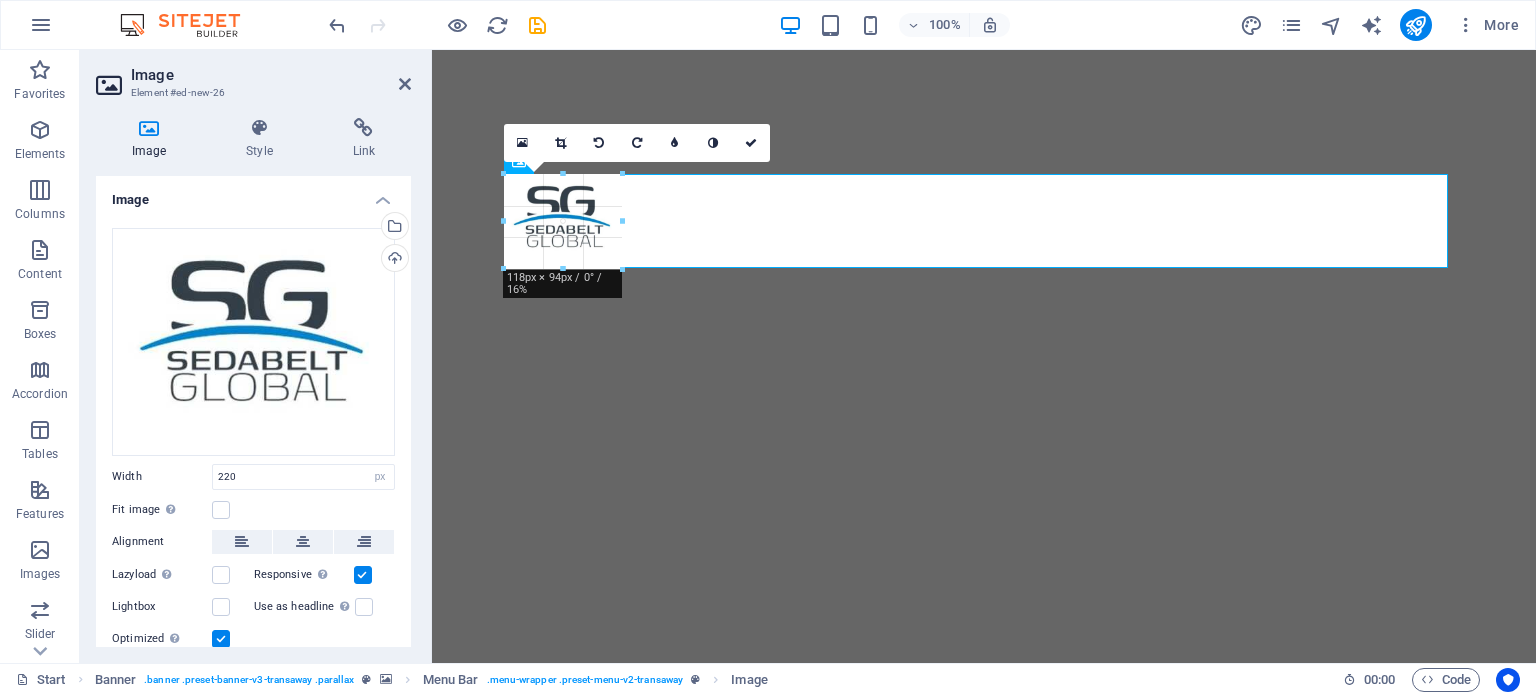 drag, startPoint x: 724, startPoint y: 349, endPoint x: 620, endPoint y: 267, distance: 132.43866 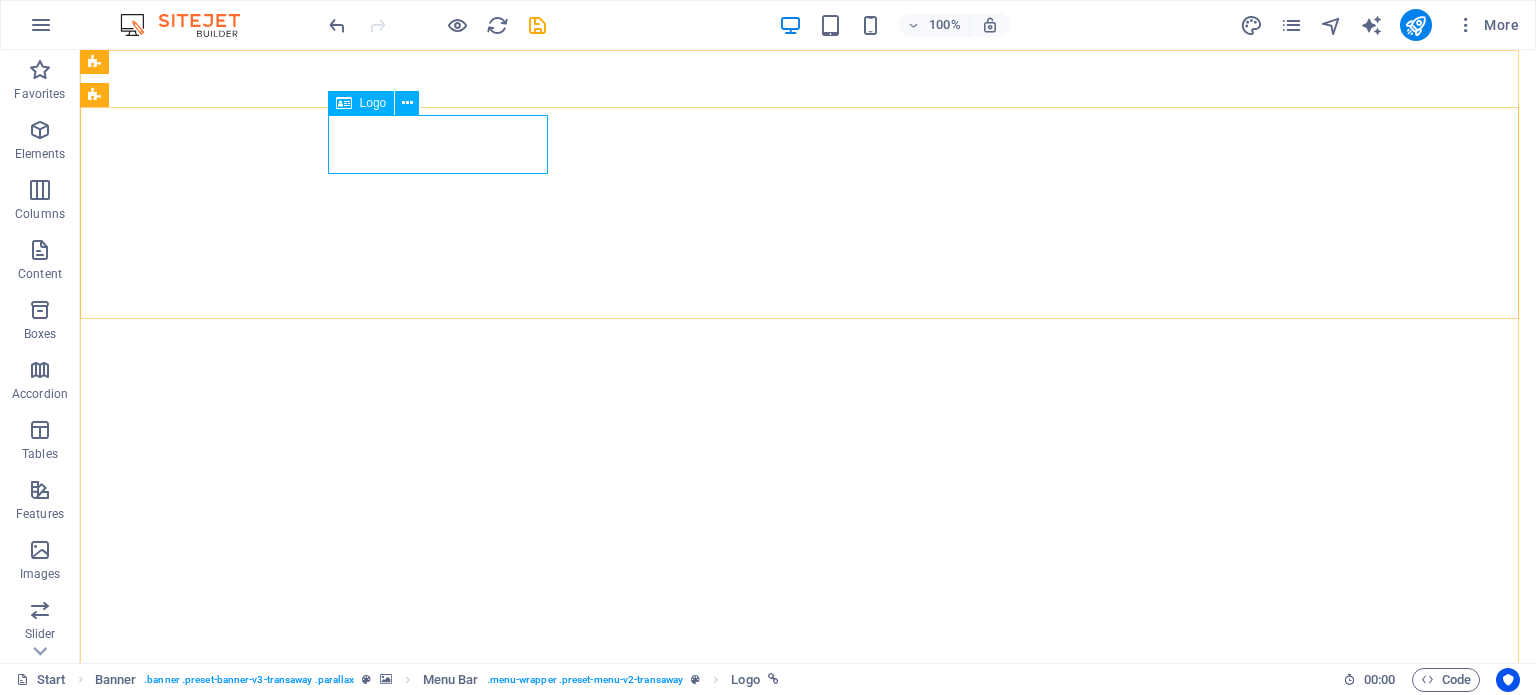 click on "Logo" at bounding box center (361, 103) 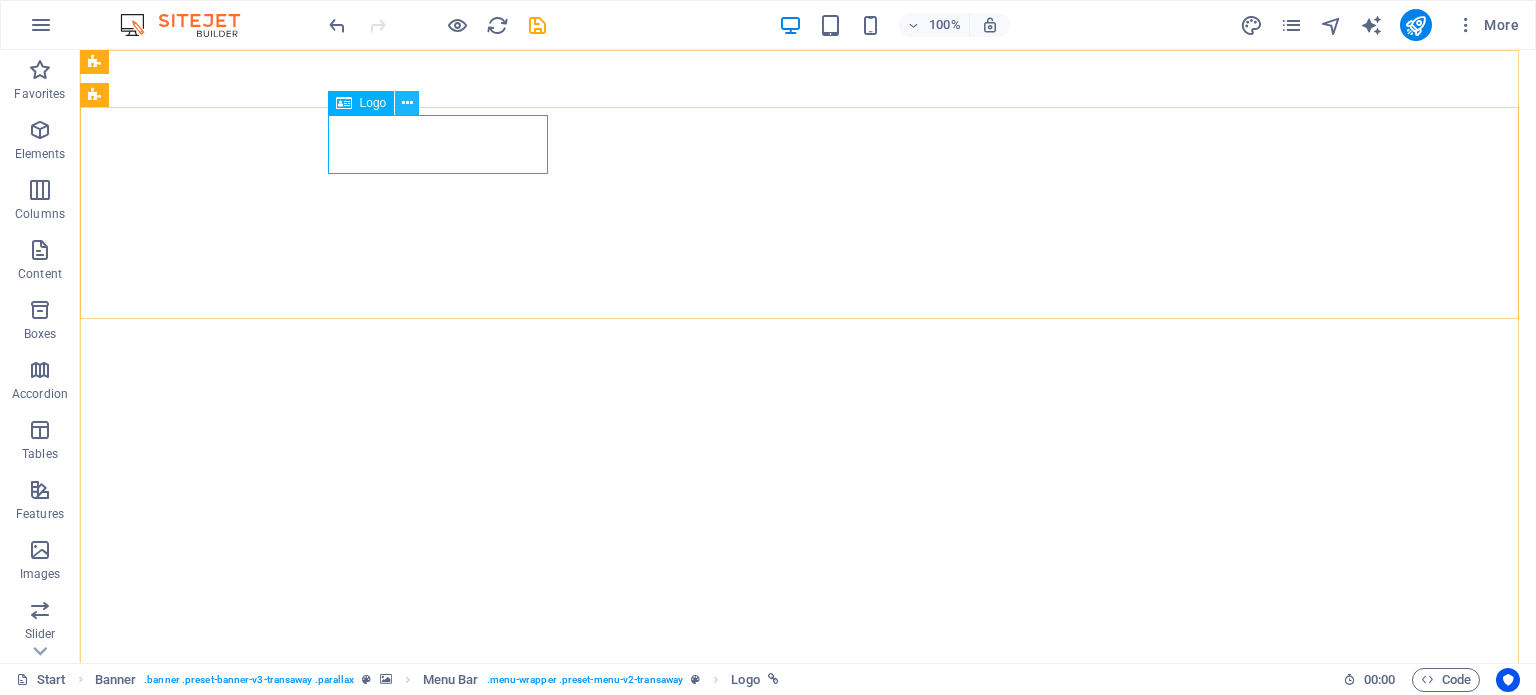 click at bounding box center [407, 103] 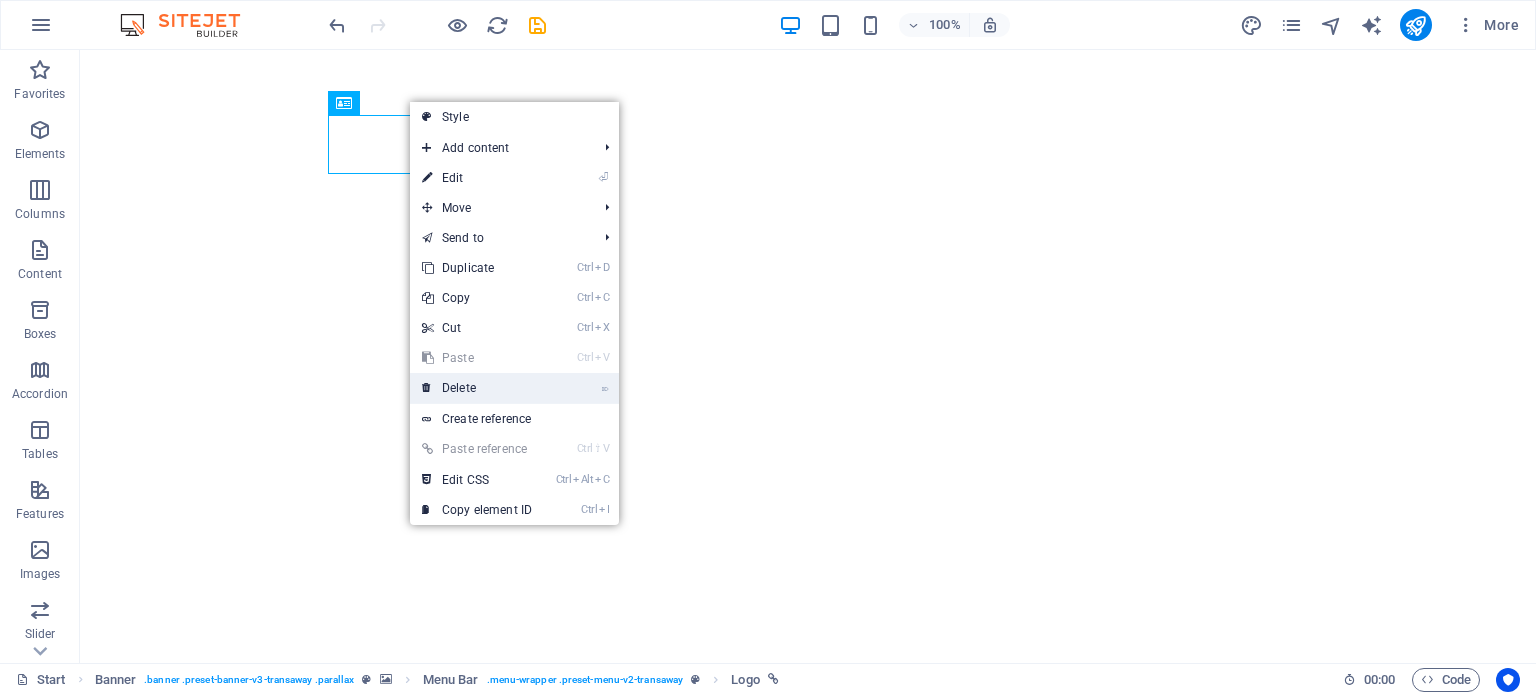 click on "⌦  Delete" at bounding box center (477, 388) 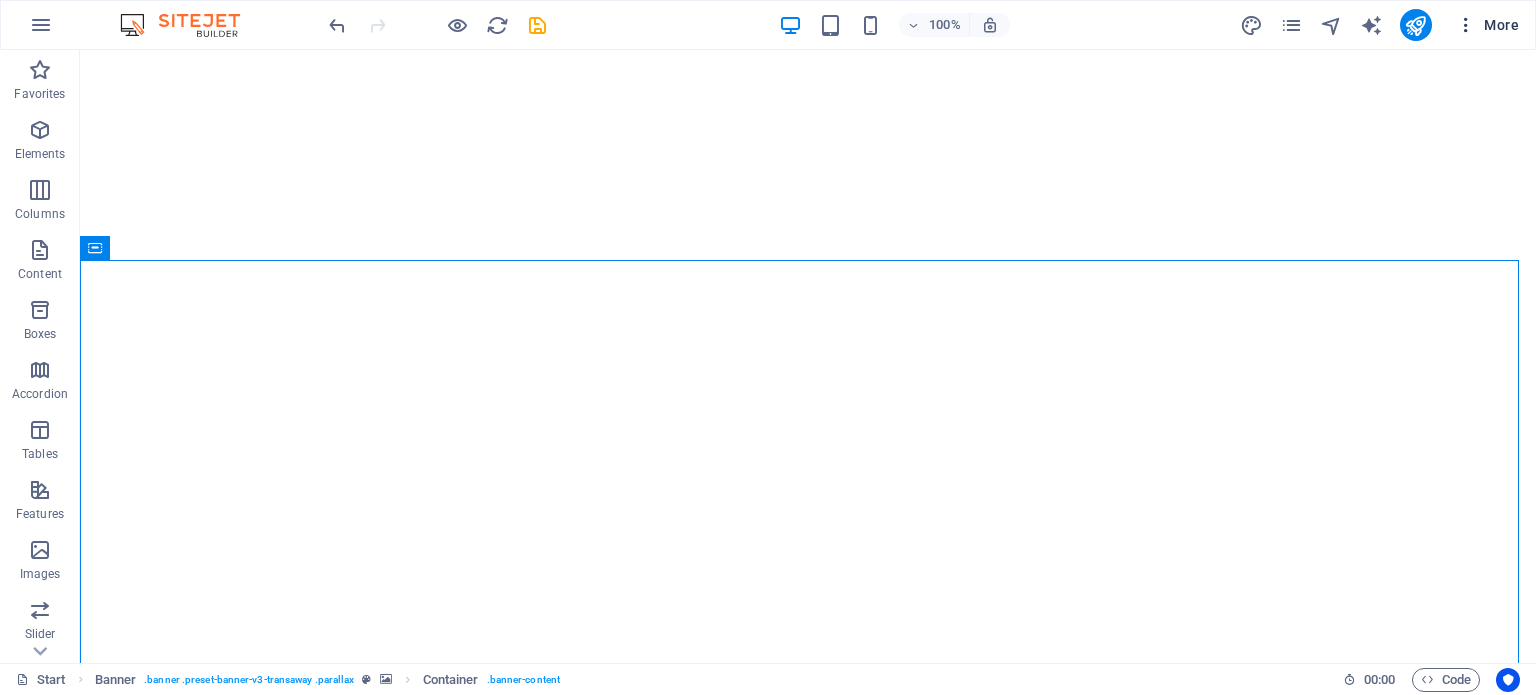 click on "More" at bounding box center [1487, 25] 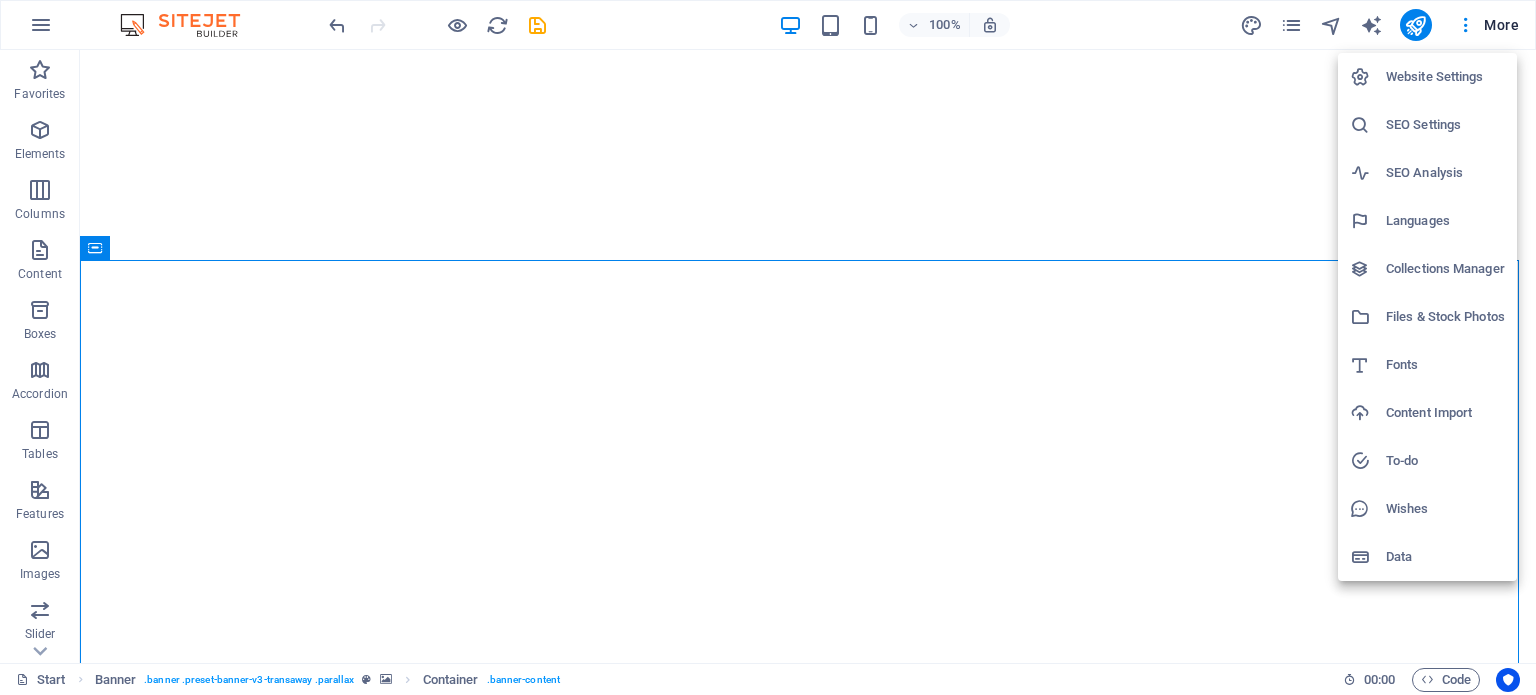 click on "Languages" at bounding box center (1445, 221) 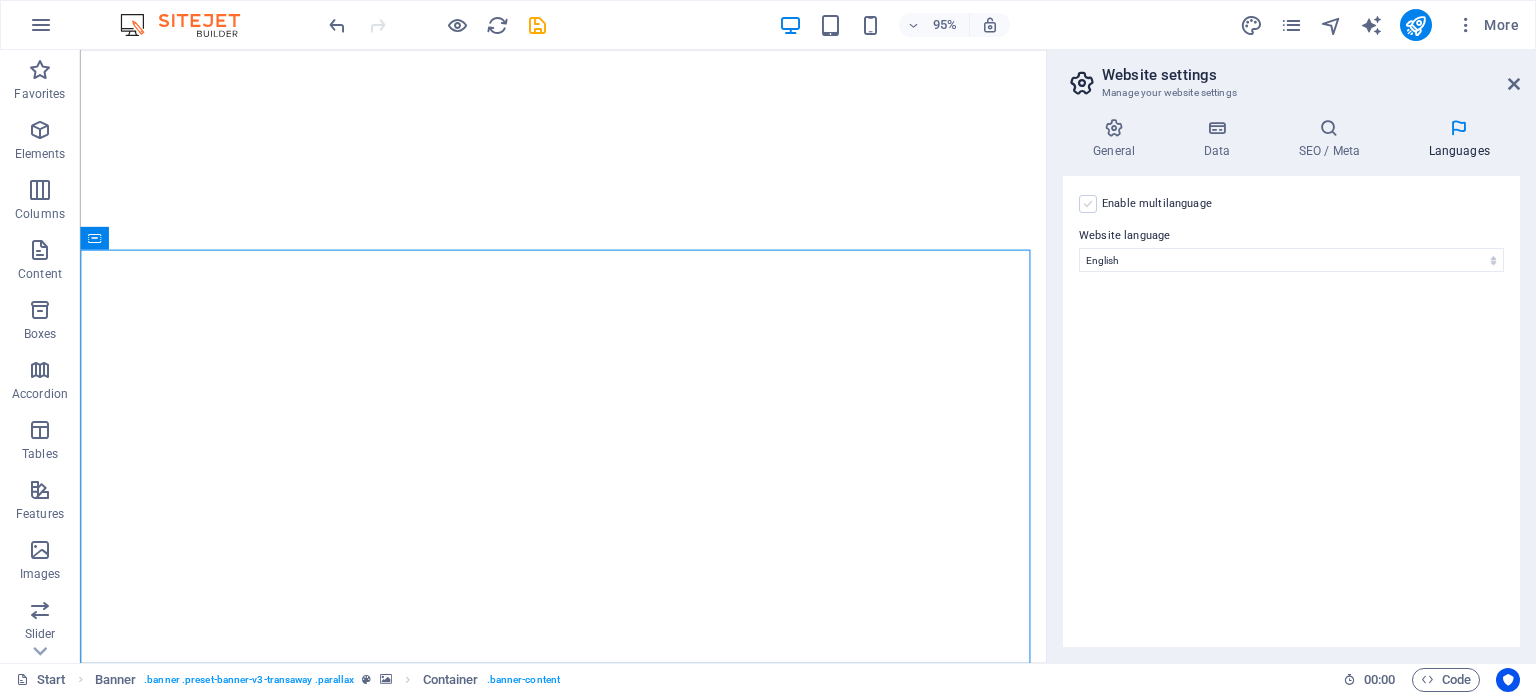 click at bounding box center (1088, 204) 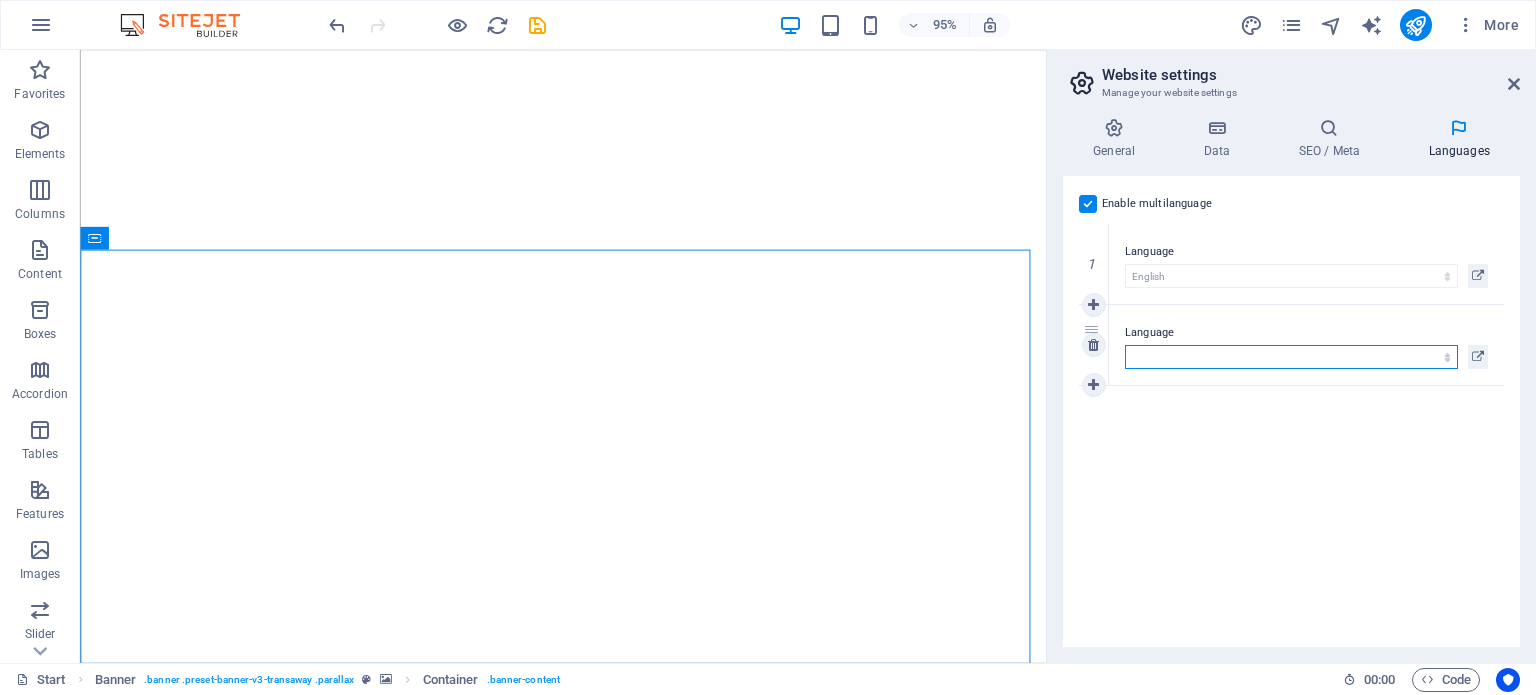click on "Abkhazian Afar Afrikaans Akan Albanian Amharic Arabic Aragonese Armenian Assamese Avaric Avestan Aymara Azerbaijani Bambara Bashkir Basque Belarusian Bengali Bihari languages Bislama Bokmål Bosnian Breton Bulgarian Burmese Catalan Central Khmer Chamorro Chechen Chinese Church Slavic Chuvash Cornish Corsican Cree Croatian Czech Danish Dutch Dzongkha English Esperanto Estonian Ewe Faroese Farsi (Persian) Fijian Finnish French Fulah Gaelic Galician Ganda Georgian German Greek Greenlandic Guaraní Gujarati Haitian Creole Hausa Hebrew Herero Hindi Hiri Motu Hungarian Icelandic Ido Igbo Indonesian Interlingua Interlingue Inuktitut Inupiaq Irish Italian Japanese Javanese Kannada Kanuri Kashmiri Kazakh Kikuyu Kinyarwanda Komi Kongo Korean Kurdish Kwanyama Kyrgyz Lao Latin Latvian Limburgish Lingala Lithuanian Luba-Katanga Luxembourgish Macedonian Malagasy Malay Malayalam Maldivian Maltese Manx Maori Marathi Marshallese Mongolian Nauru Navajo Ndonga Nepali North Ndebele Northern Sami Norwegian Norwegian Nynorsk Nuosu" at bounding box center (1291, 357) 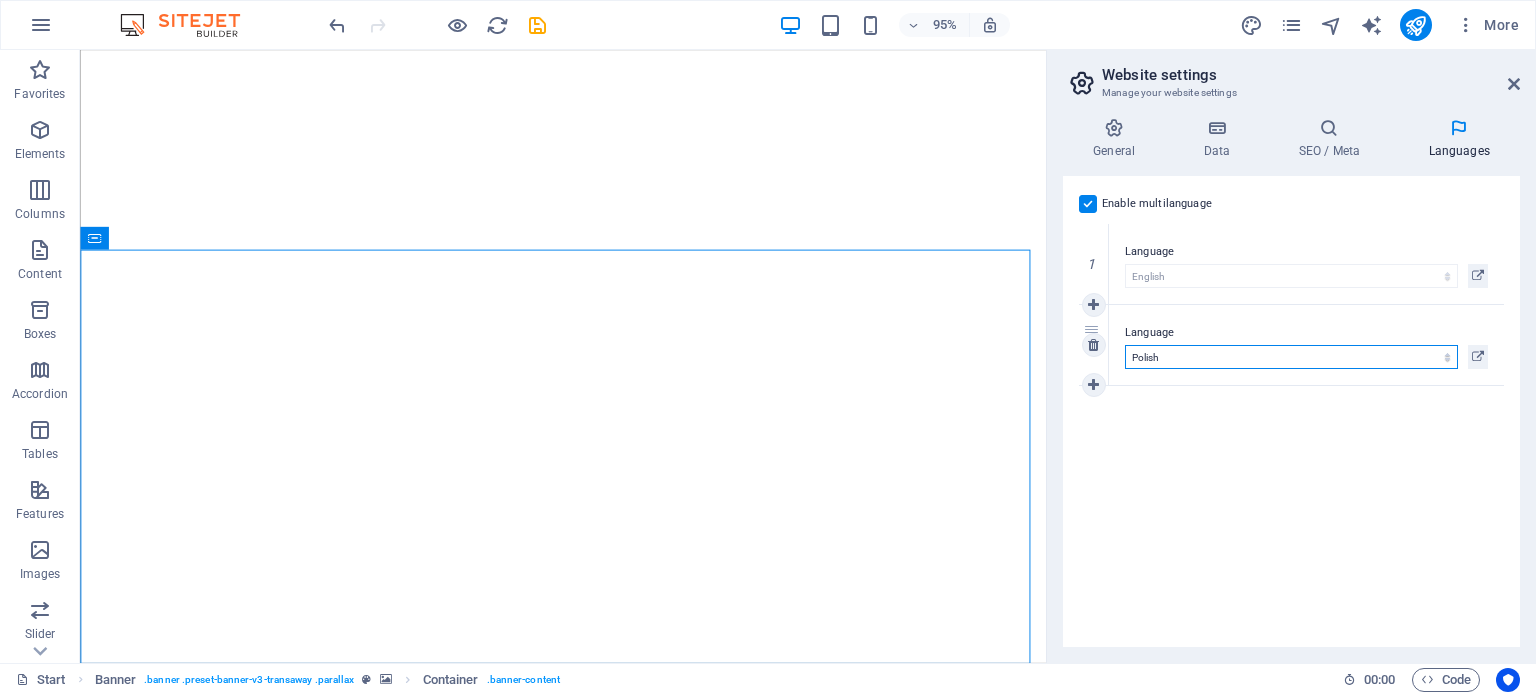 click on "Abkhazian Afar Afrikaans Akan Albanian Amharic Arabic Aragonese Armenian Assamese Avaric Avestan Aymara Azerbaijani Bambara Bashkir Basque Belarusian Bengali Bihari languages Bislama Bokmål Bosnian Breton Bulgarian Burmese Catalan Central Khmer Chamorro Chechen Chinese Church Slavic Chuvash Cornish Corsican Cree Croatian Czech Danish Dutch Dzongkha English Esperanto Estonian Ewe Faroese Farsi (Persian) Fijian Finnish French Fulah Gaelic Galician Ganda Georgian German Greek Greenlandic Guaraní Gujarati Haitian Creole Hausa Hebrew Herero Hindi Hiri Motu Hungarian Icelandic Ido Igbo Indonesian Interlingua Interlingue Inuktitut Inupiaq Irish Italian Japanese Javanese Kannada Kanuri Kashmiri Kazakh Kikuyu Kinyarwanda Komi Kongo Korean Kurdish Kwanyama Kyrgyz Lao Latin Latvian Limburgish Lingala Lithuanian Luba-Katanga Luxembourgish Macedonian Malagasy Malay Malayalam Maldivian Maltese Manx Maori Marathi Marshallese Mongolian Nauru Navajo Ndonga Nepali North Ndebele Northern Sami Norwegian Norwegian Nynorsk Nuosu" at bounding box center (1291, 357) 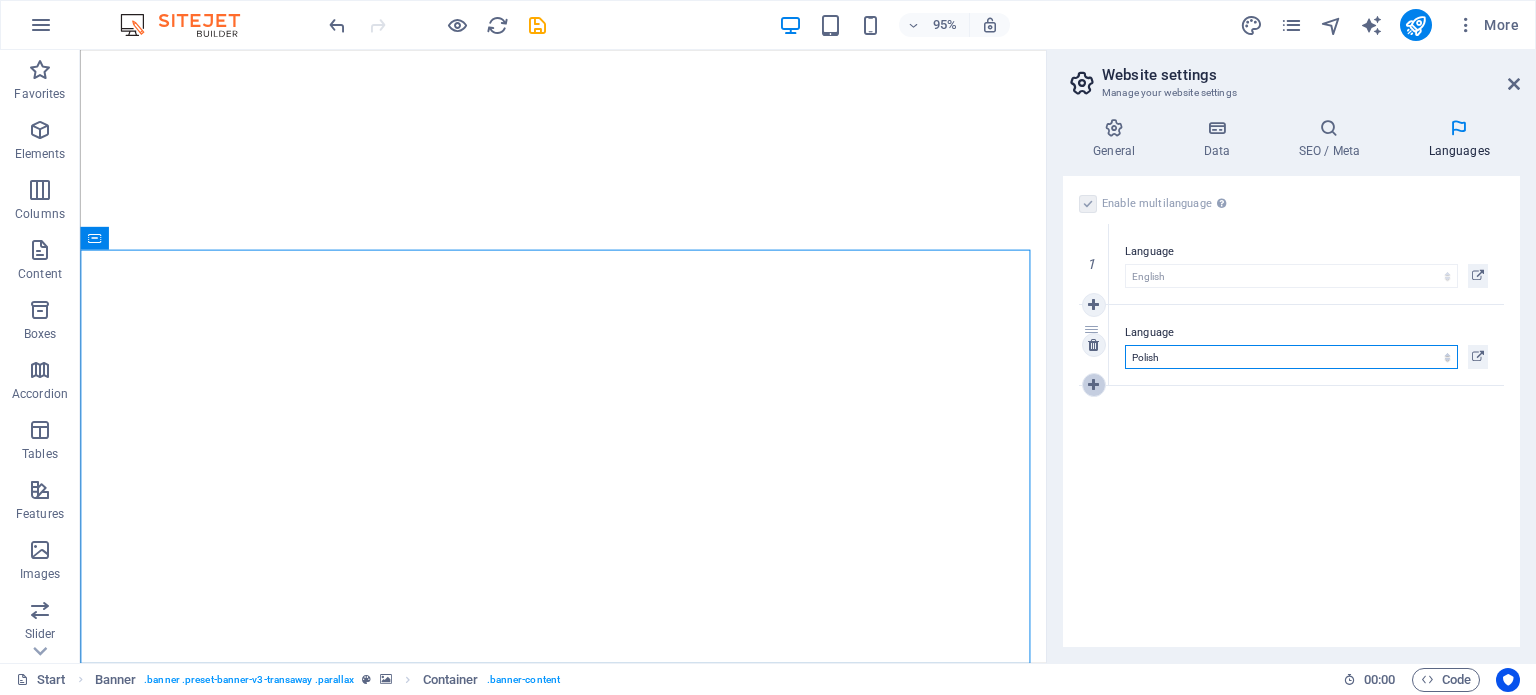 click at bounding box center (1093, 385) 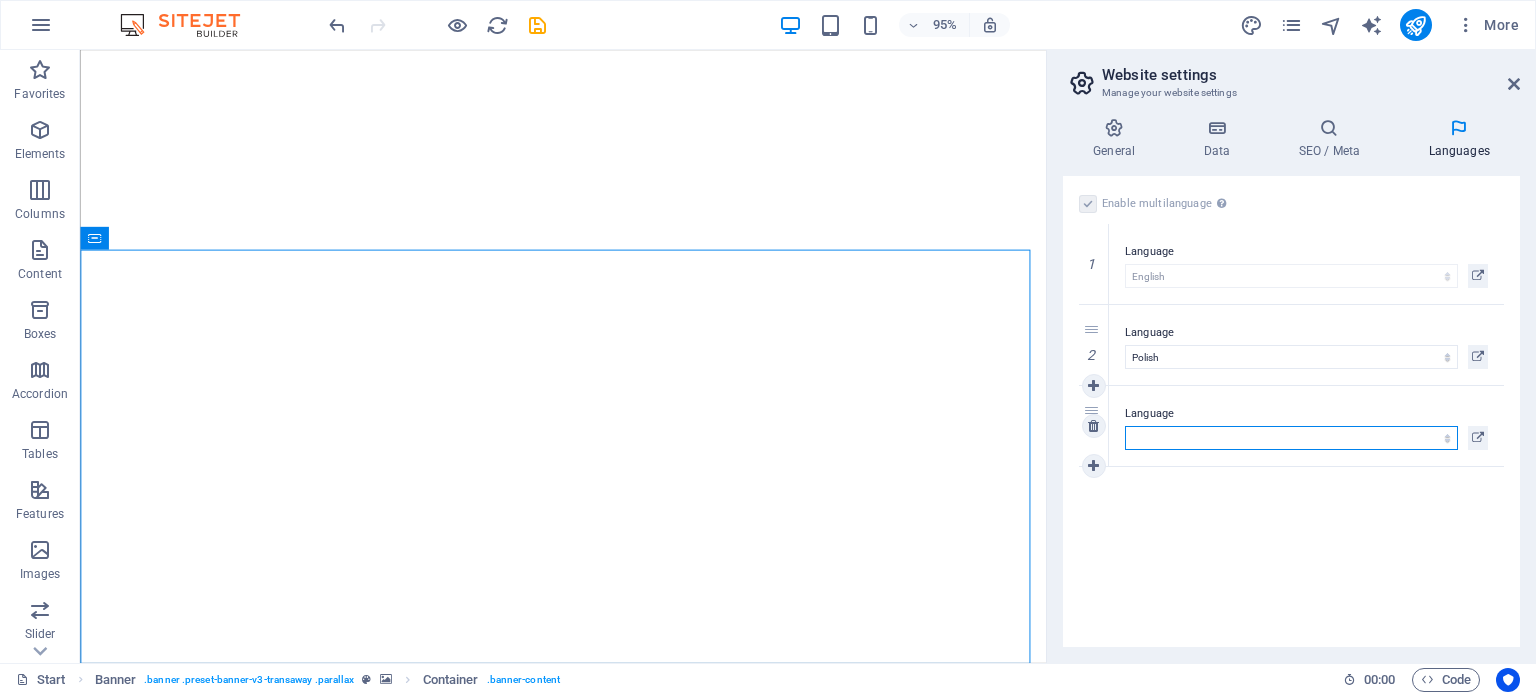 click on "Abkhazian Afar Afrikaans Akan Albanian Amharic Arabic Aragonese Armenian Assamese Avaric Avestan Aymara Azerbaijani Bambara Bashkir Basque Belarusian Bengali Bihari languages Bislama Bokmål Bosnian Breton Bulgarian Burmese Catalan Central Khmer Chamorro Chechen Chinese Church Slavic Chuvash Cornish Corsican Cree Croatian Czech Danish Dutch Dzongkha English Esperanto Estonian Ewe Faroese Farsi (Persian) Fijian Finnish French Fulah Gaelic Galician Ganda Georgian German Greek Greenlandic Guaraní Gujarati Haitian Creole Hausa Hebrew Herero Hindi Hiri Motu Hungarian Icelandic Ido Igbo Indonesian Interlingua Interlingue Inuktitut Inupiaq Irish Italian Japanese Javanese Kannada Kanuri Kashmiri Kazakh Kikuyu Kinyarwanda Komi Kongo Korean Kurdish Kwanyama Kyrgyz Lao Latin Latvian Limburgish Lingala Lithuanian Luba-Katanga Luxembourgish Macedonian Malagasy Malay Malayalam Maldivian Maltese Manx Maori Marathi Marshallese Mongolian Nauru Navajo Ndonga Nepali North Ndebele Northern Sami Norwegian Norwegian Nynorsk Nuosu" at bounding box center (1291, 438) 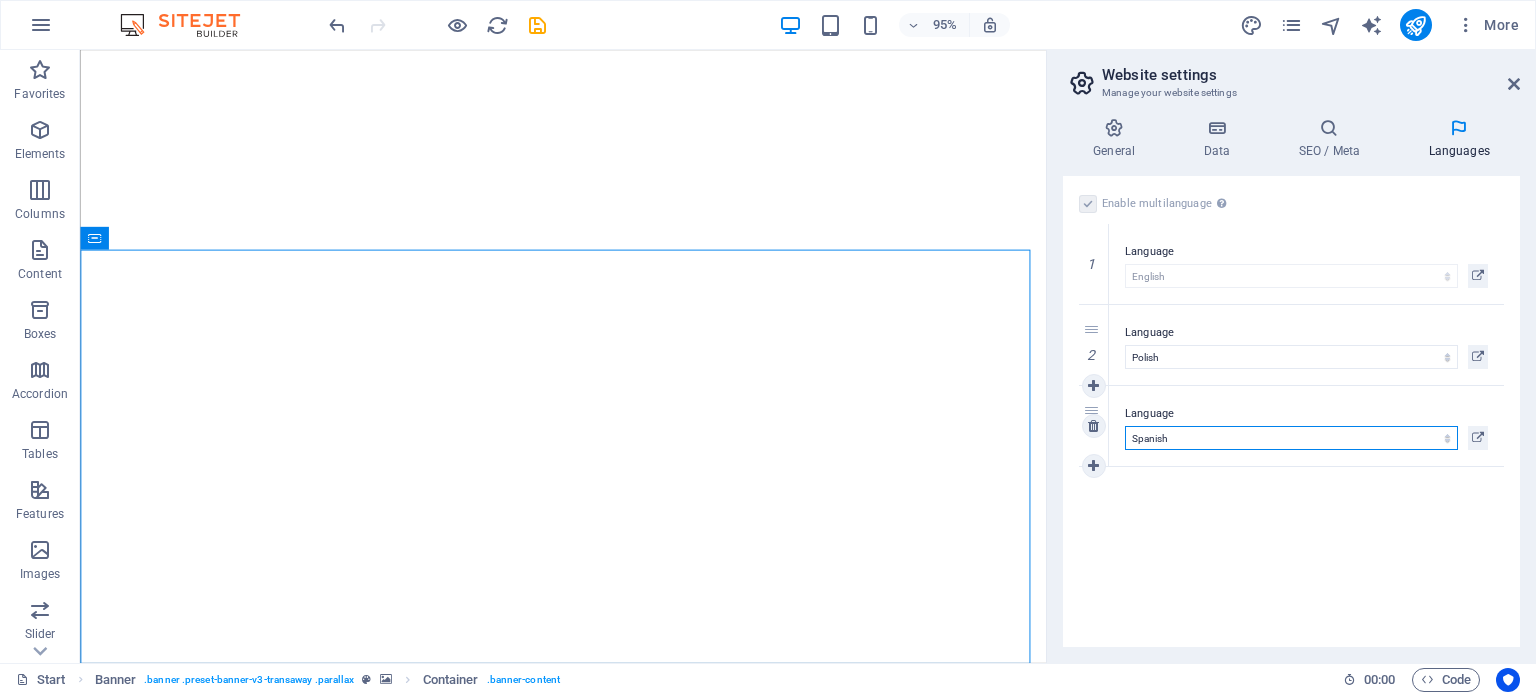 click on "Abkhazian Afar Afrikaans Akan Albanian Amharic Arabic Aragonese Armenian Assamese Avaric Avestan Aymara Azerbaijani Bambara Bashkir Basque Belarusian Bengali Bihari languages Bislama Bokmål Bosnian Breton Bulgarian Burmese Catalan Central Khmer Chamorro Chechen Chinese Church Slavic Chuvash Cornish Corsican Cree Croatian Czech Danish Dutch Dzongkha English Esperanto Estonian Ewe Faroese Farsi (Persian) Fijian Finnish French Fulah Gaelic Galician Ganda Georgian German Greek Greenlandic Guaraní Gujarati Haitian Creole Hausa Hebrew Herero Hindi Hiri Motu Hungarian Icelandic Ido Igbo Indonesian Interlingua Interlingue Inuktitut Inupiaq Irish Italian Japanese Javanese Kannada Kanuri Kashmiri Kazakh Kikuyu Kinyarwanda Komi Kongo Korean Kurdish Kwanyama Kyrgyz Lao Latin Latvian Limburgish Lingala Lithuanian Luba-Katanga Luxembourgish Macedonian Malagasy Malay Malayalam Maldivian Maltese Manx Maori Marathi Marshallese Mongolian Nauru Navajo Ndonga Nepali North Ndebele Northern Sami Norwegian Norwegian Nynorsk Nuosu" at bounding box center [1291, 438] 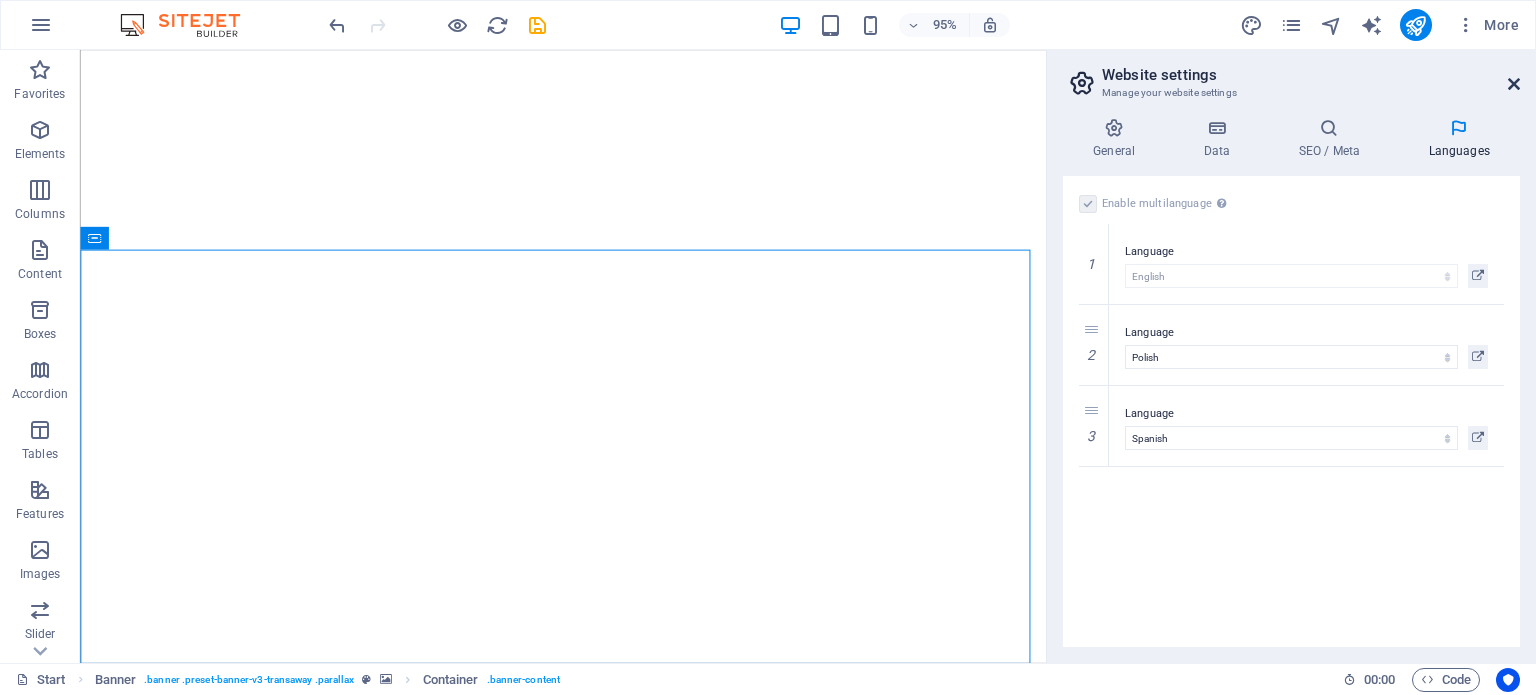 click at bounding box center (1514, 84) 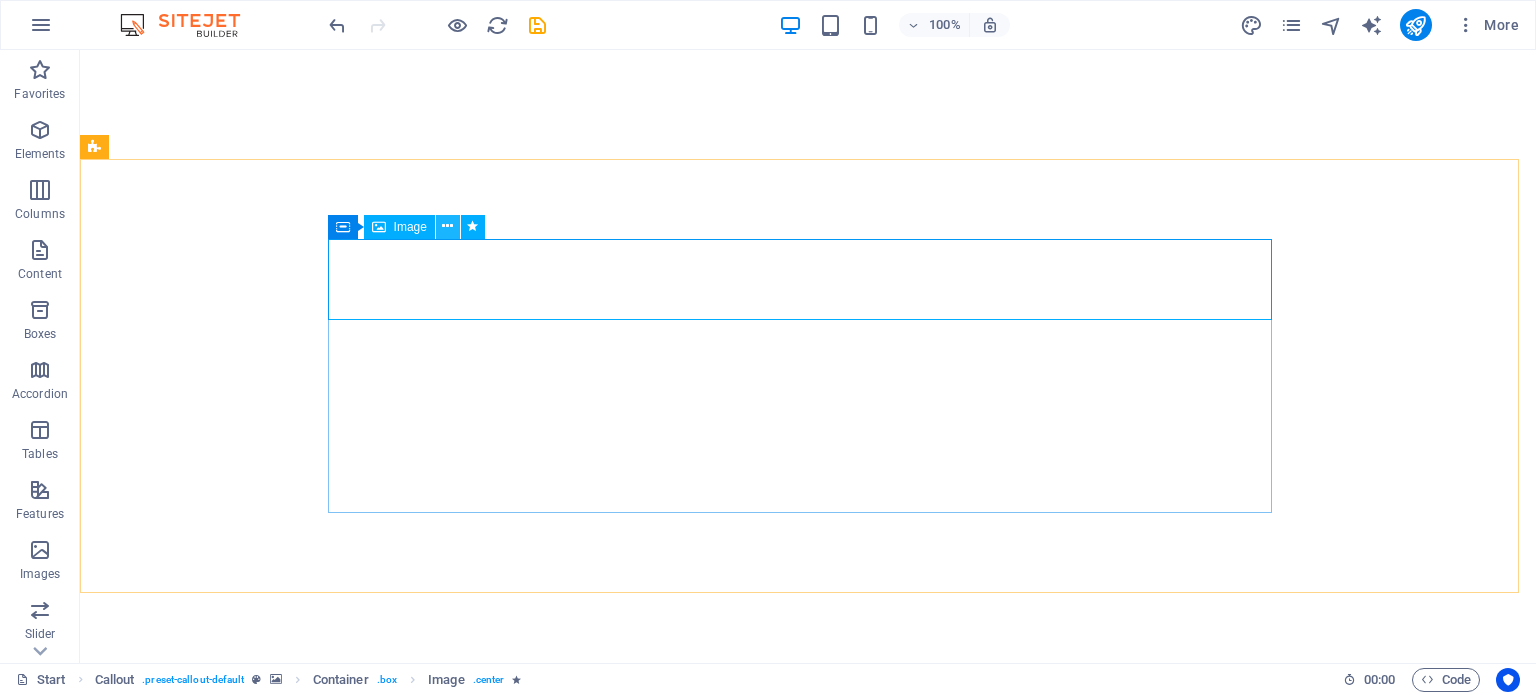 click at bounding box center [447, 226] 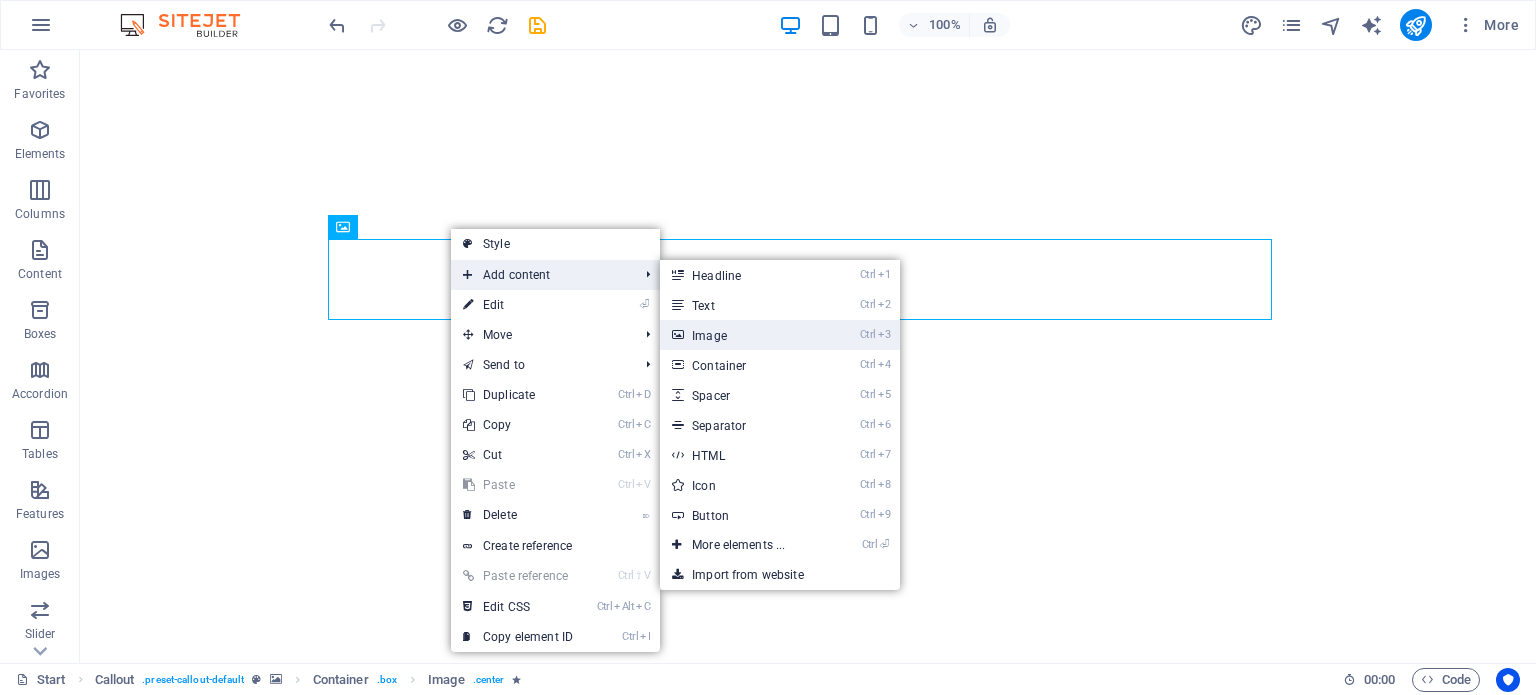 click on "Ctrl 3  Image" at bounding box center [742, 335] 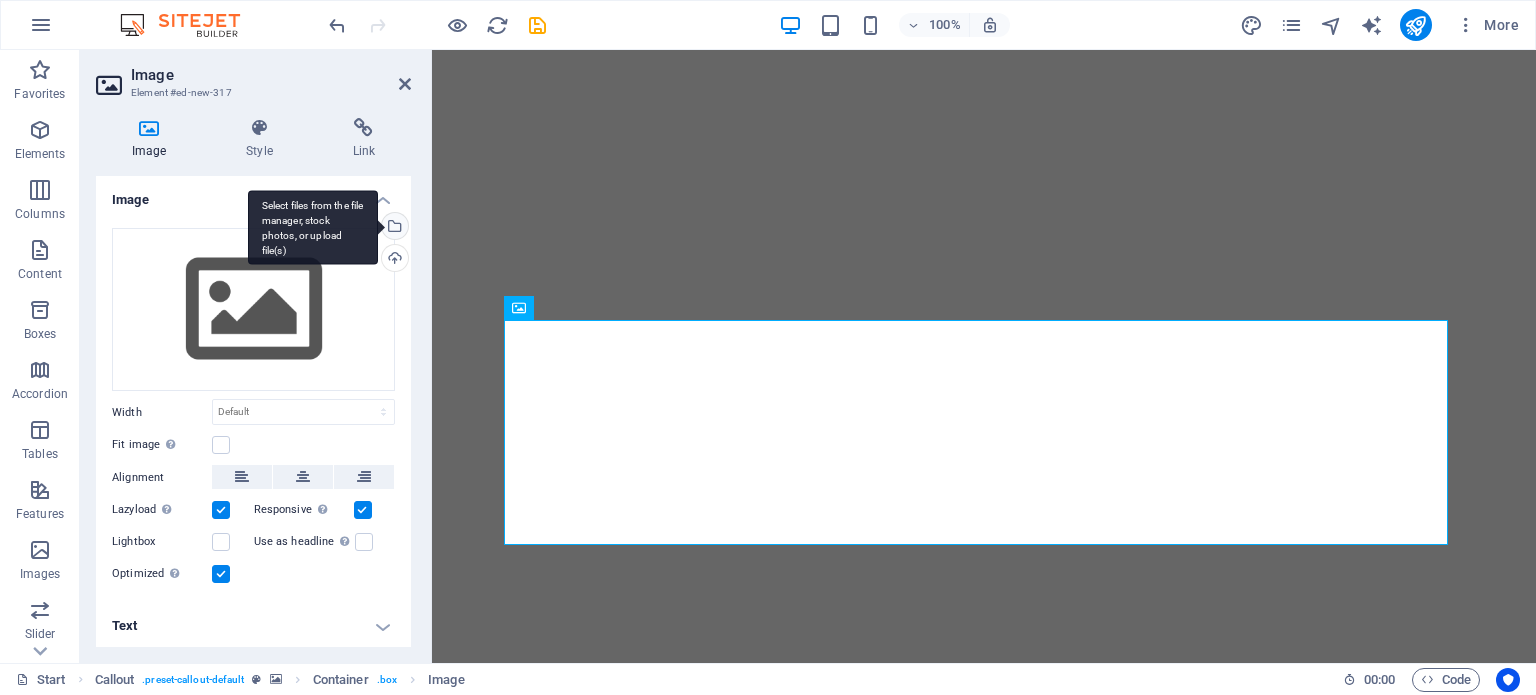 click on "Select files from the file manager, stock photos, or upload file(s)" at bounding box center [393, 228] 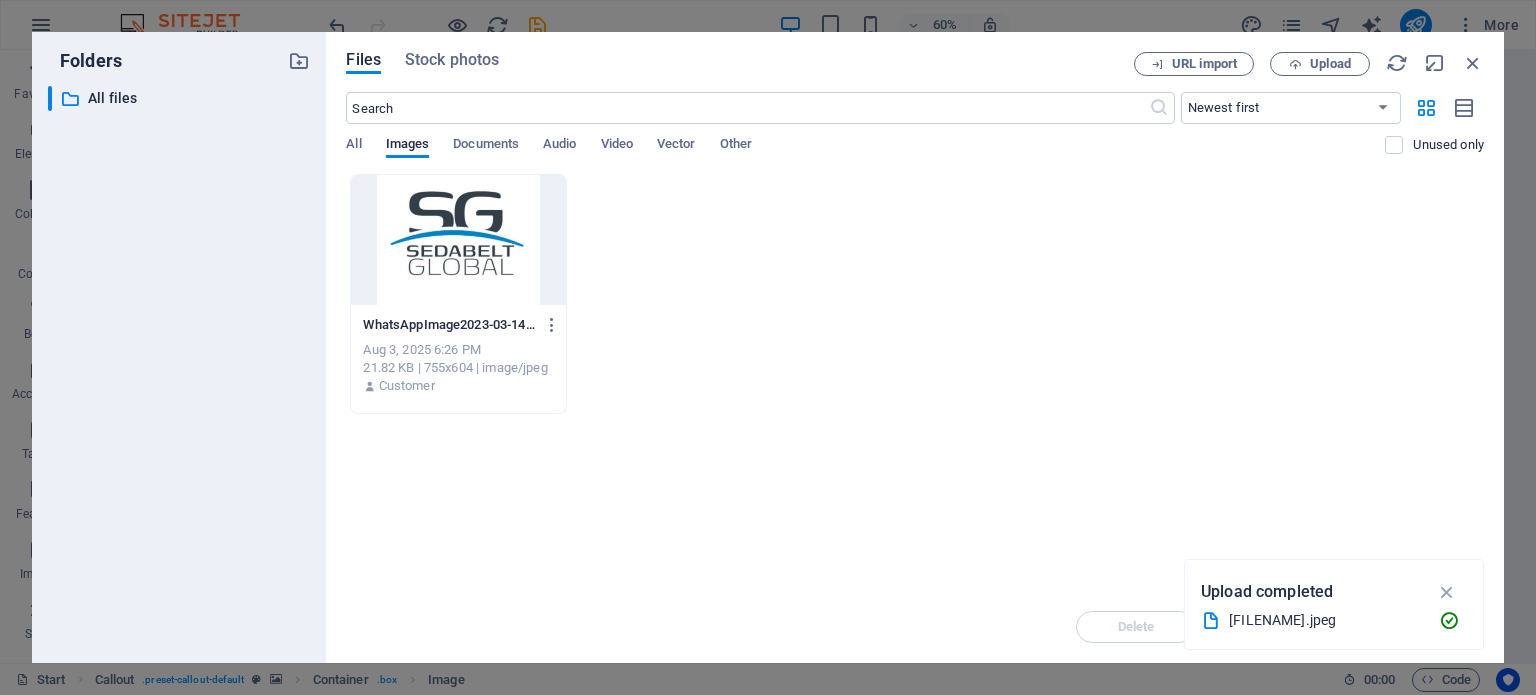click at bounding box center [458, 240] 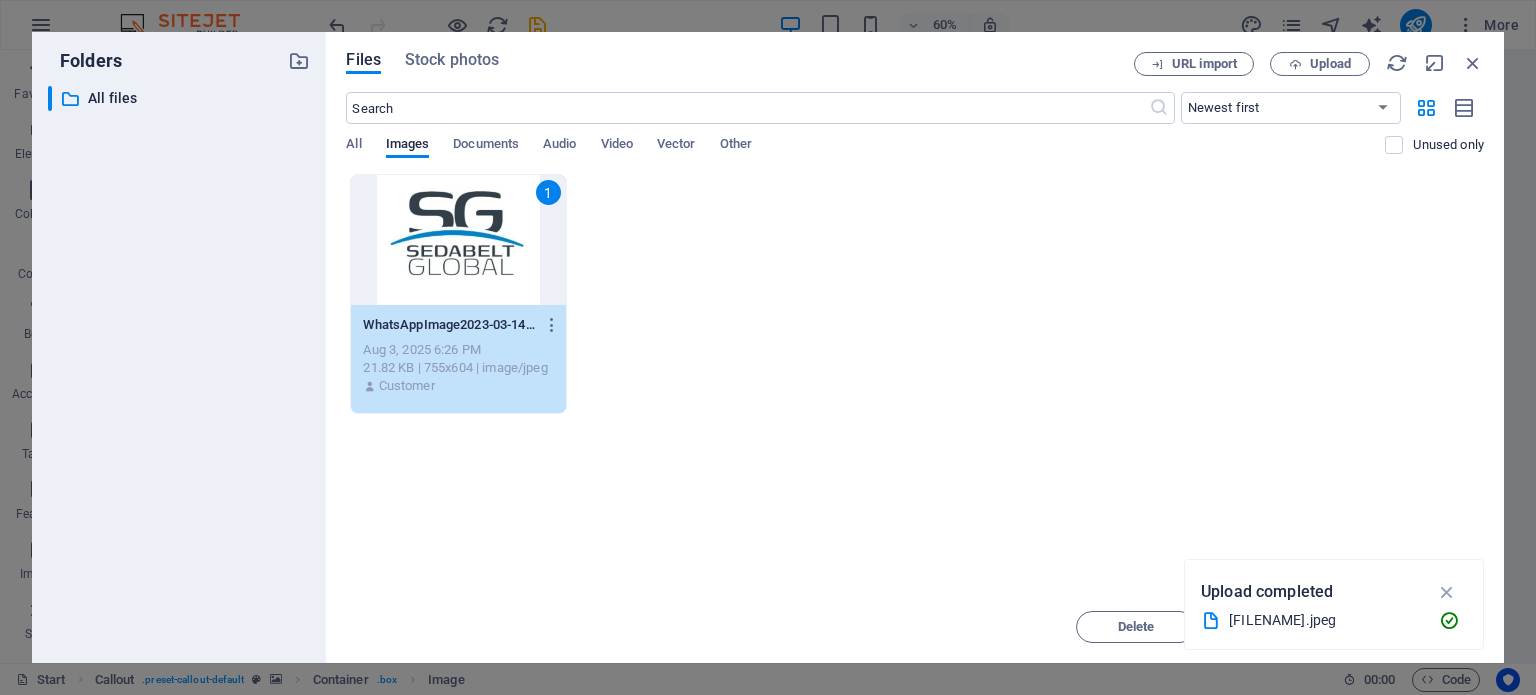 click on "1" at bounding box center (458, 240) 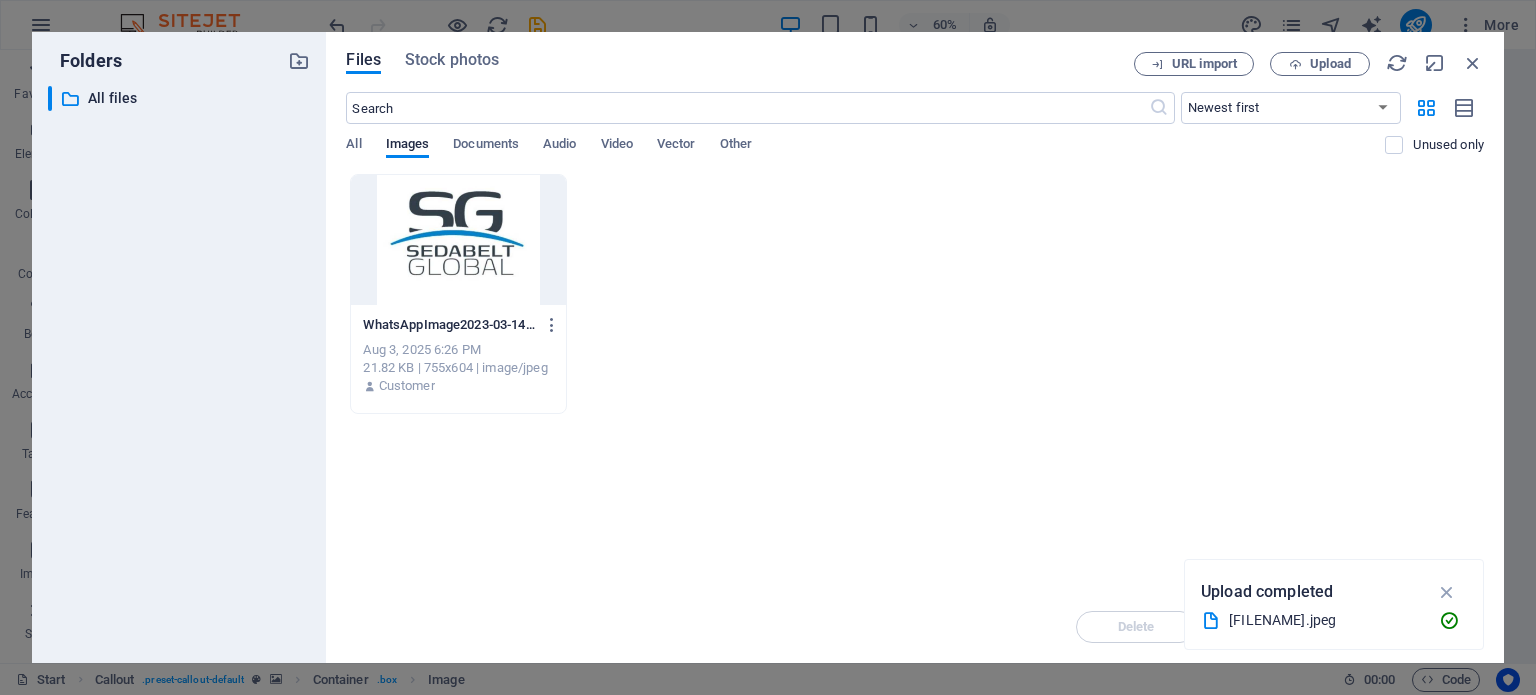 click at bounding box center (458, 240) 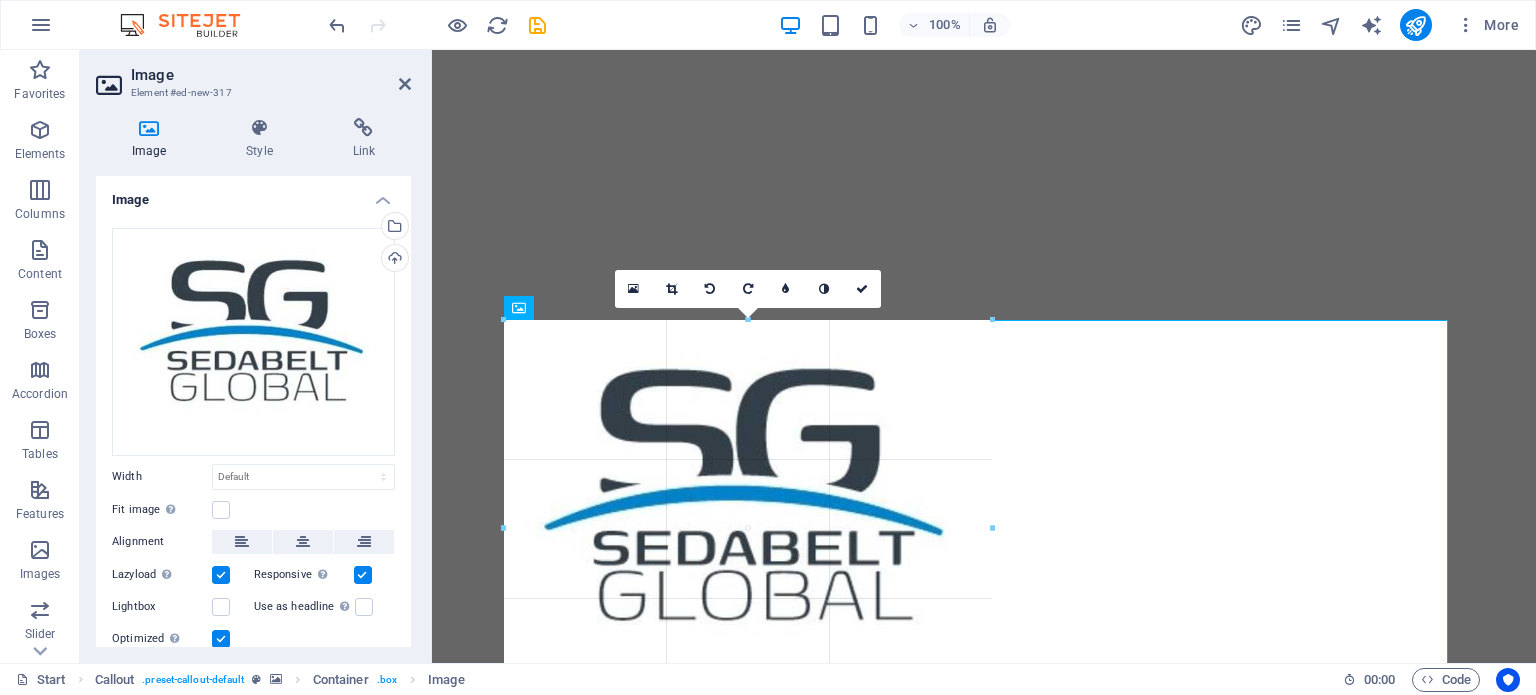 type on "488" 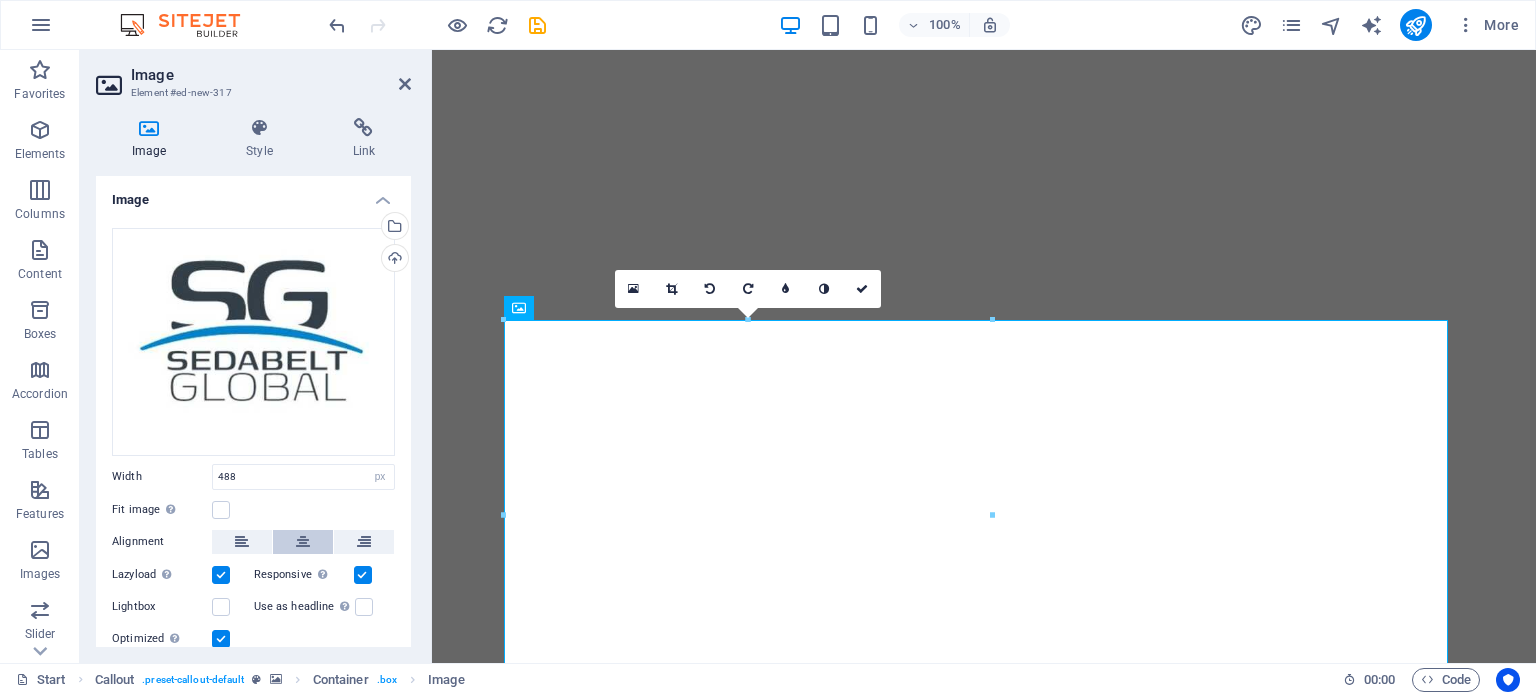 click at bounding box center [303, 542] 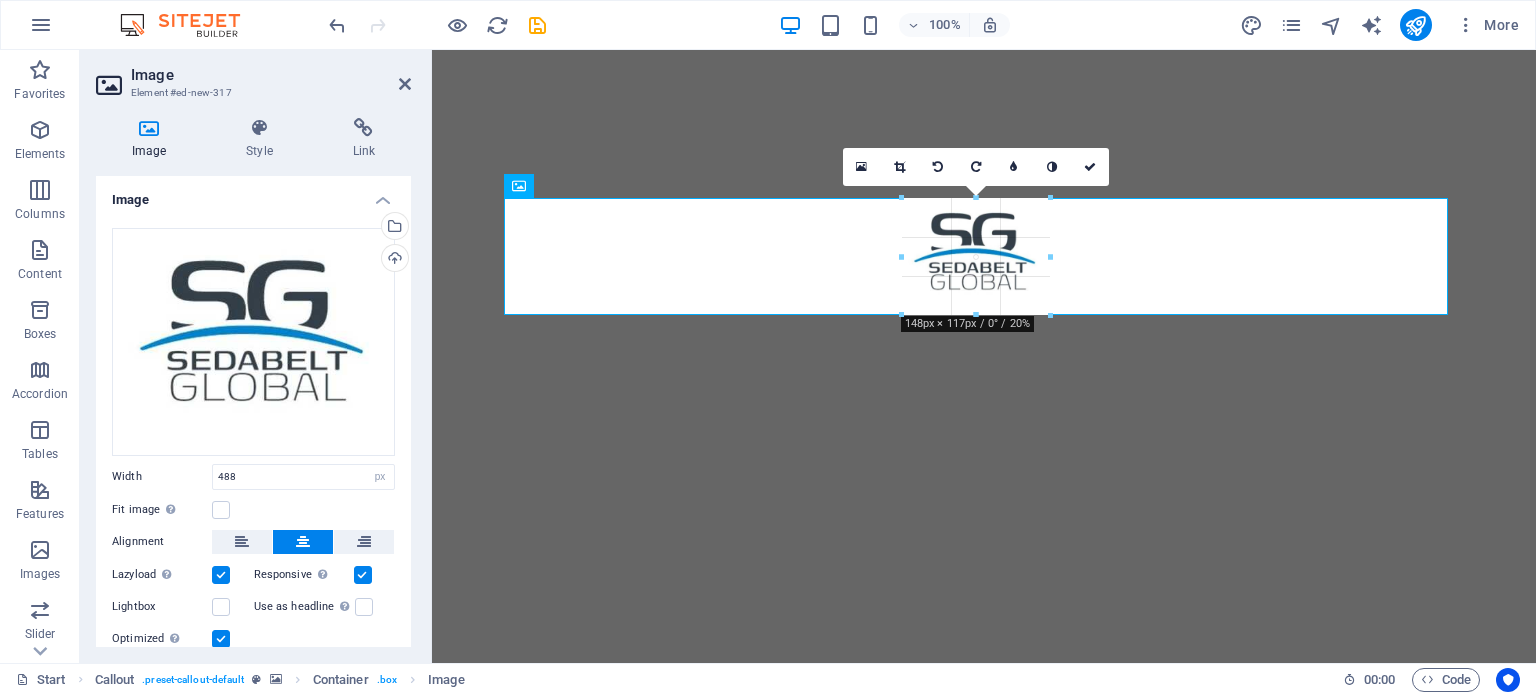 drag, startPoint x: 1219, startPoint y: 590, endPoint x: 884, endPoint y: 283, distance: 454.3941 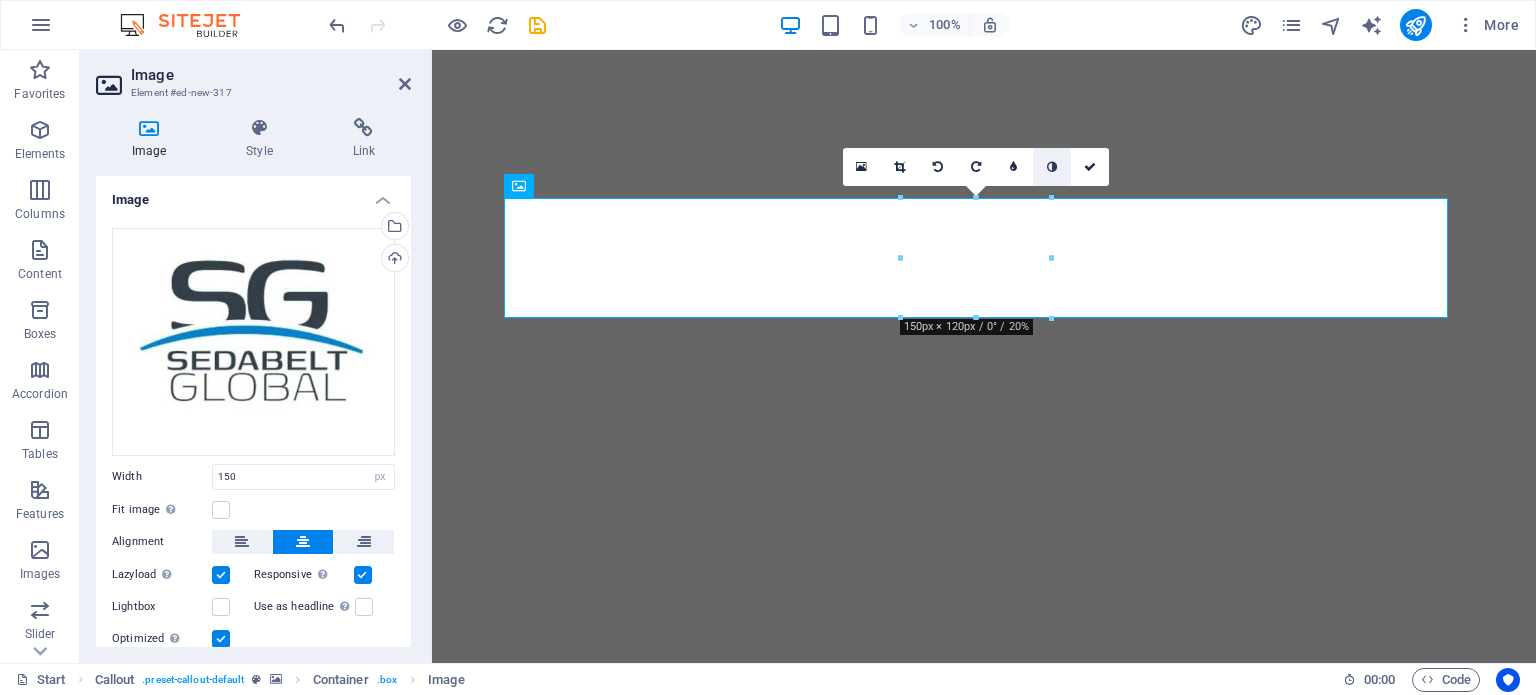 click at bounding box center [1052, 167] 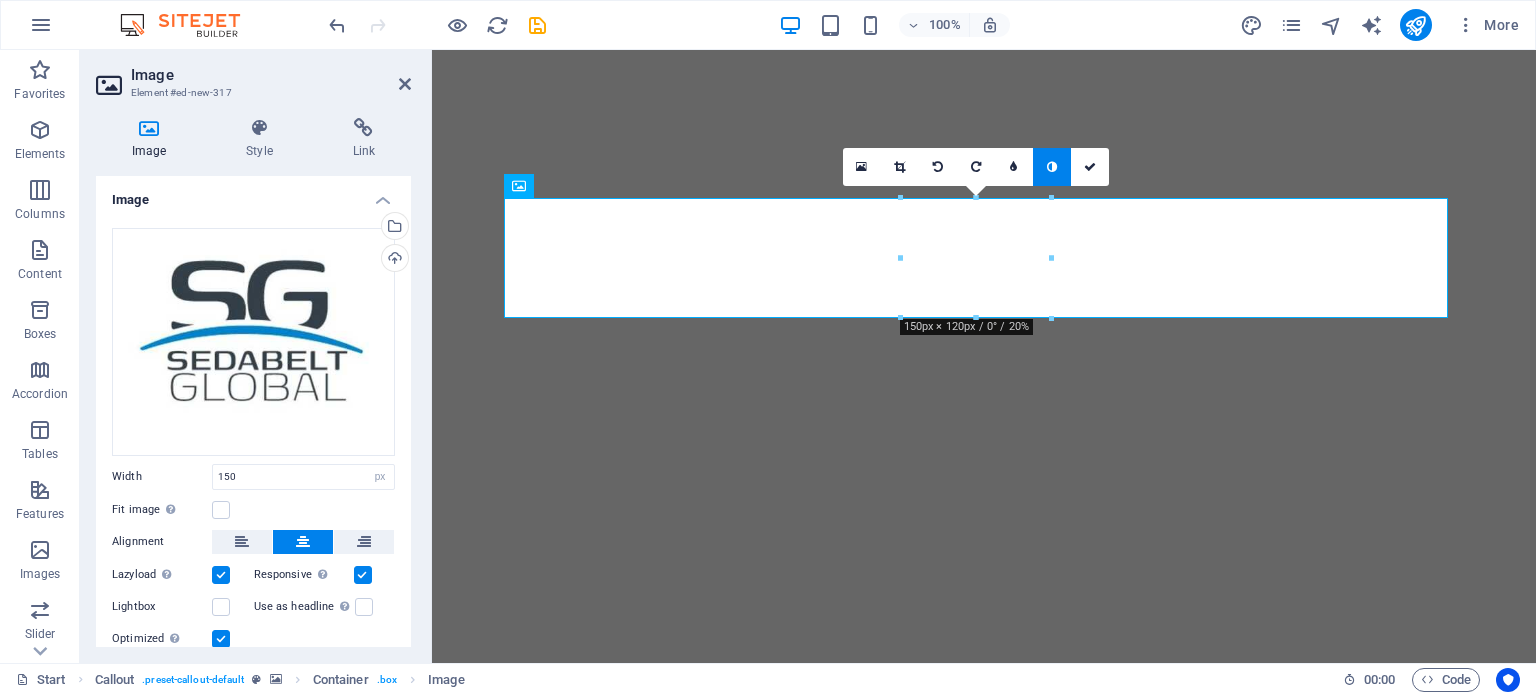 click at bounding box center [1052, 167] 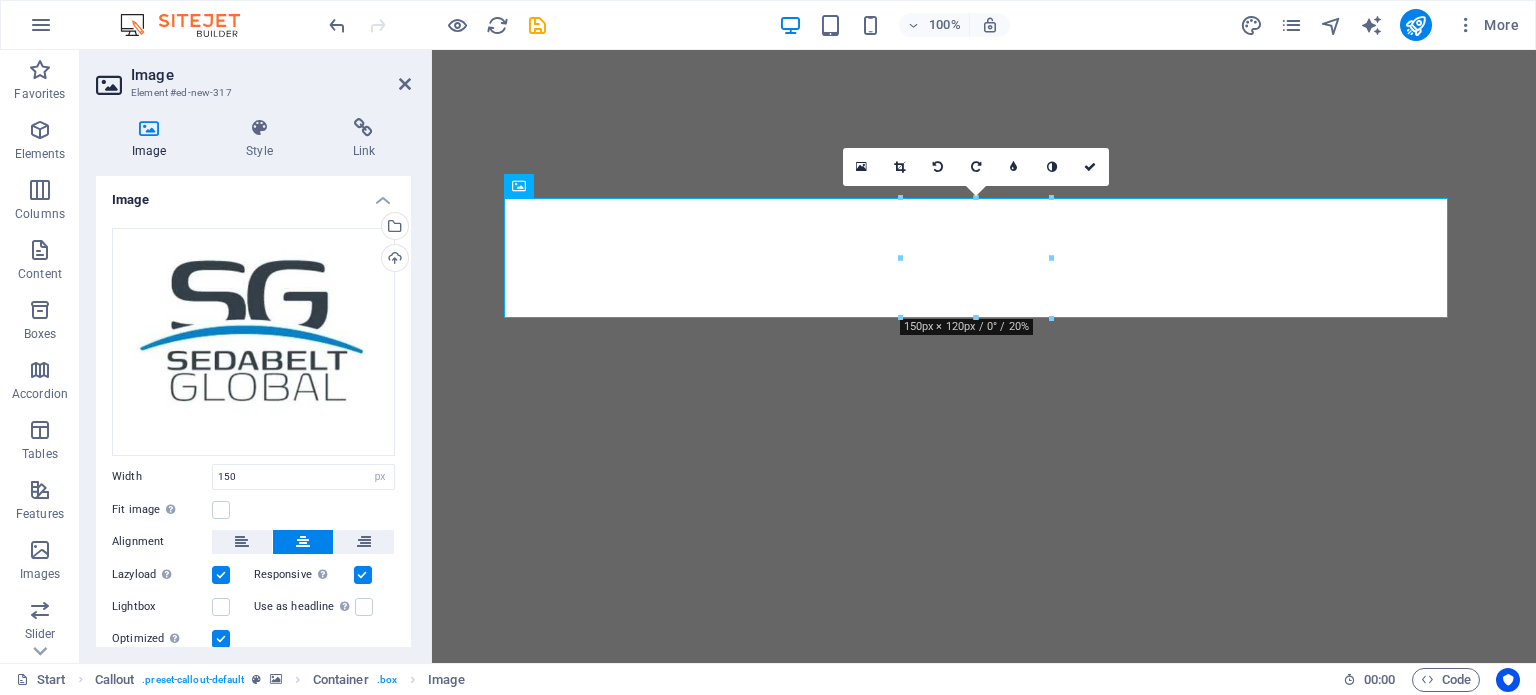 click at bounding box center (1052, 167) 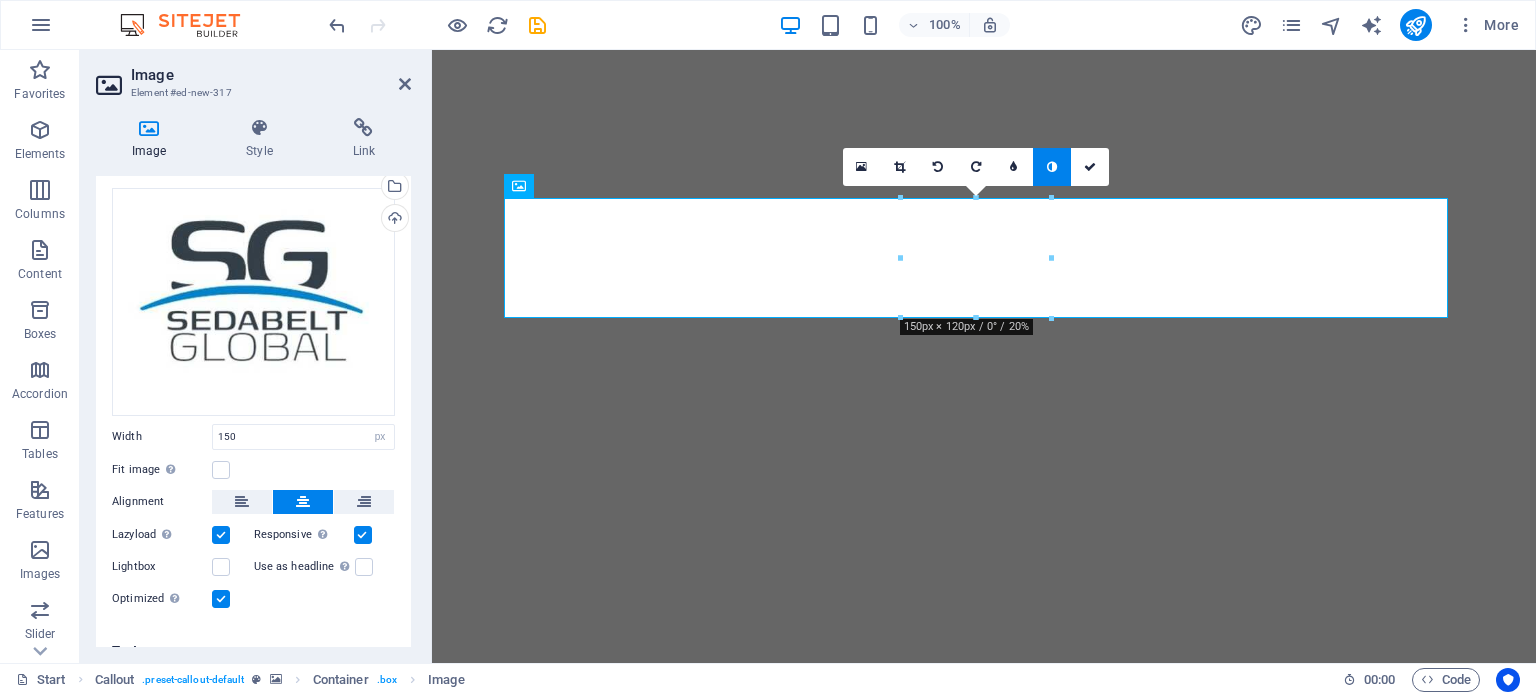 scroll, scrollTop: 64, scrollLeft: 0, axis: vertical 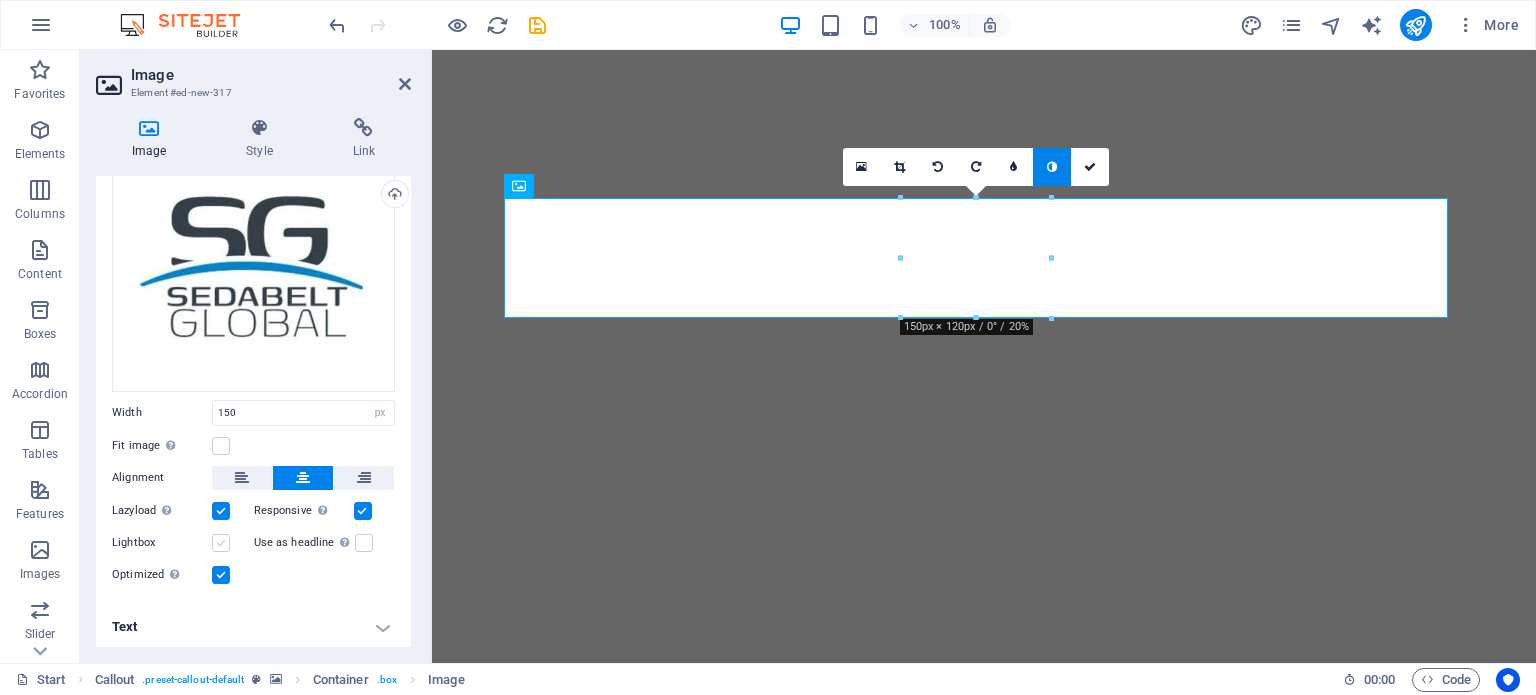 click at bounding box center [221, 543] 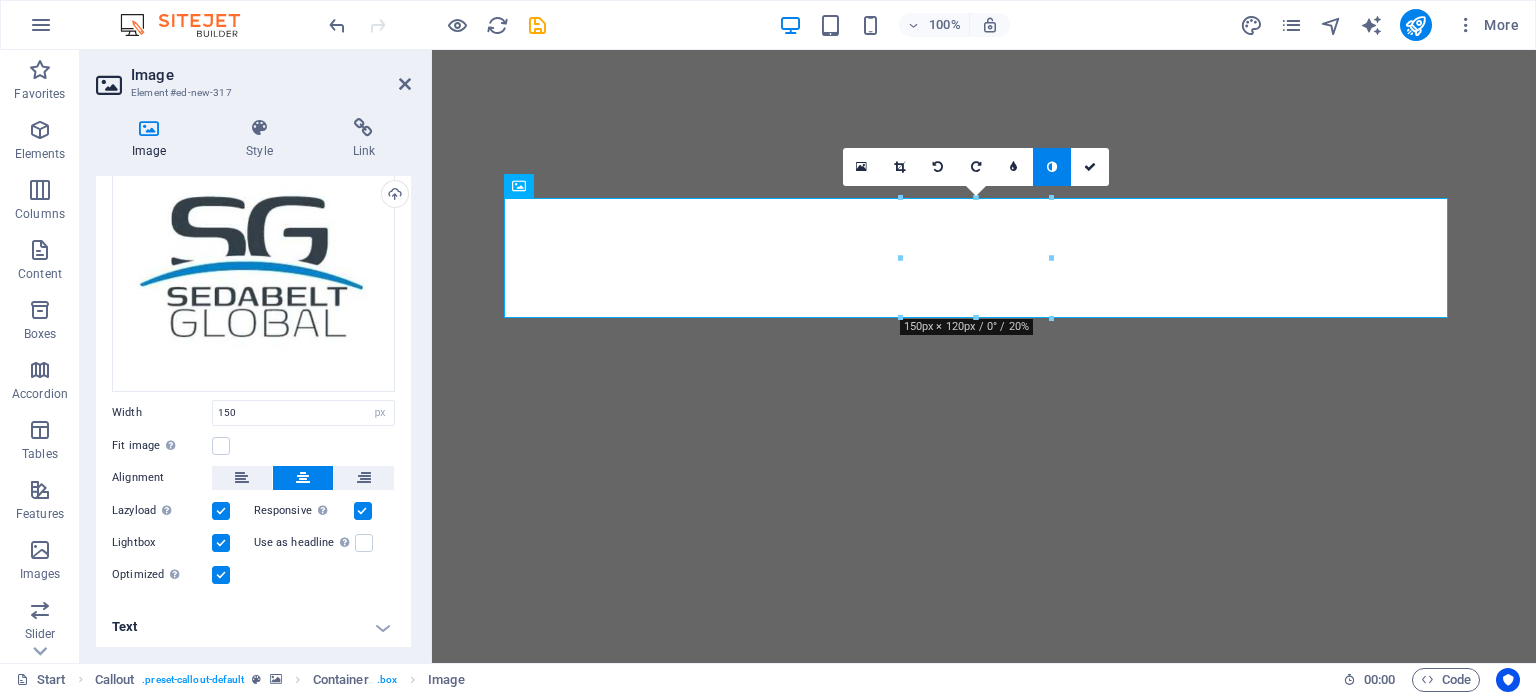 click at bounding box center (221, 543) 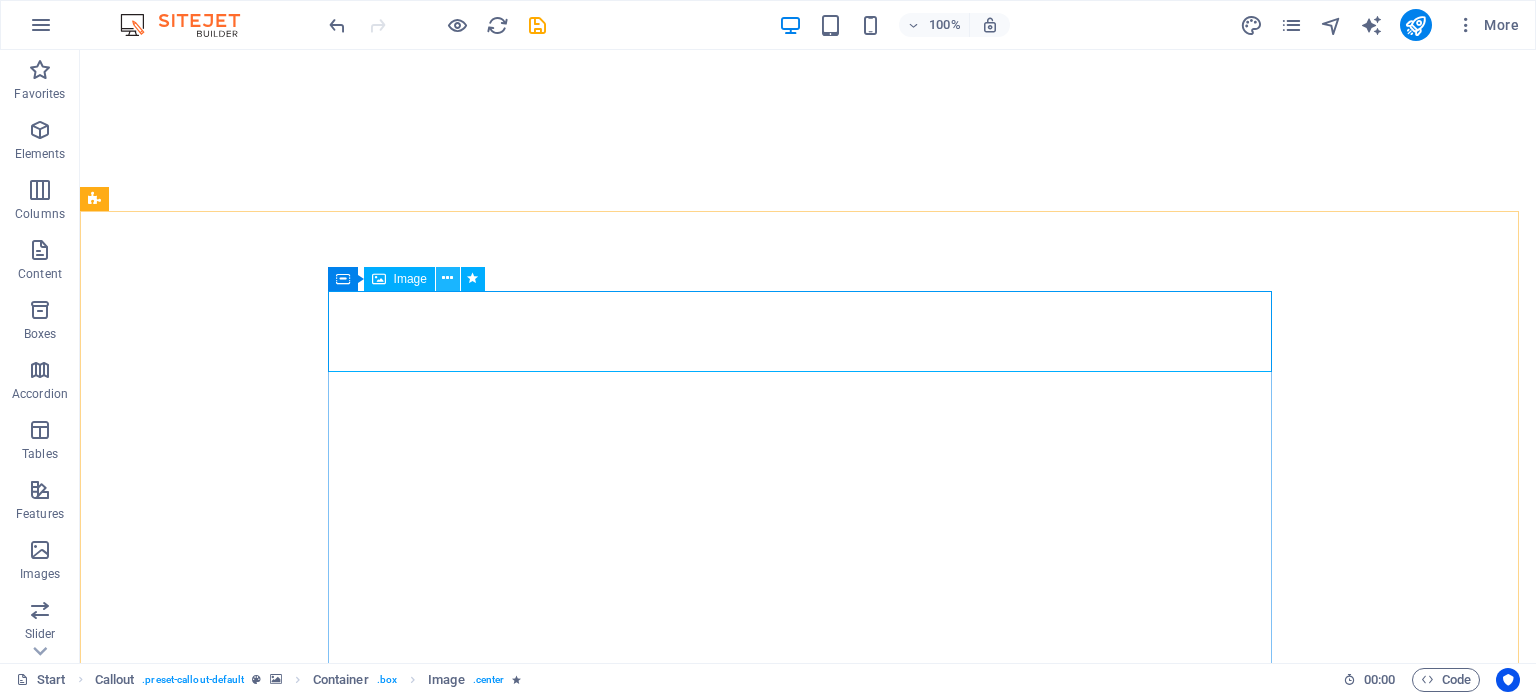 click at bounding box center [447, 278] 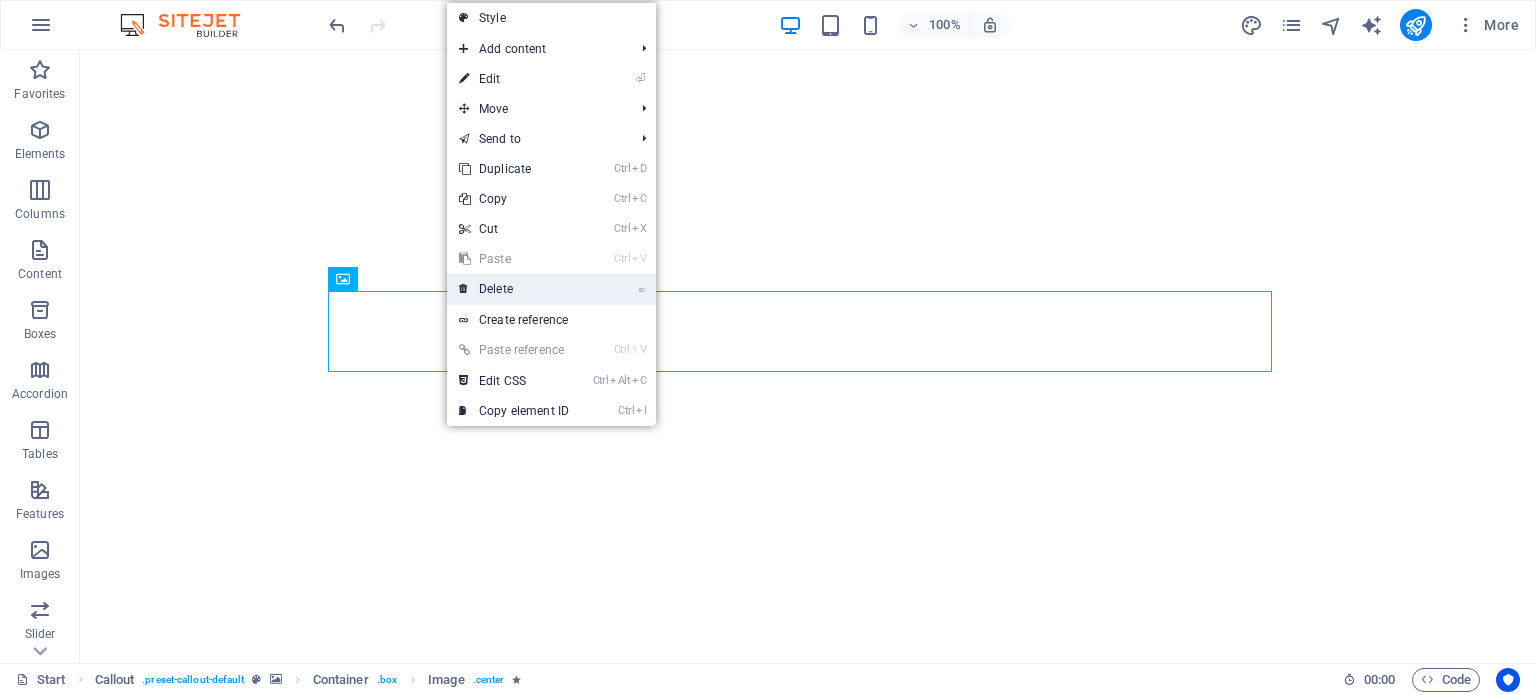 click on "⌦  Delete" at bounding box center (514, 289) 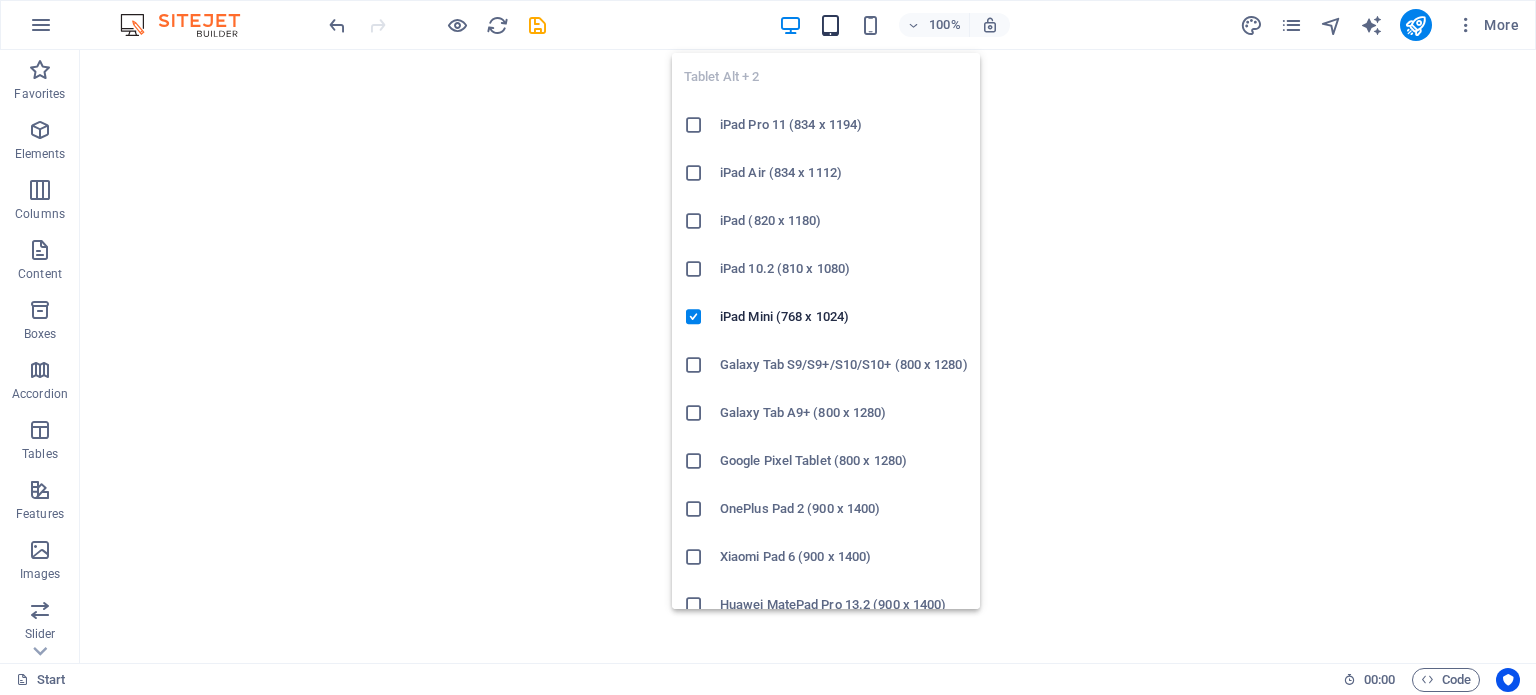 click at bounding box center [830, 25] 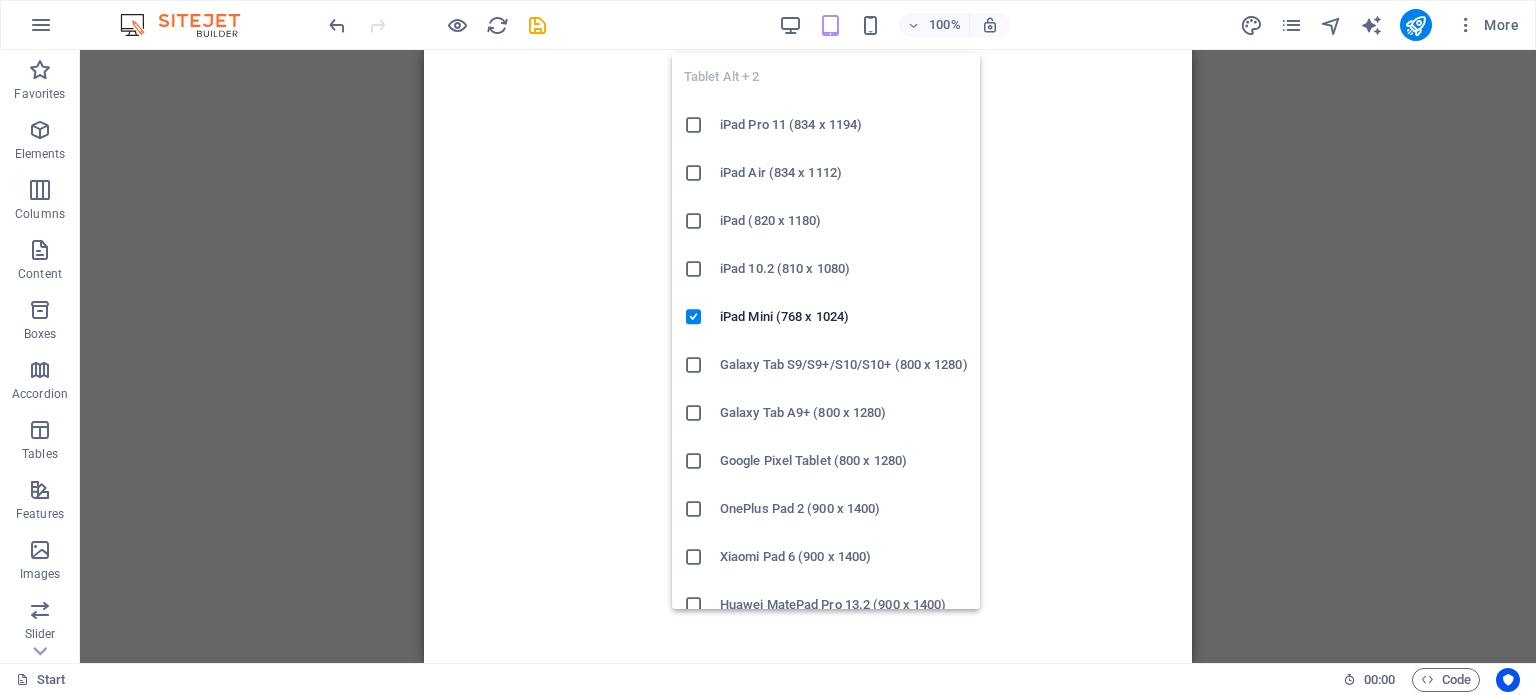 click at bounding box center [830, 25] 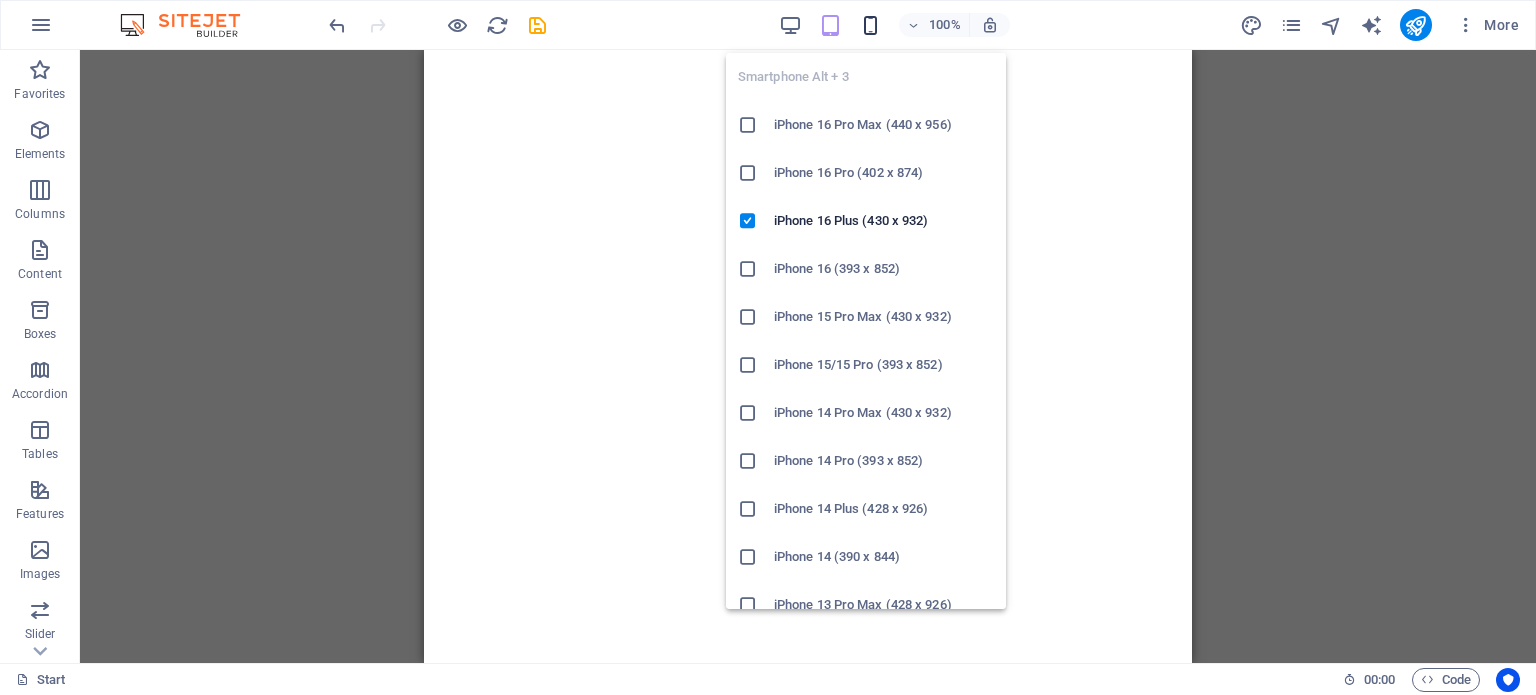 click at bounding box center (870, 25) 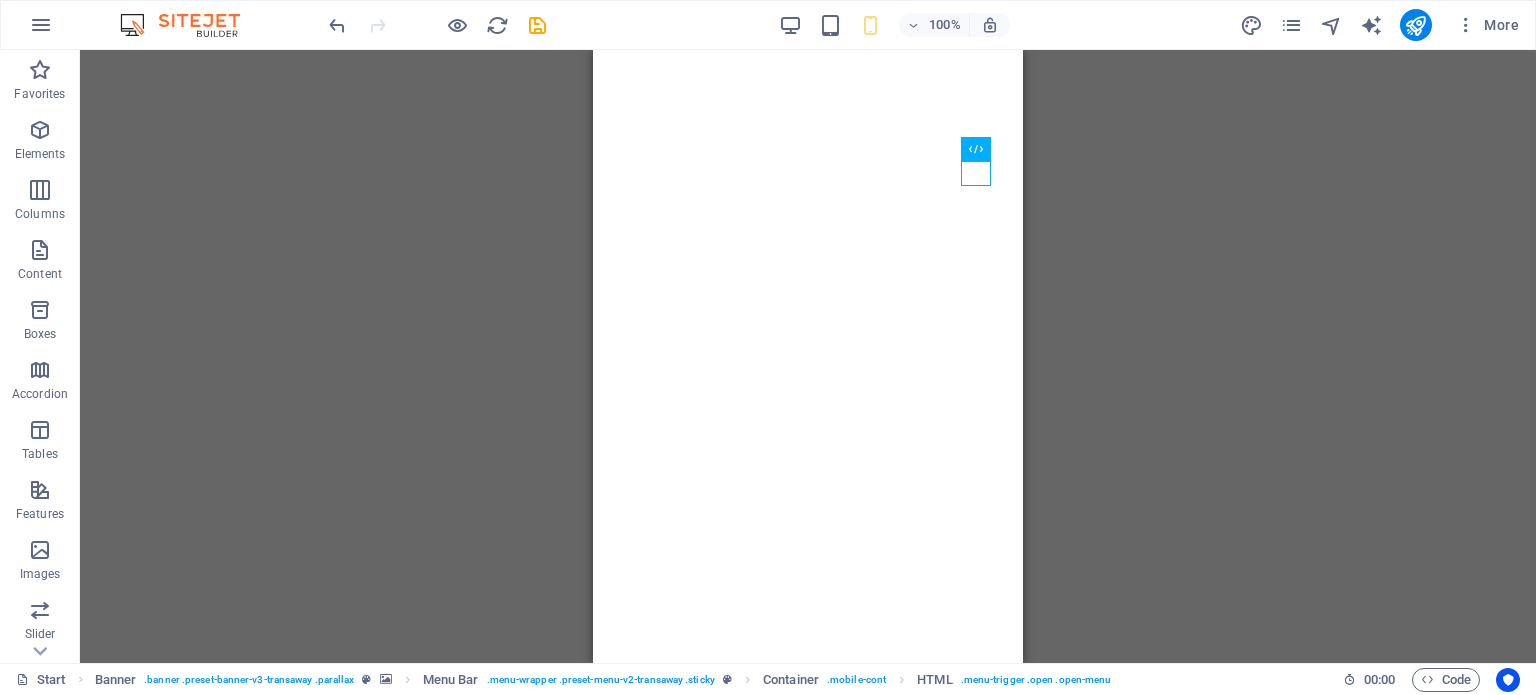 click on "H2   Banner   Container   Menu Bar   Logo   Banner   Image   Menu   Separator   Banner   Info Bar   Button   Icon   Preset   Text   Container   Icon   Placeholder   Preset   Container   Preset   Container   Container   Preset   Preset   Container   Text   Container   Image   Callout   Container   Container   Image   Spacer   H3   Container   Text   Container   Text   Container   Container   Icon   HTML" at bounding box center [808, 356] 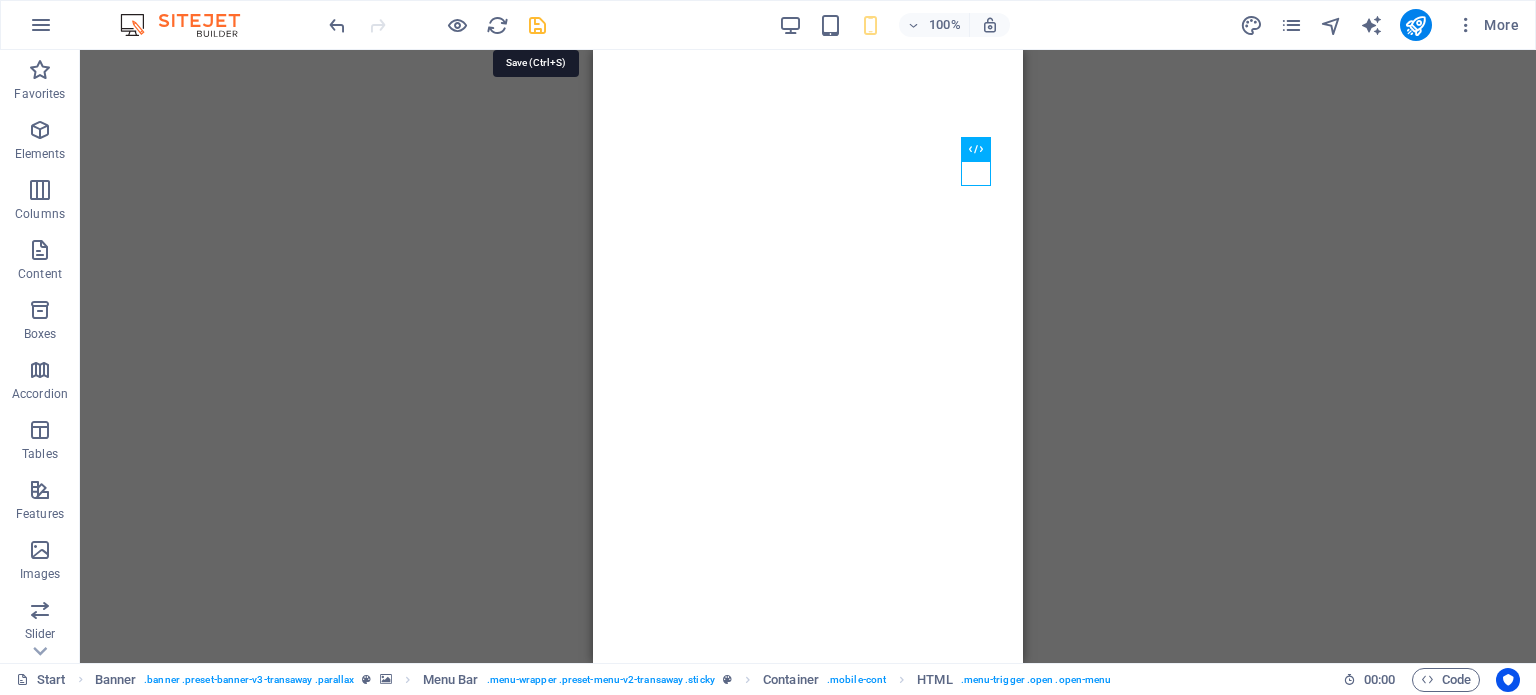 click at bounding box center (537, 25) 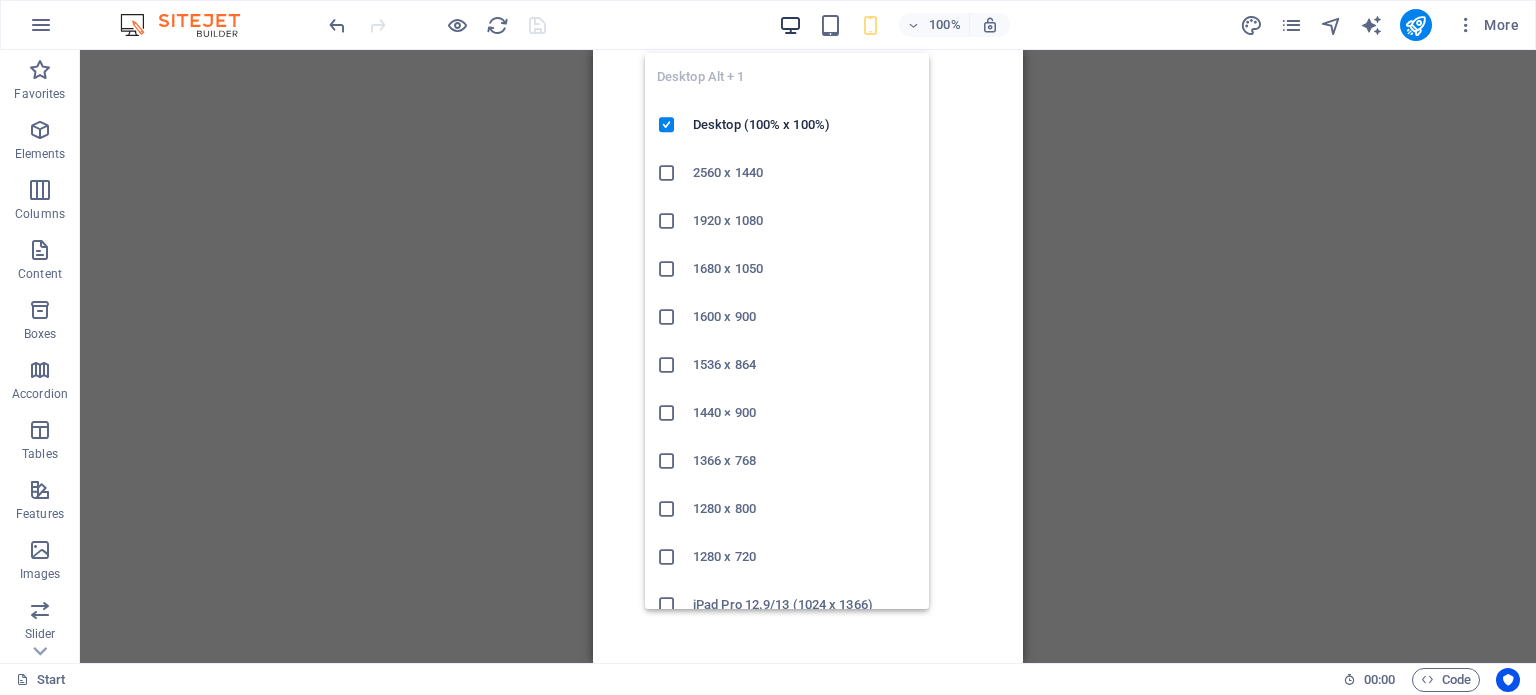 click at bounding box center (790, 25) 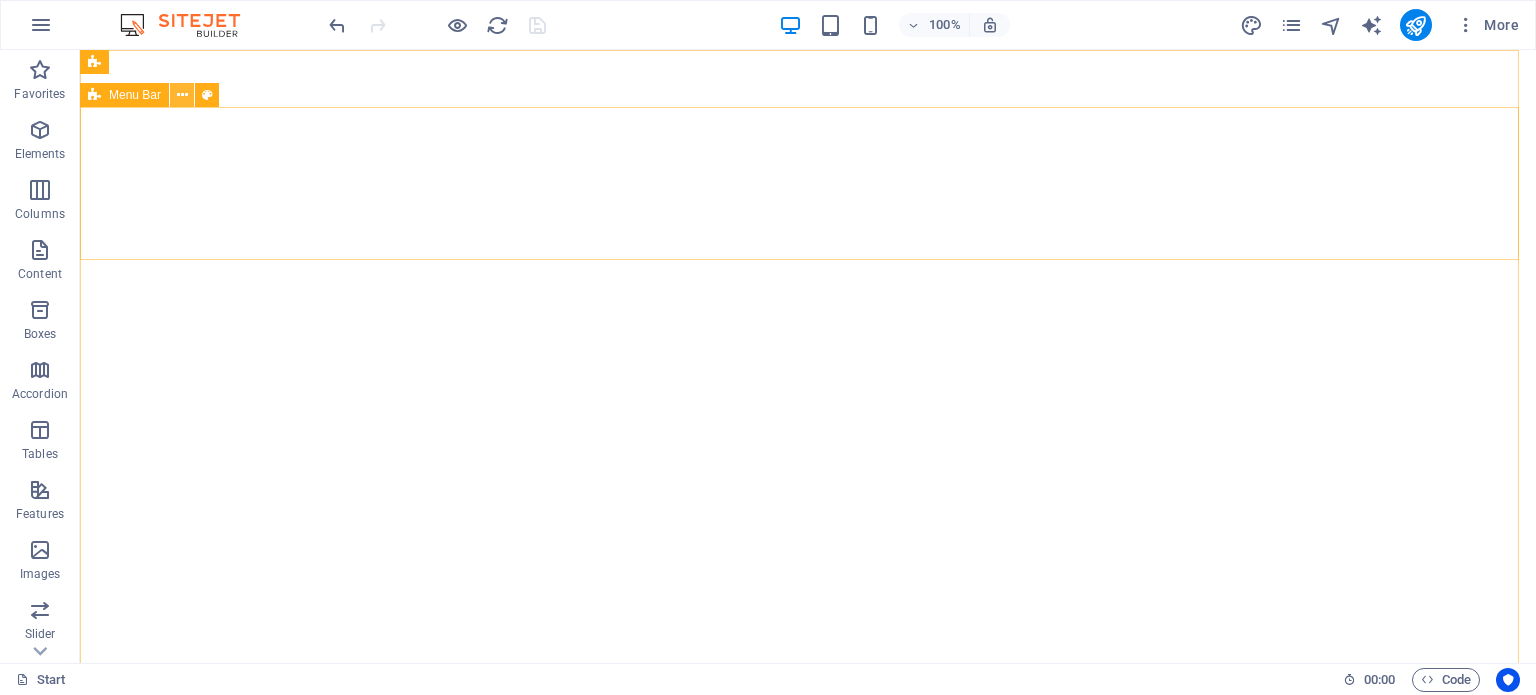 click at bounding box center (182, 95) 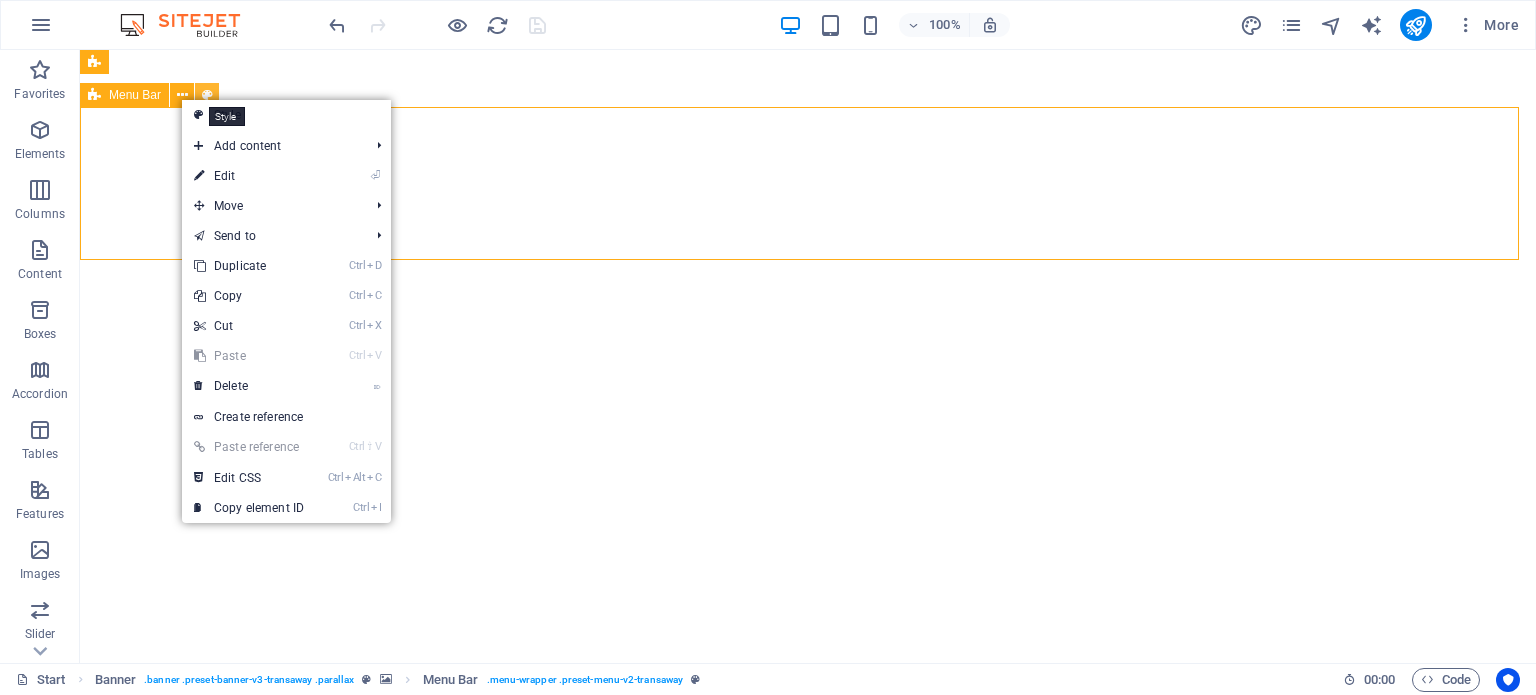 click at bounding box center (207, 95) 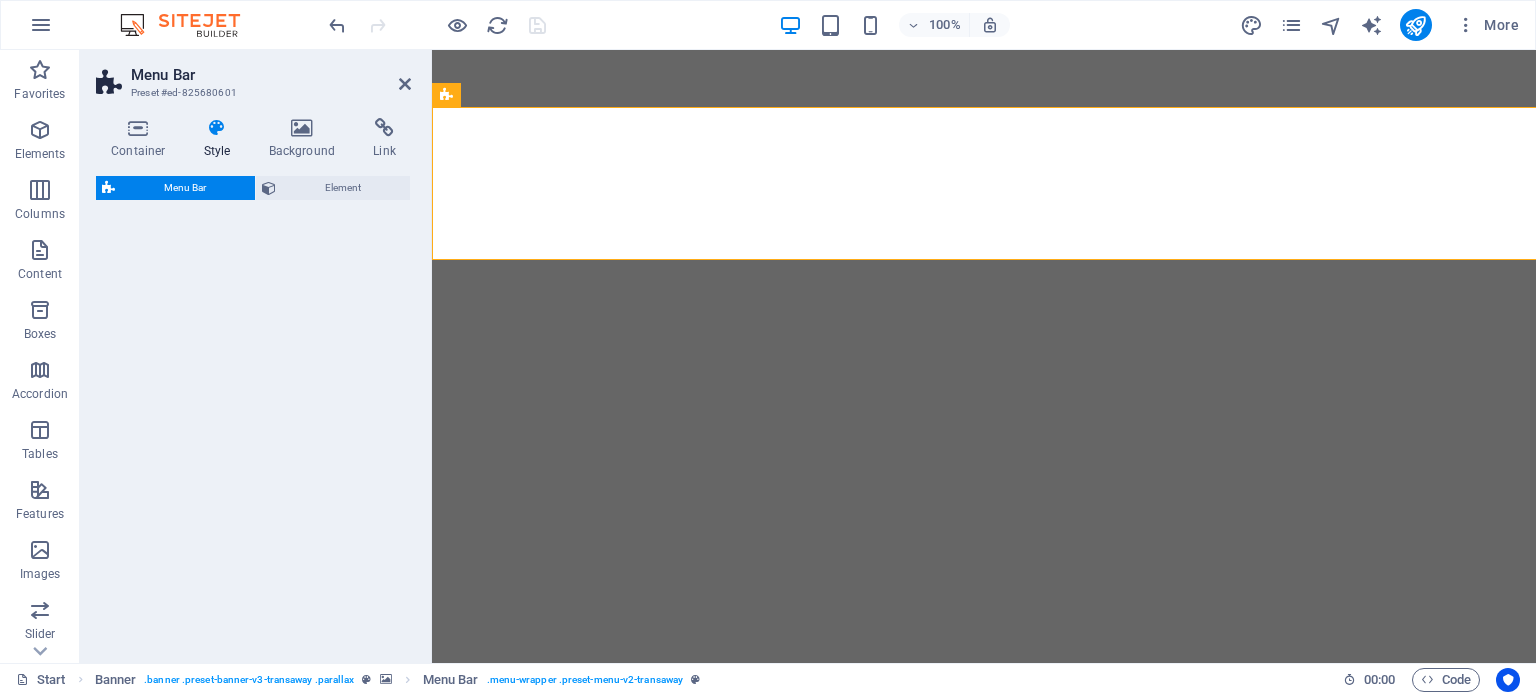 select on "rem" 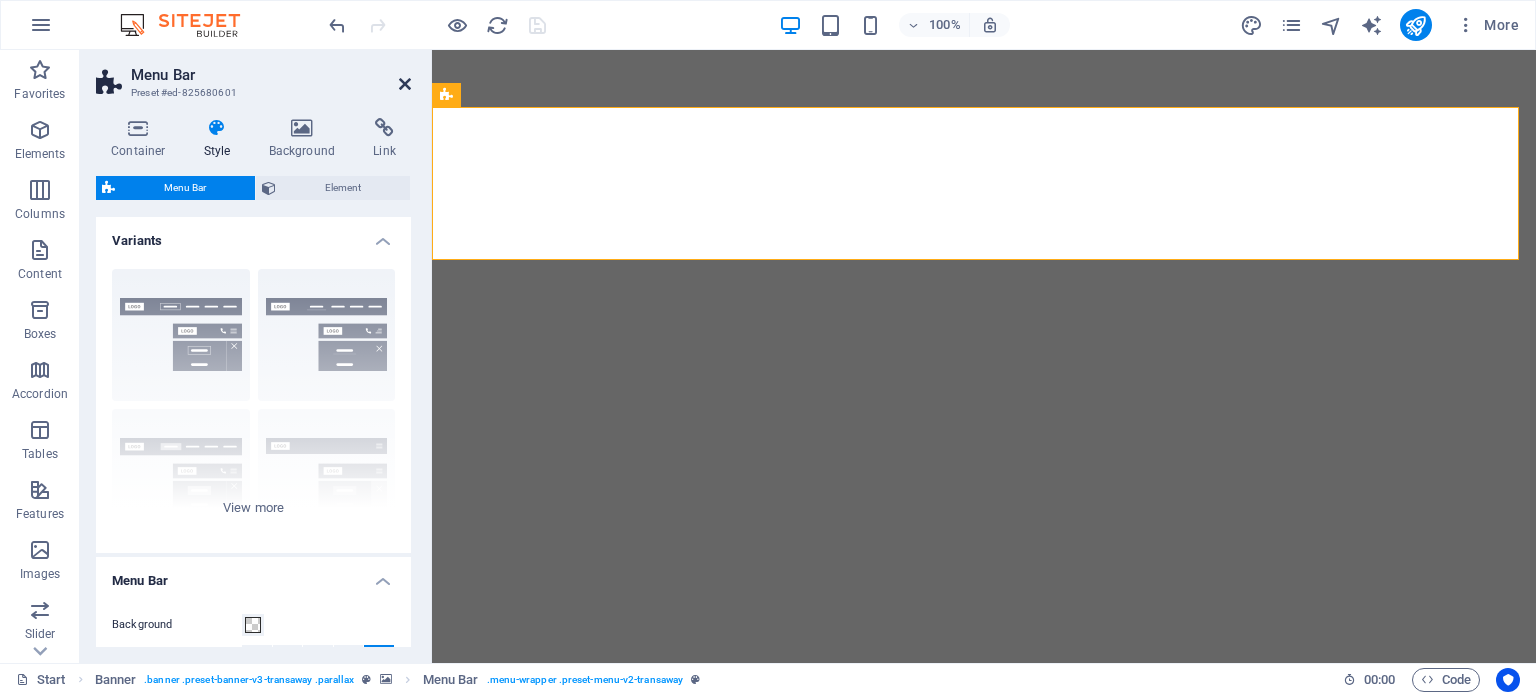 click at bounding box center (405, 84) 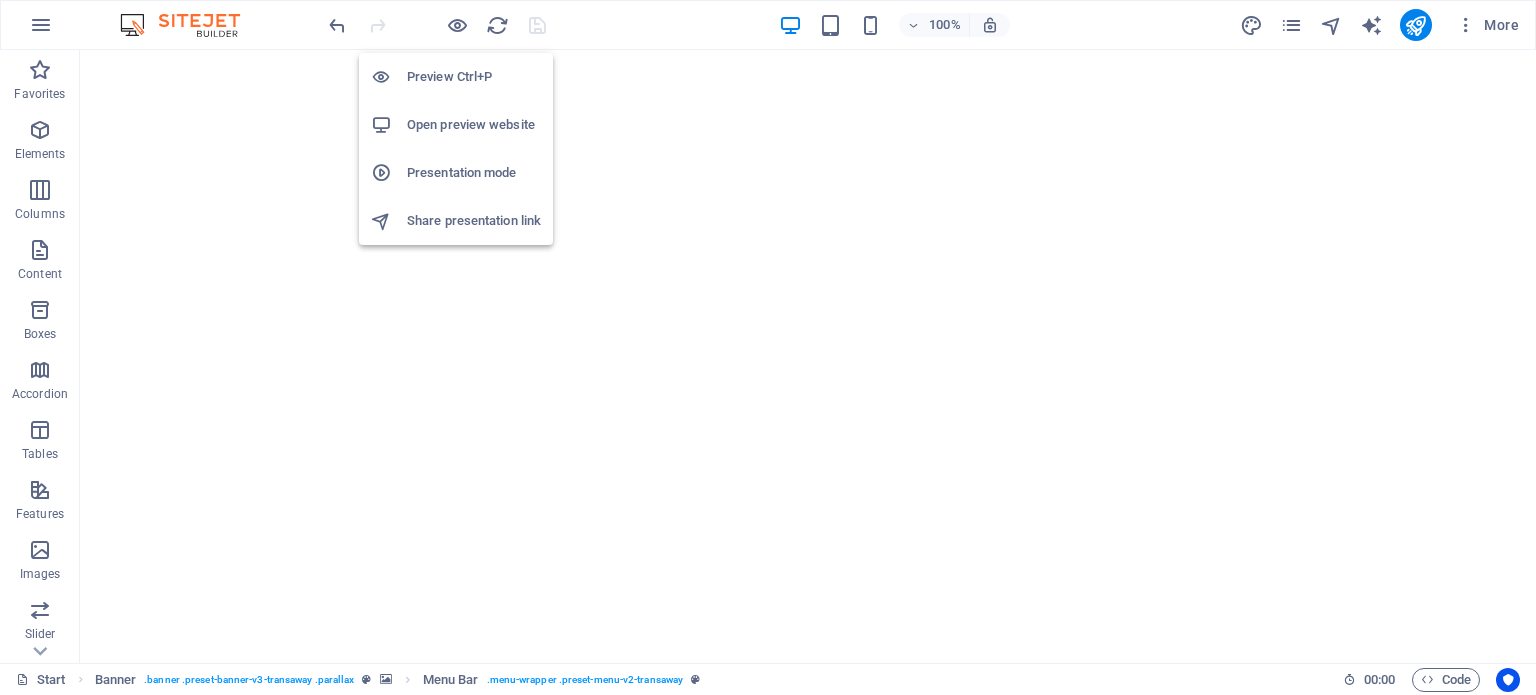 click on "Preview Ctrl+P" at bounding box center (474, 77) 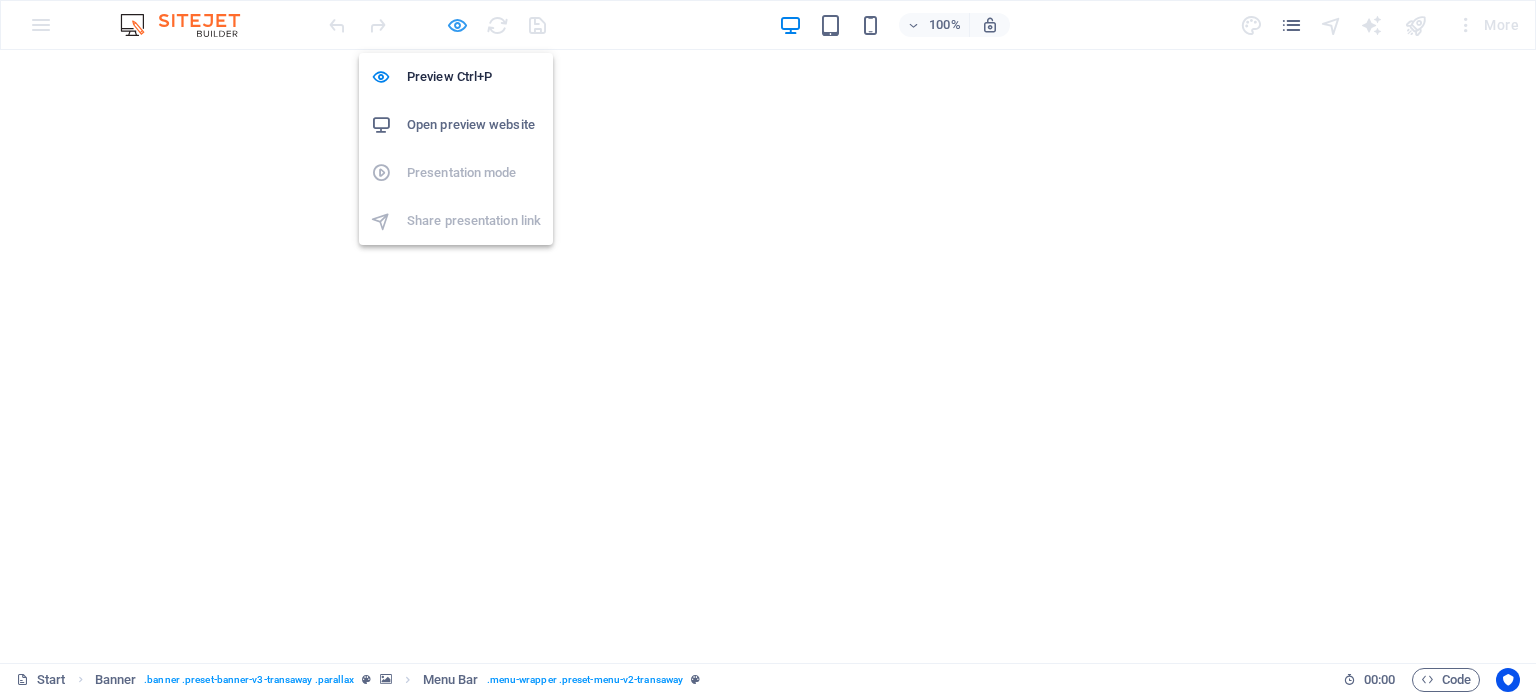 click at bounding box center [457, 25] 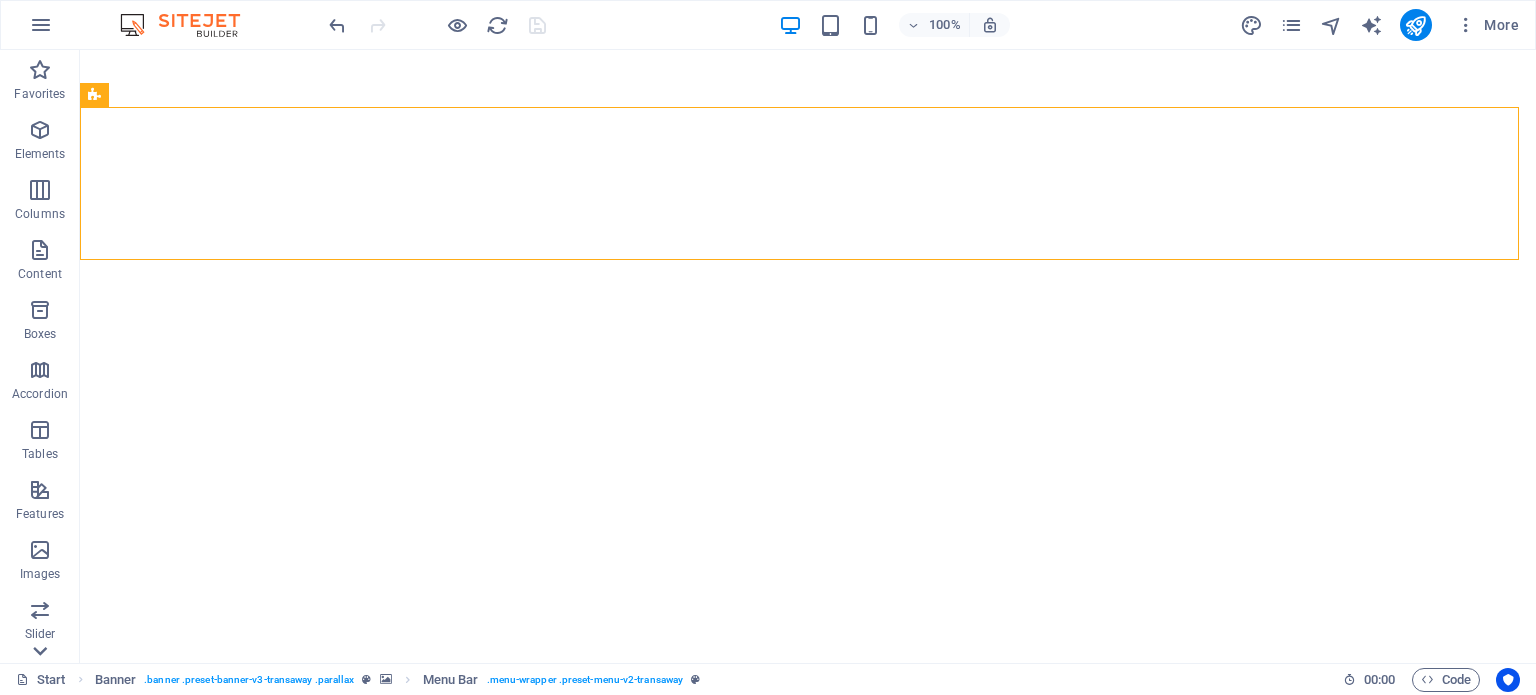 click 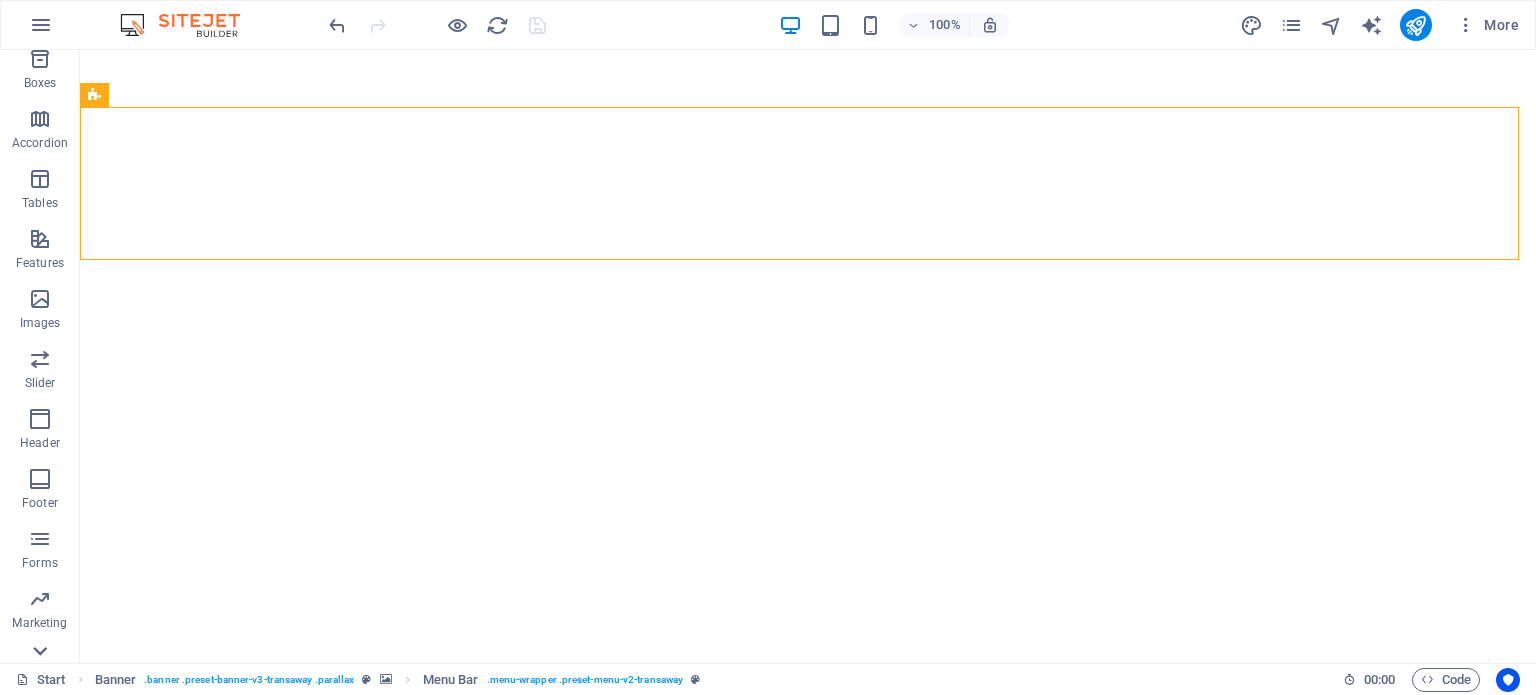 scroll, scrollTop: 286, scrollLeft: 0, axis: vertical 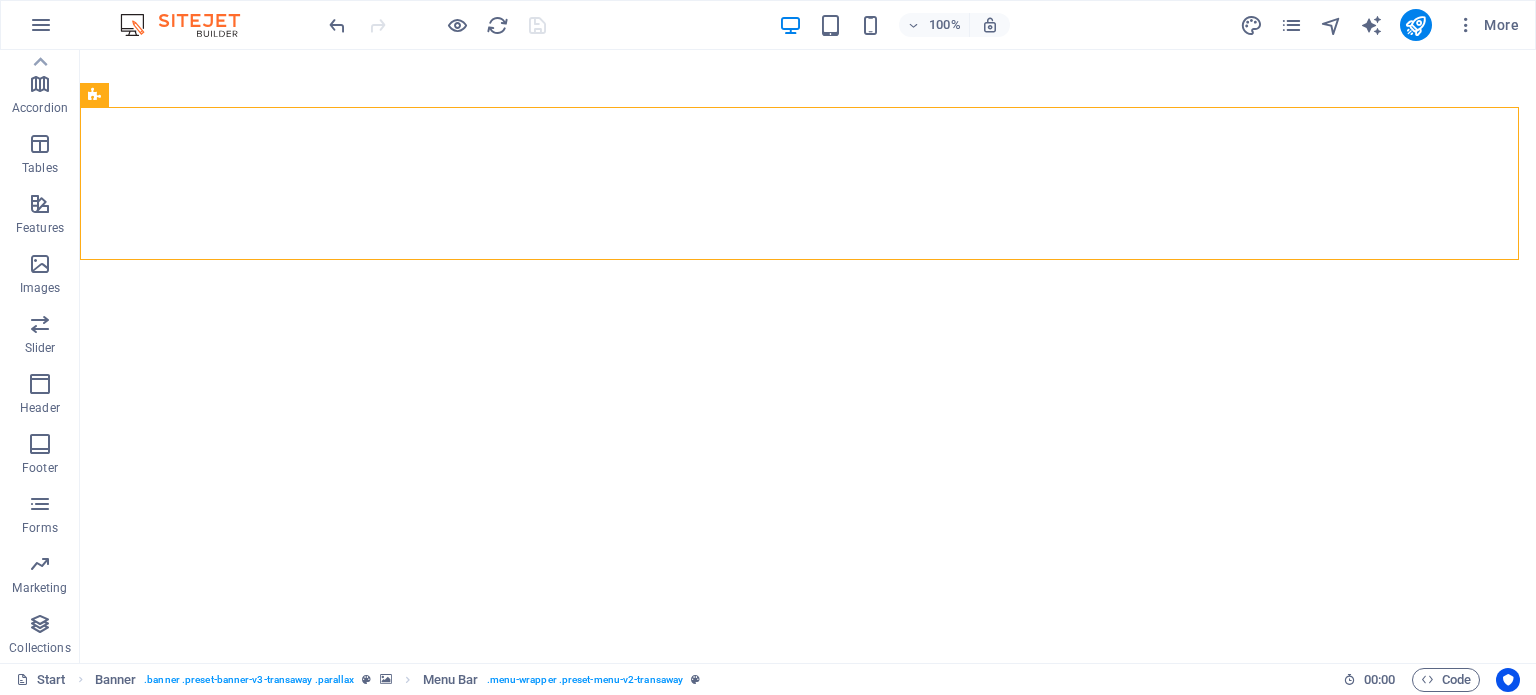 click on "Collections" at bounding box center [39, 648] 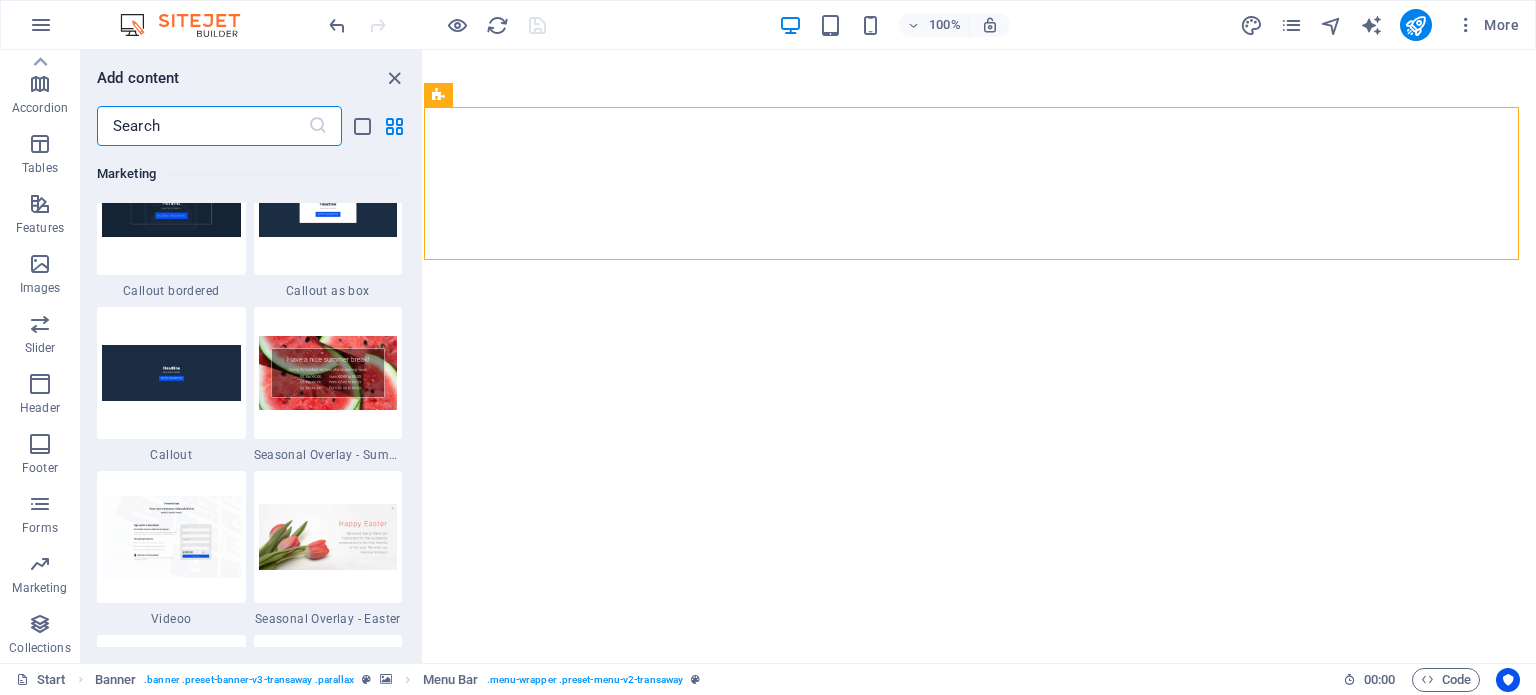 scroll, scrollTop: 18305, scrollLeft: 0, axis: vertical 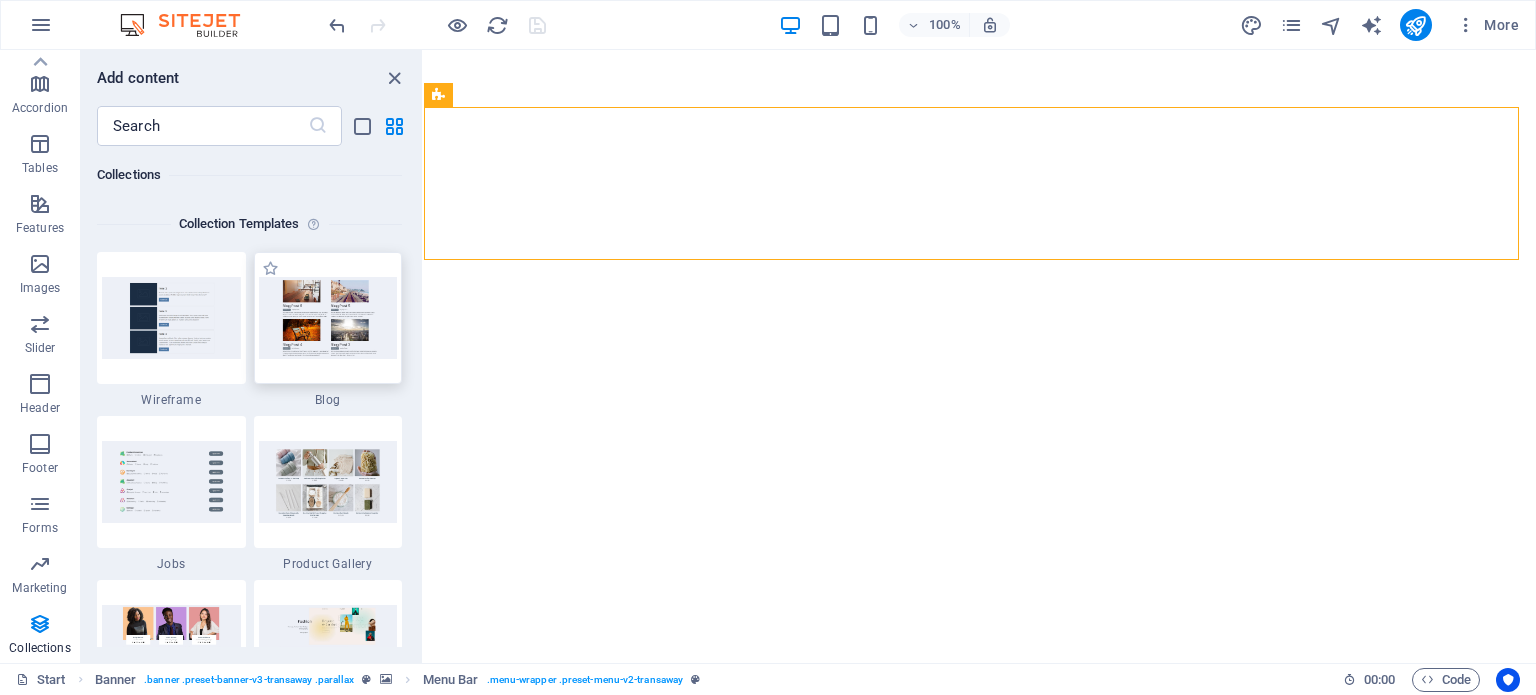 click at bounding box center (328, 317) 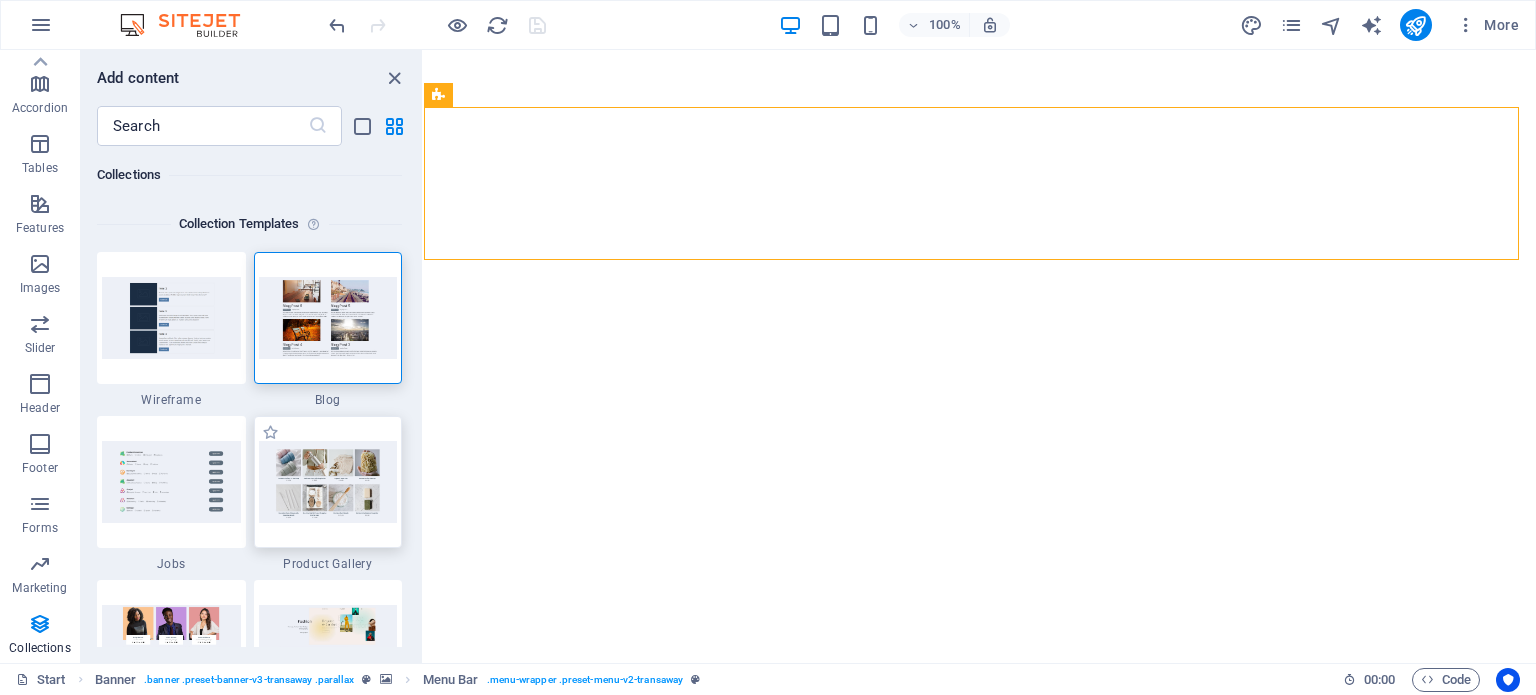 click at bounding box center (328, 481) 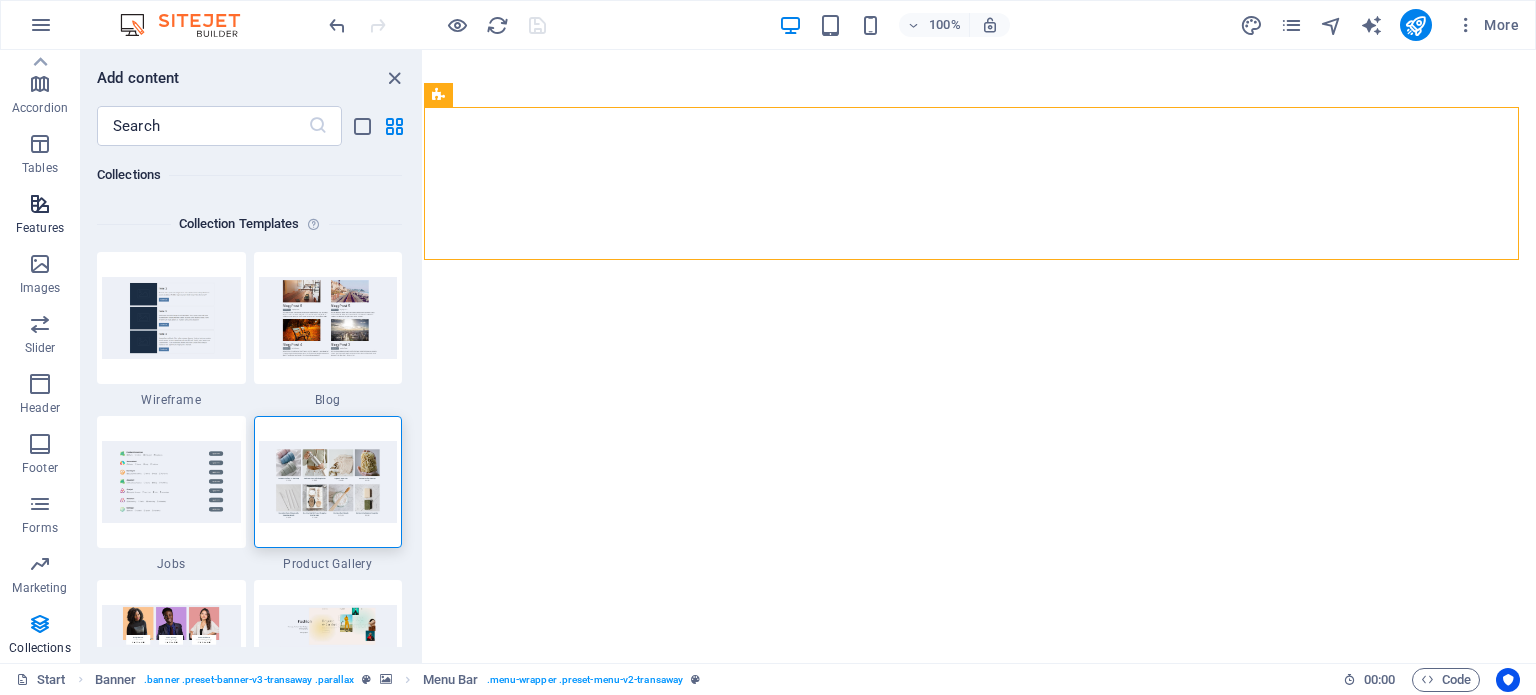 click on "Features" at bounding box center (40, 228) 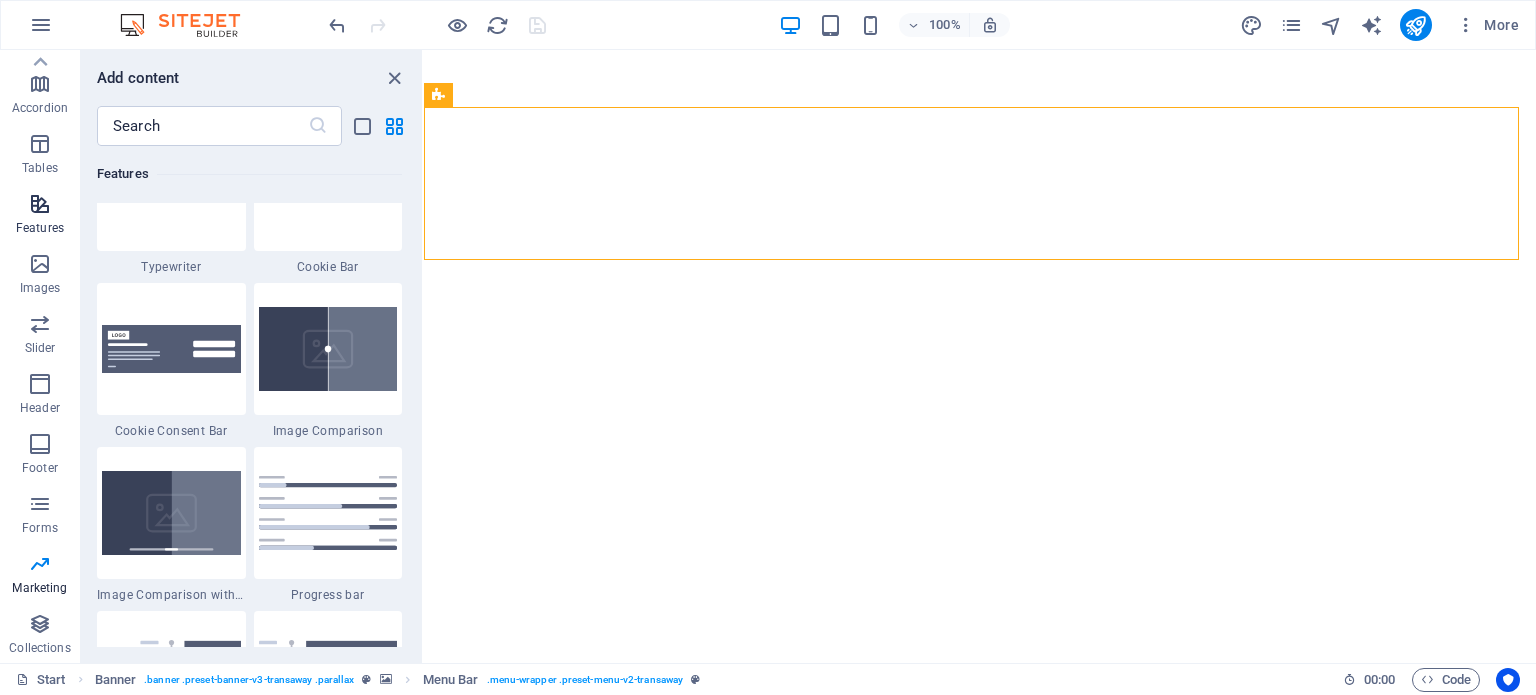 scroll, scrollTop: 7794, scrollLeft: 0, axis: vertical 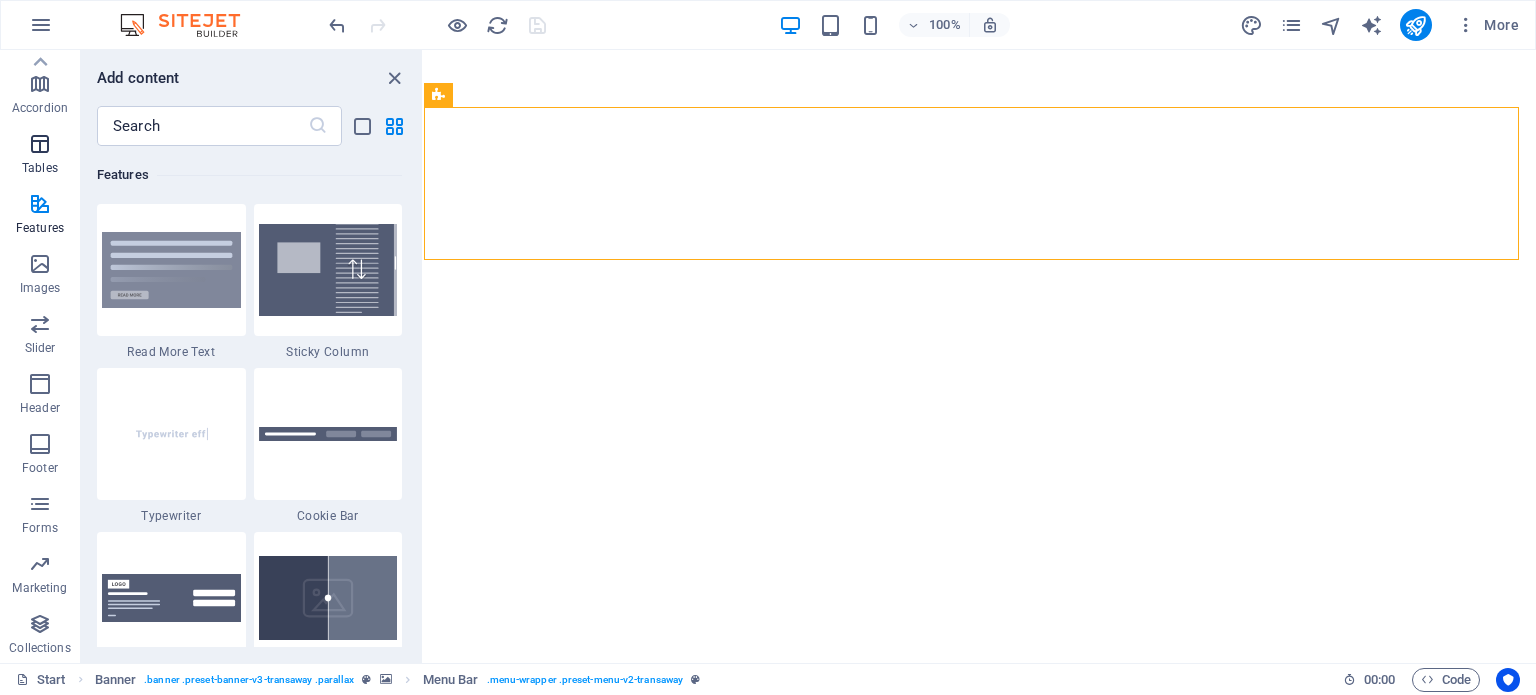 click at bounding box center [40, 144] 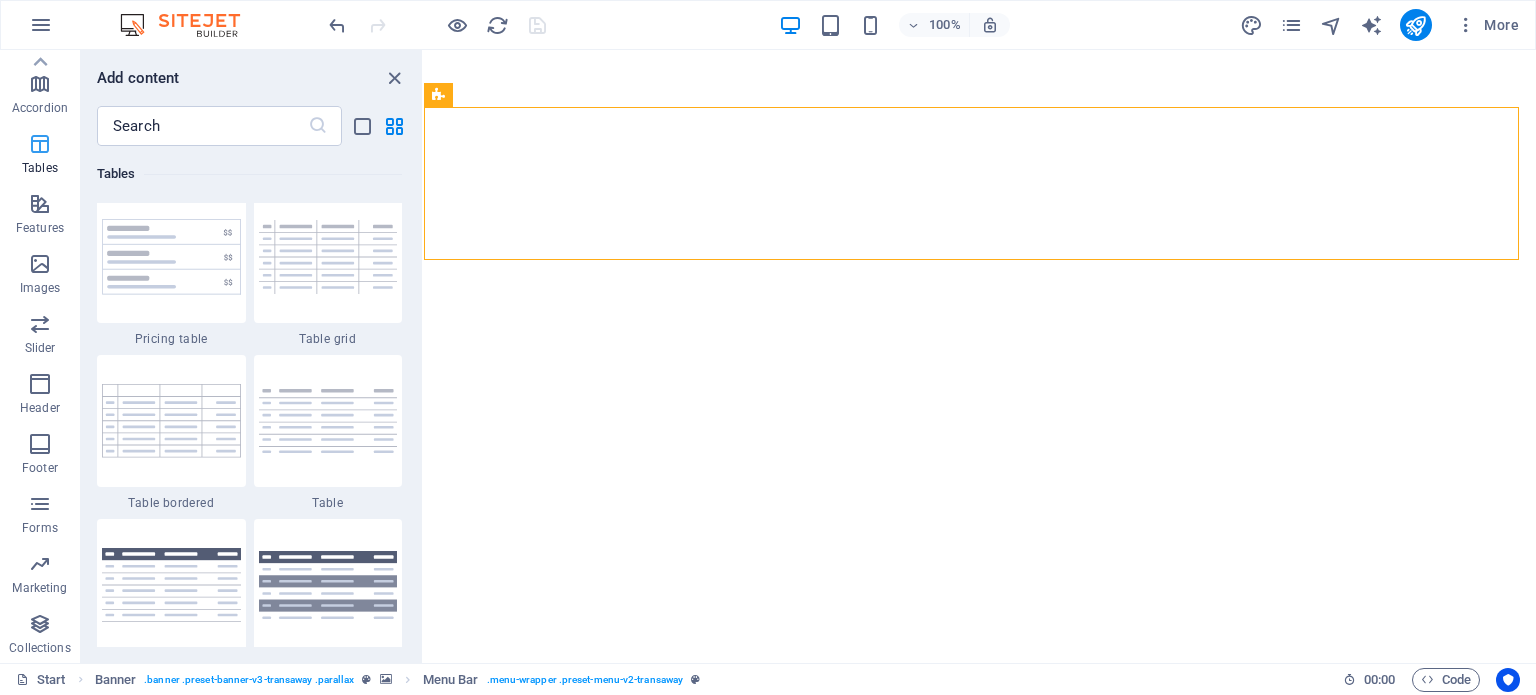 scroll, scrollTop: 6926, scrollLeft: 0, axis: vertical 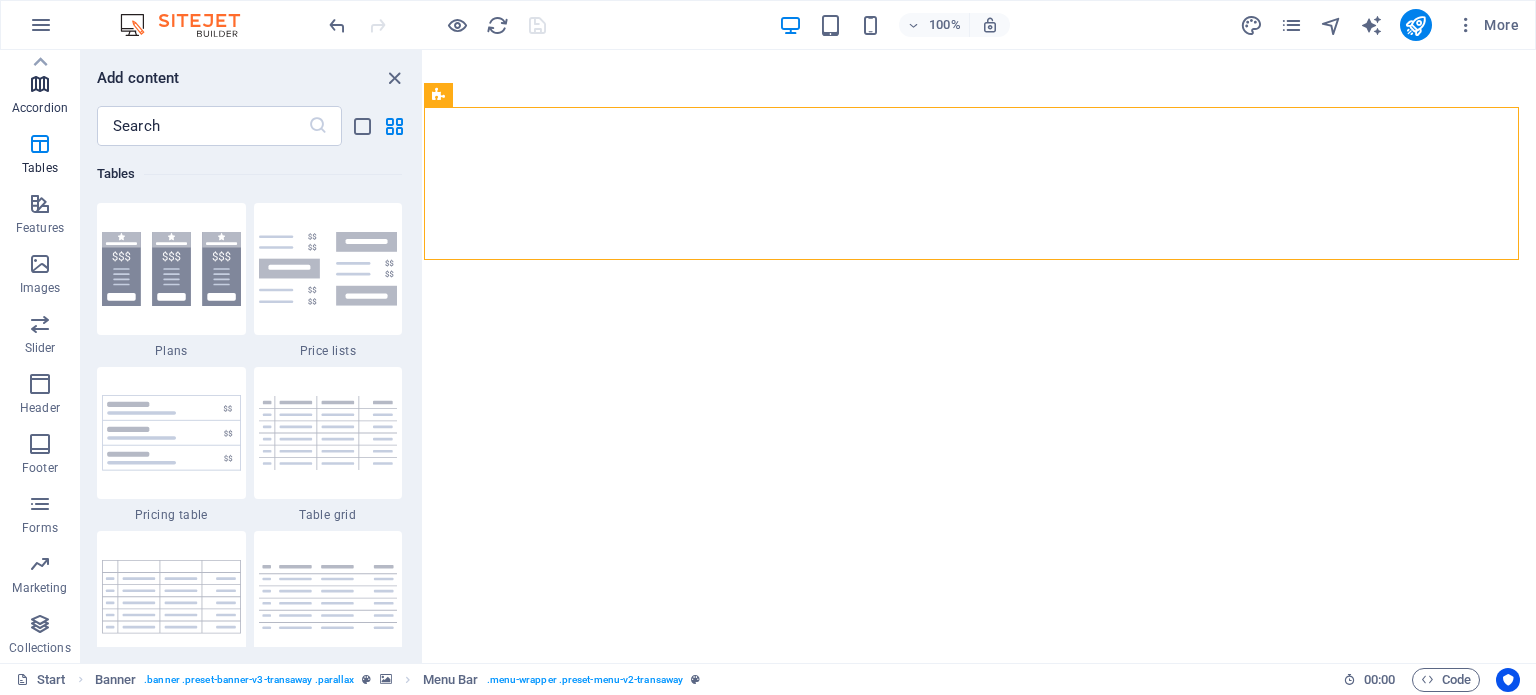 click on "Accordion" at bounding box center (40, 108) 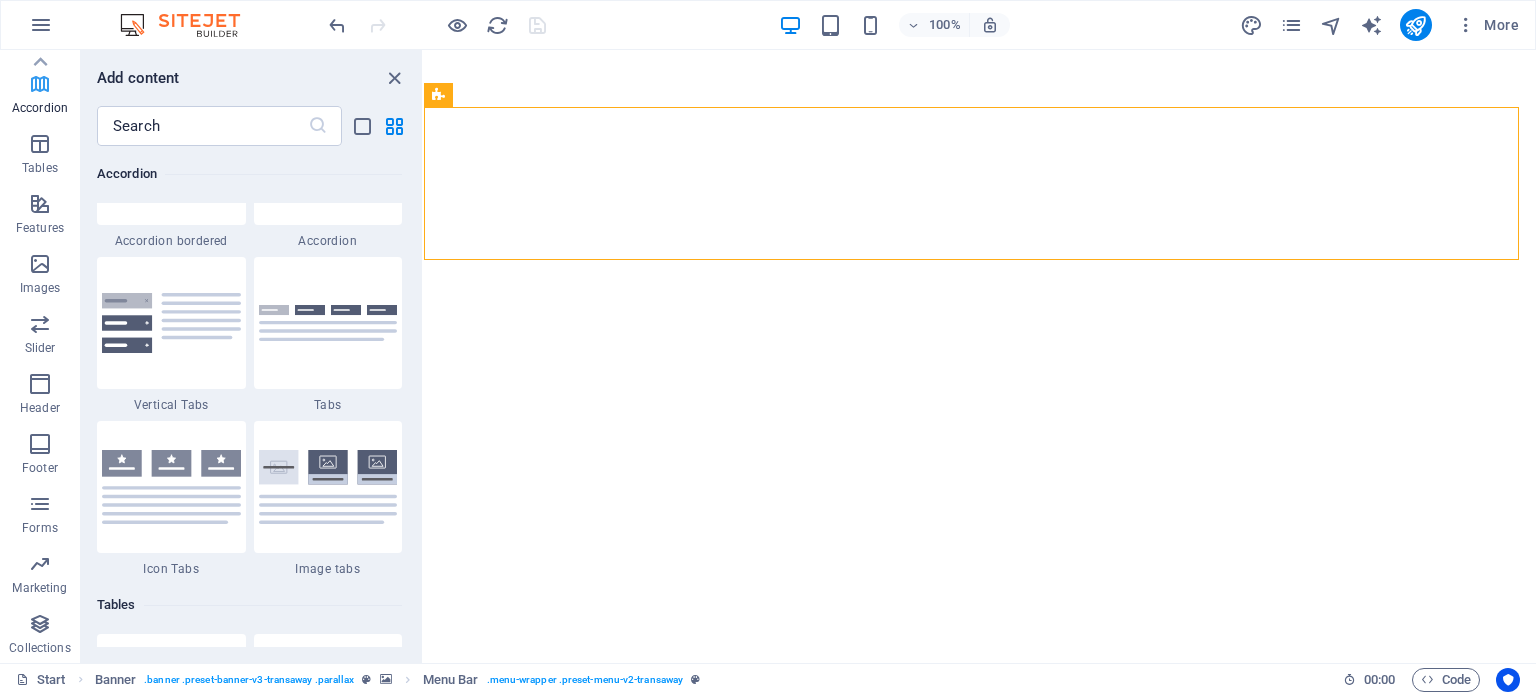 scroll, scrollTop: 6384, scrollLeft: 0, axis: vertical 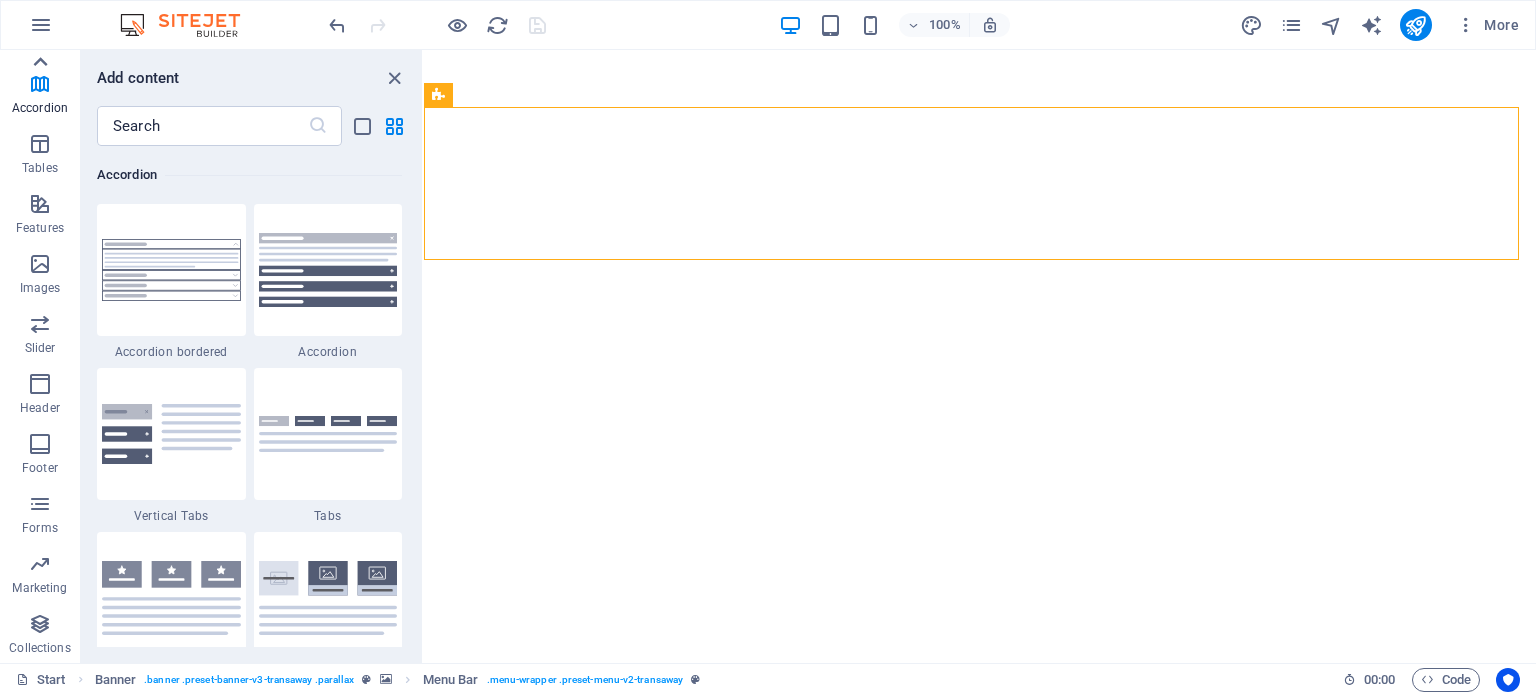 click 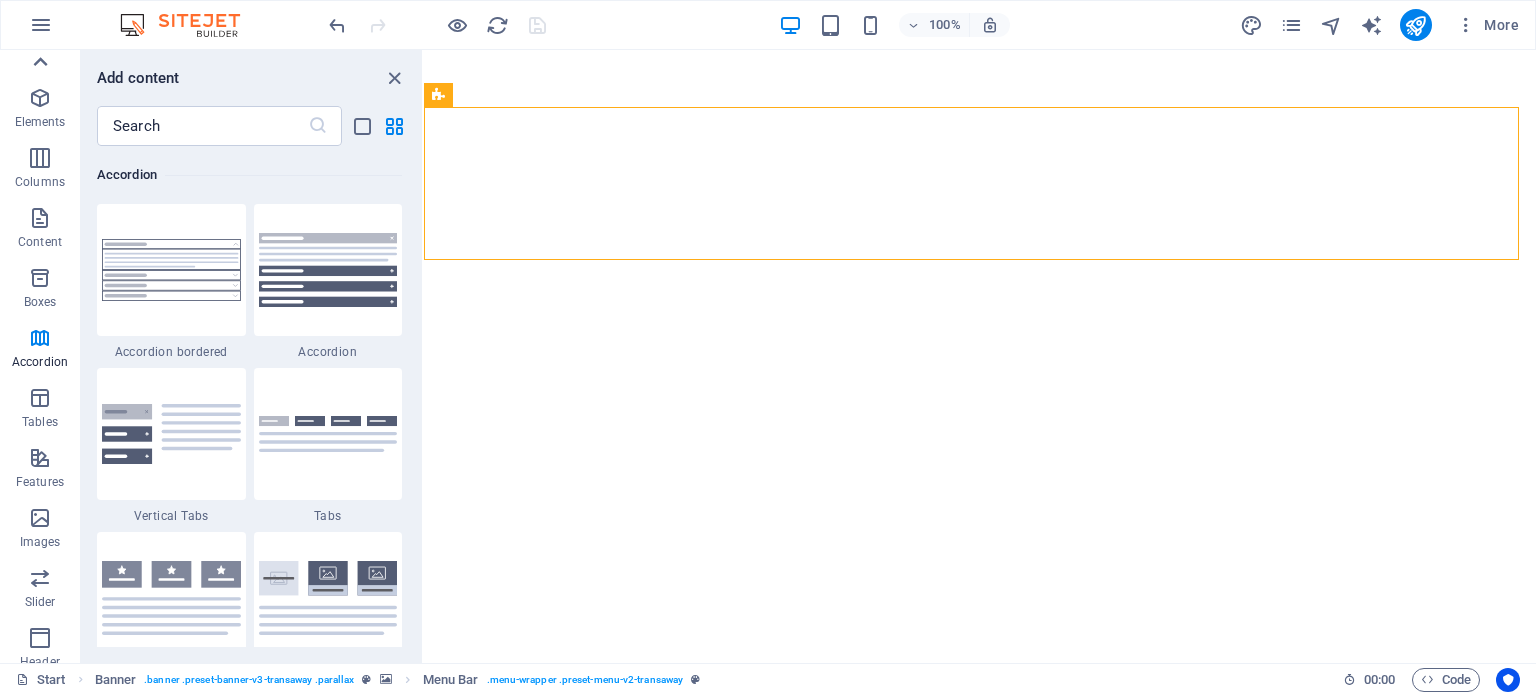 scroll, scrollTop: 0, scrollLeft: 0, axis: both 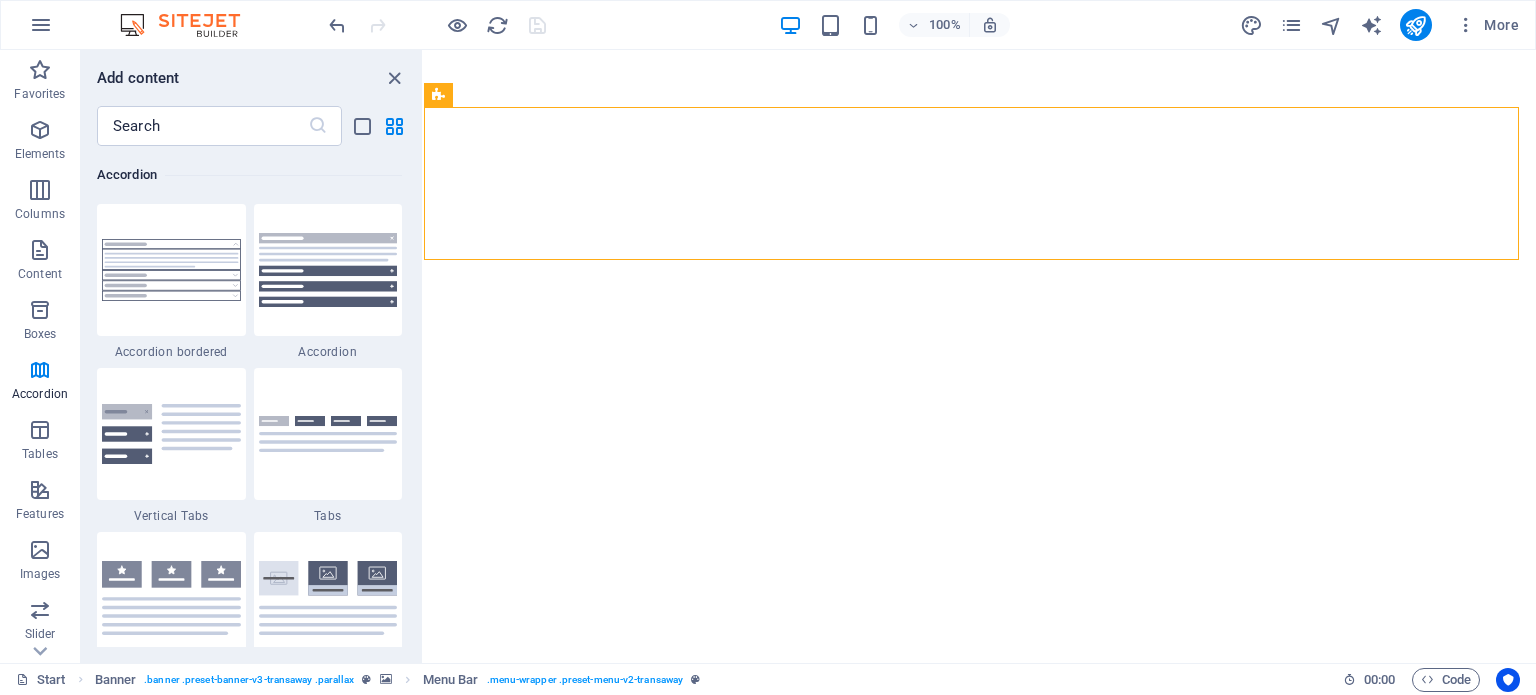 click at bounding box center [40, 70] 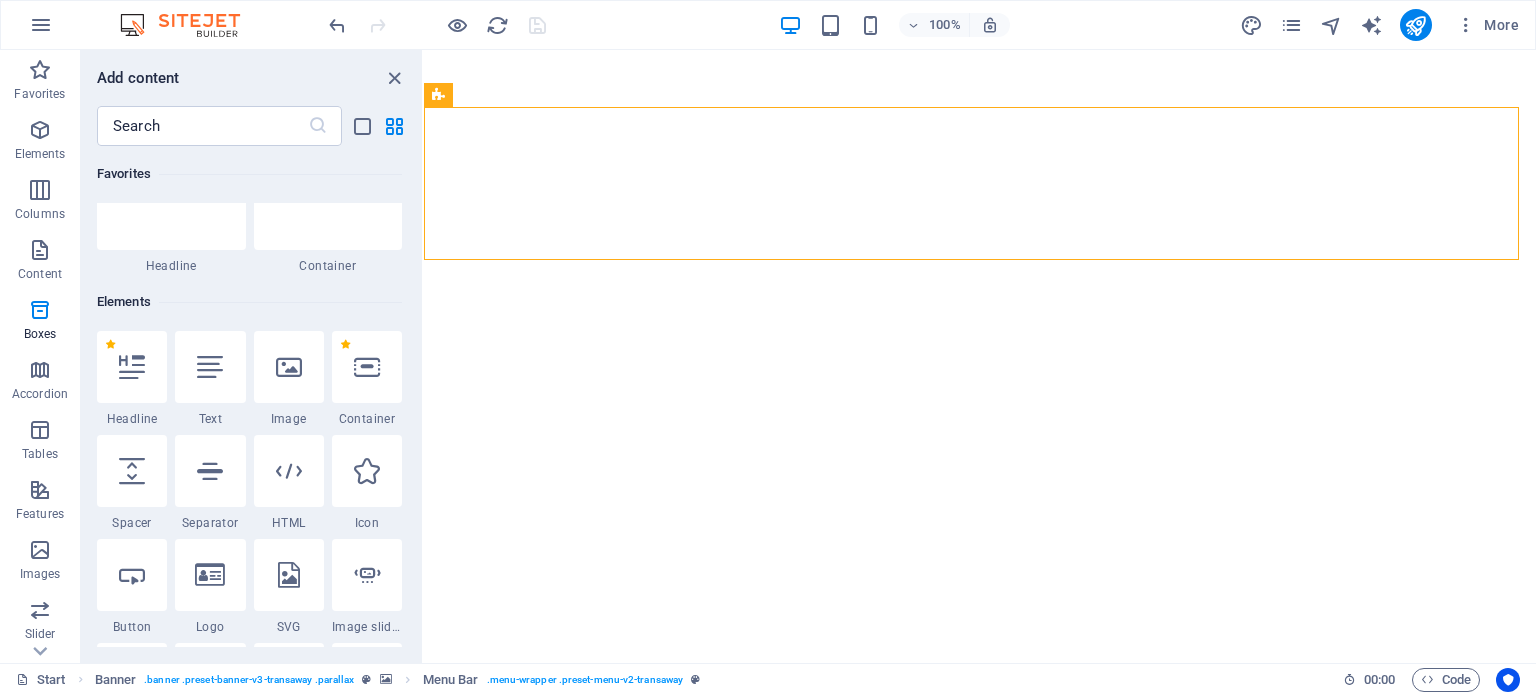 scroll, scrollTop: 0, scrollLeft: 0, axis: both 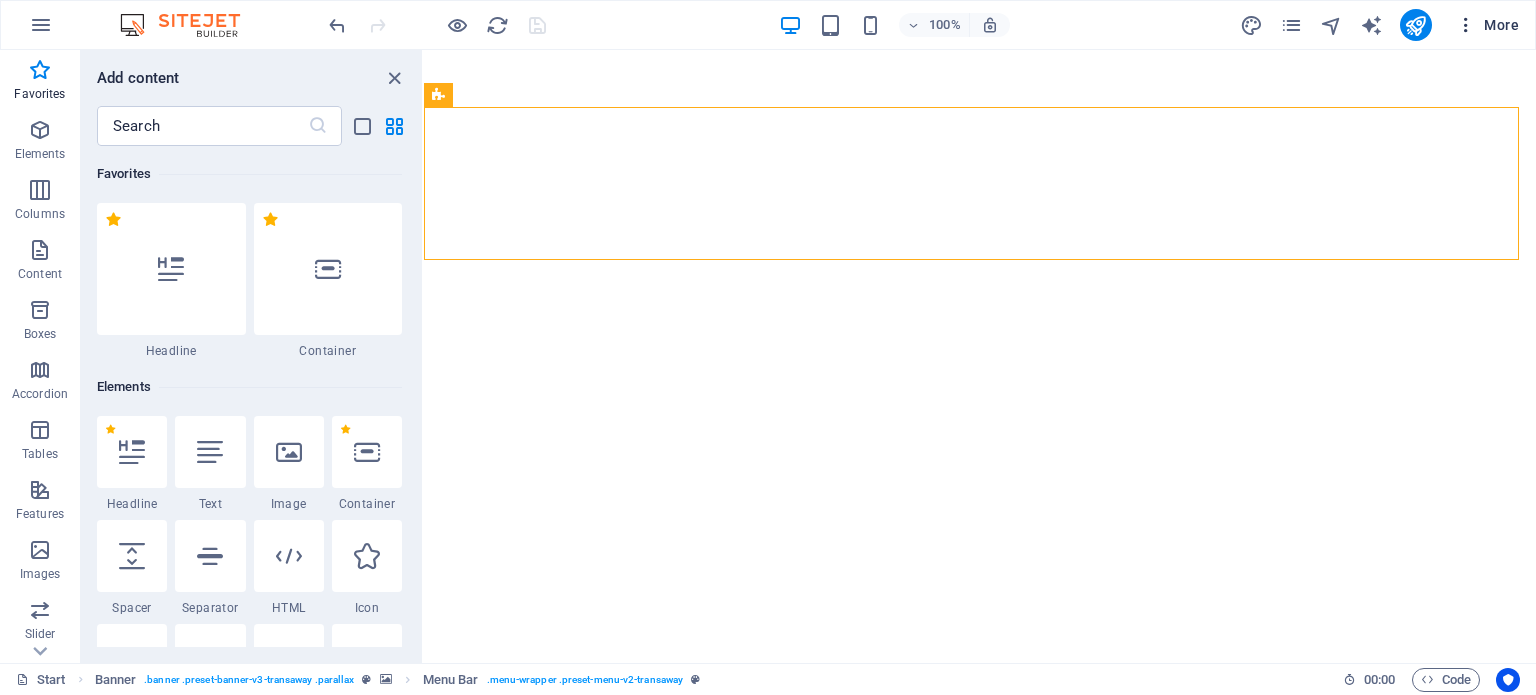 click on "More" at bounding box center (1487, 25) 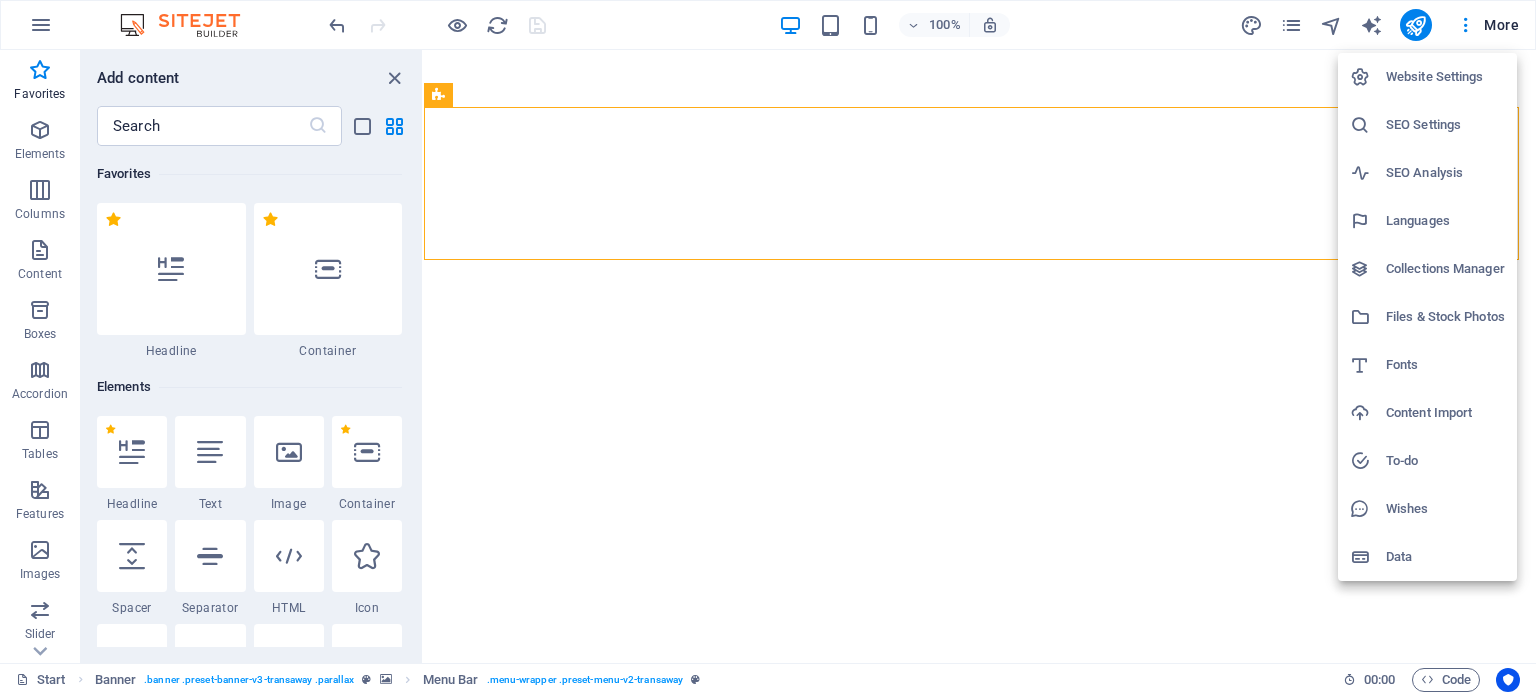 click on "Website Settings" at bounding box center [1445, 77] 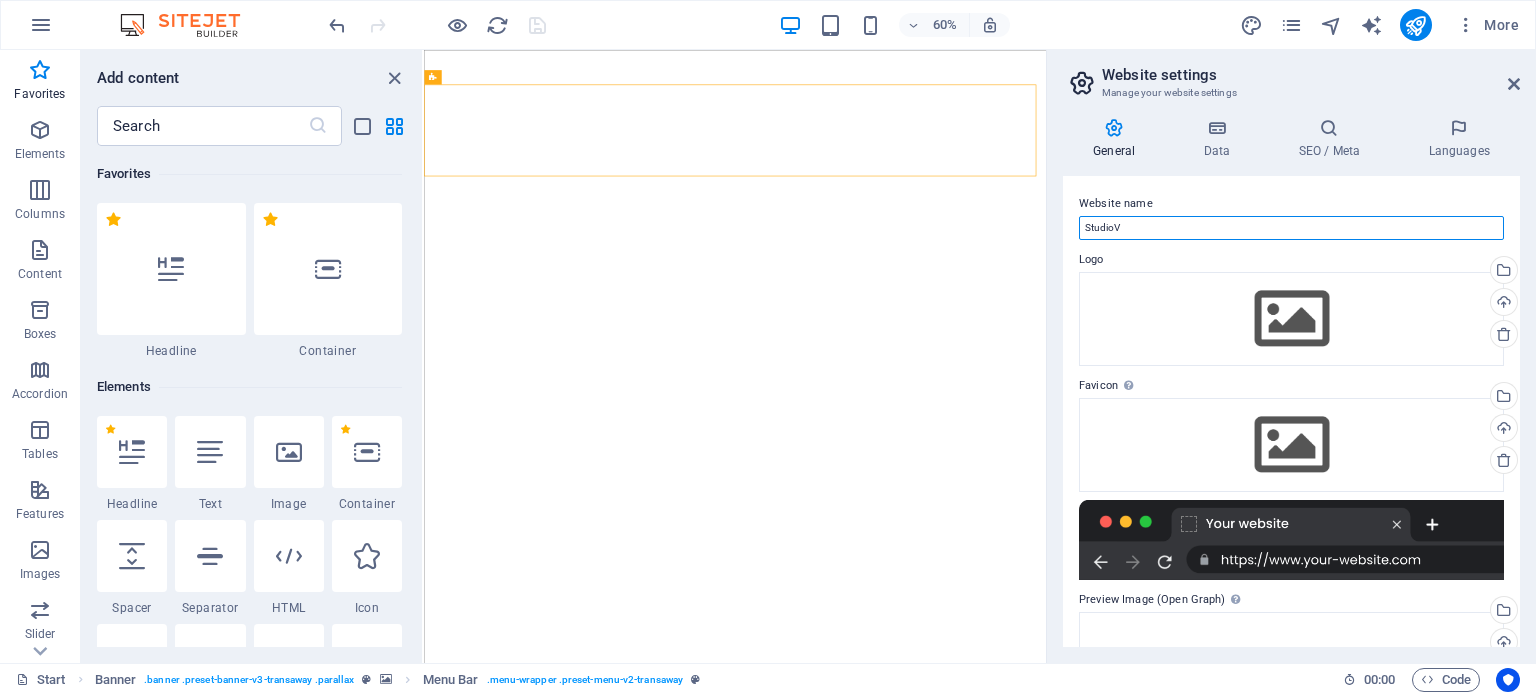 drag, startPoint x: 1173, startPoint y: 230, endPoint x: 1046, endPoint y: 248, distance: 128.26924 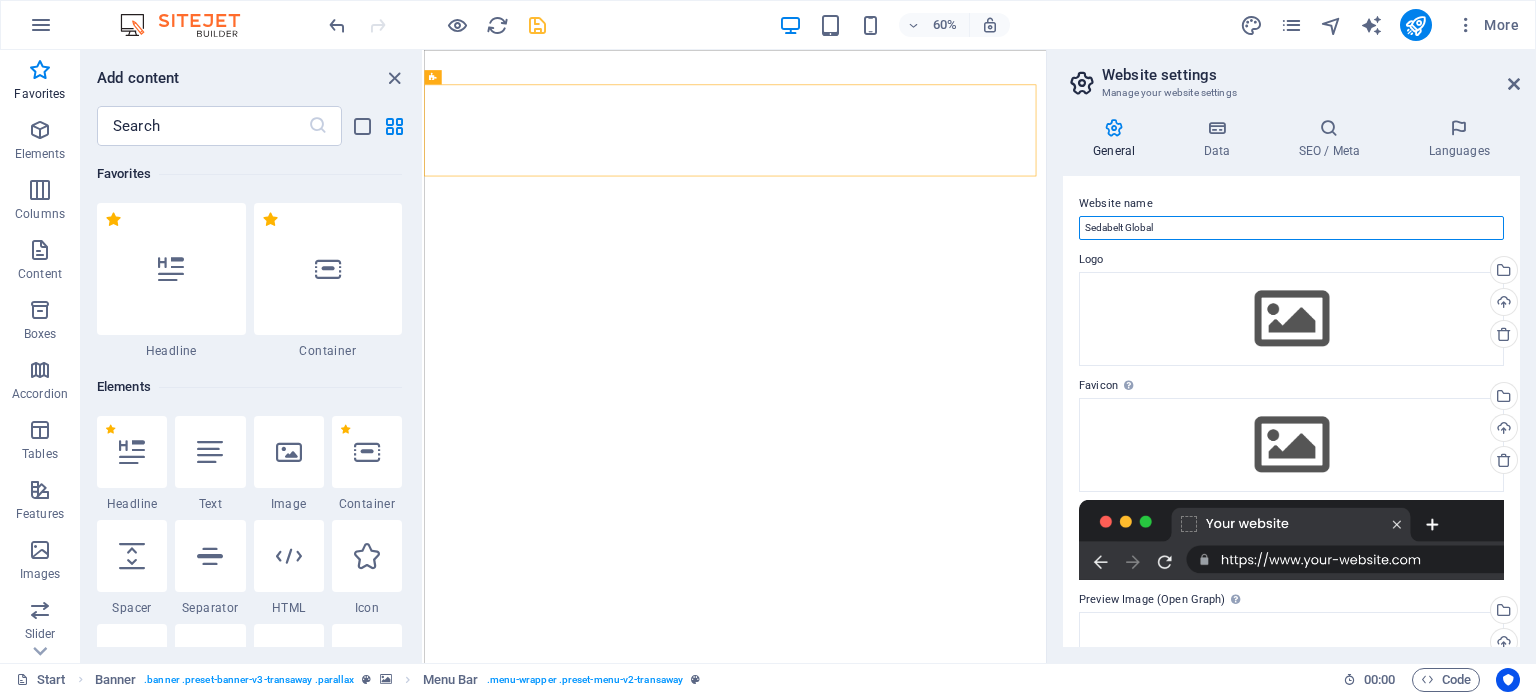 click on "Sedabelt Global" at bounding box center (1291, 228) 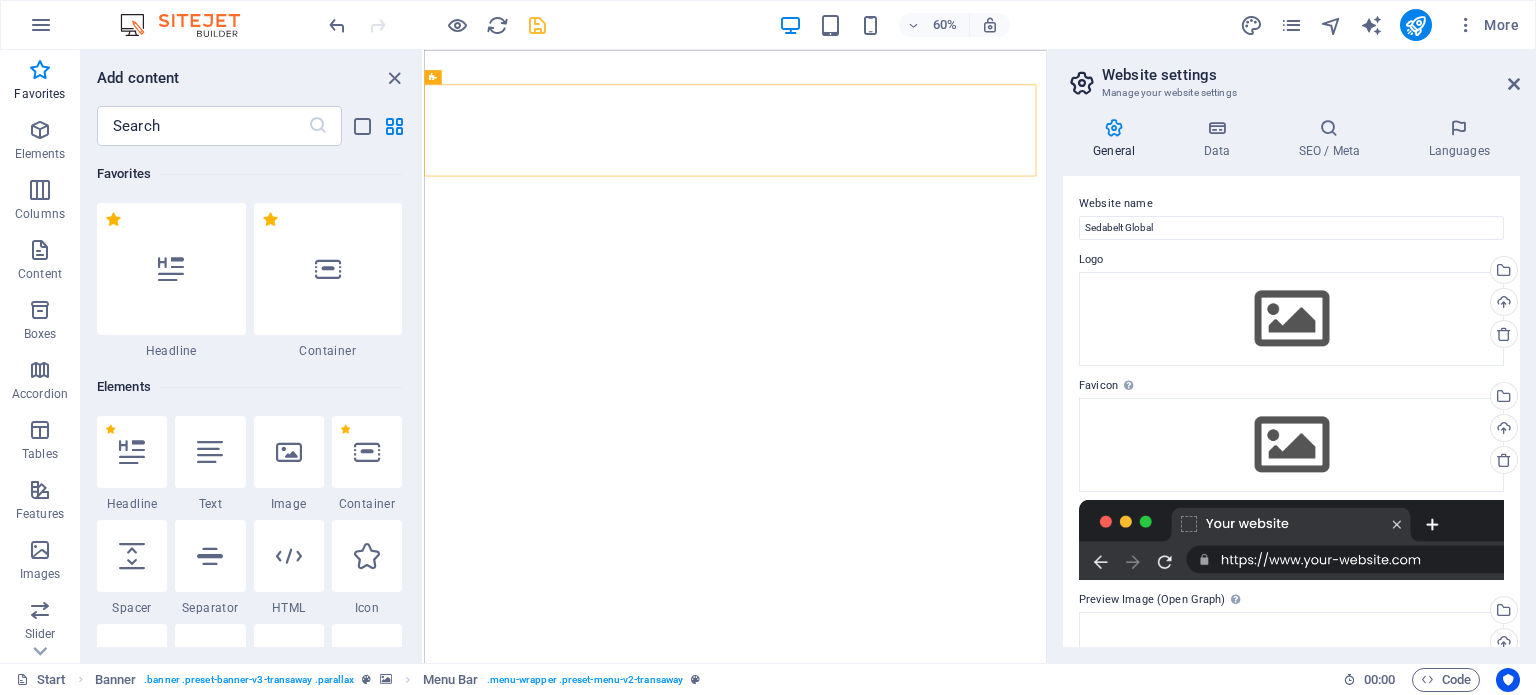 click on "60% More" at bounding box center [926, 25] 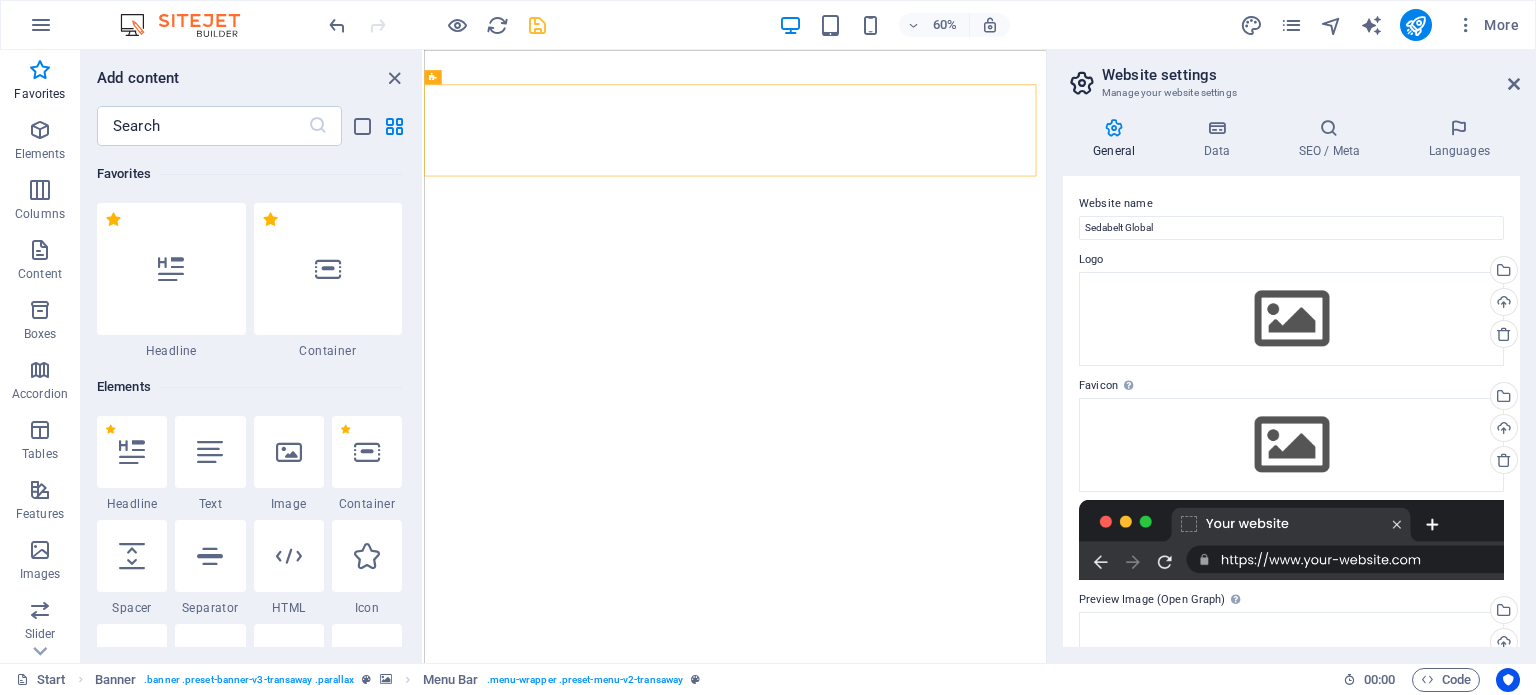scroll, scrollTop: 210, scrollLeft: 0, axis: vertical 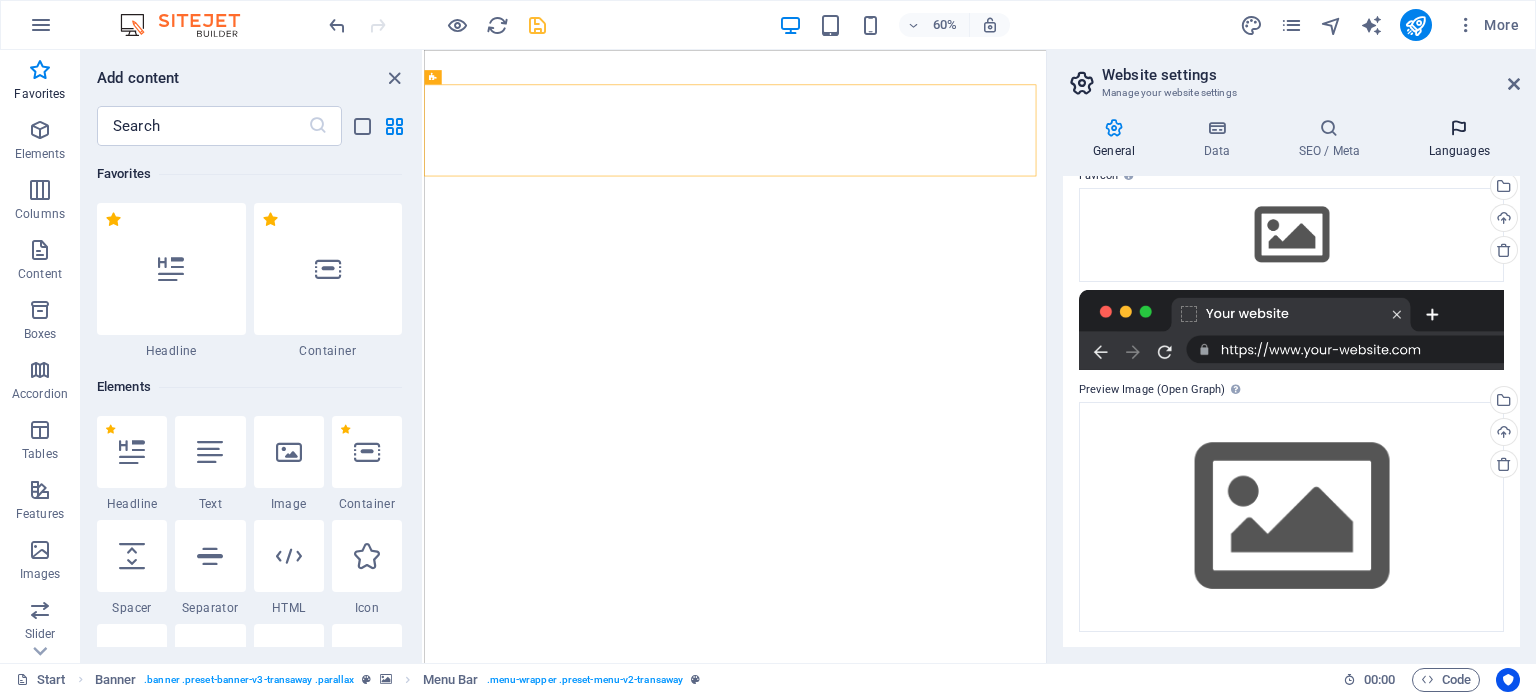 drag, startPoint x: 1518, startPoint y: 511, endPoint x: 1469, endPoint y: 131, distance: 383.14618 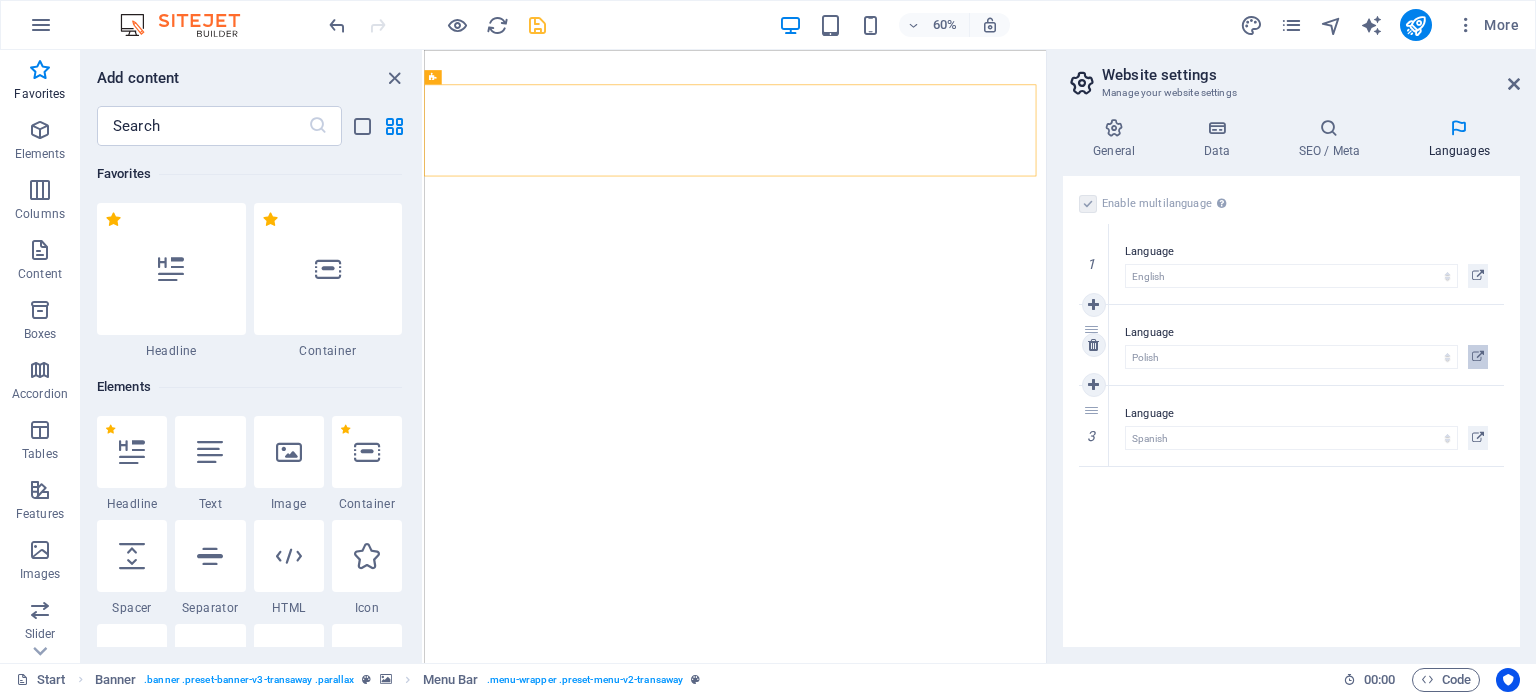 click at bounding box center [1478, 357] 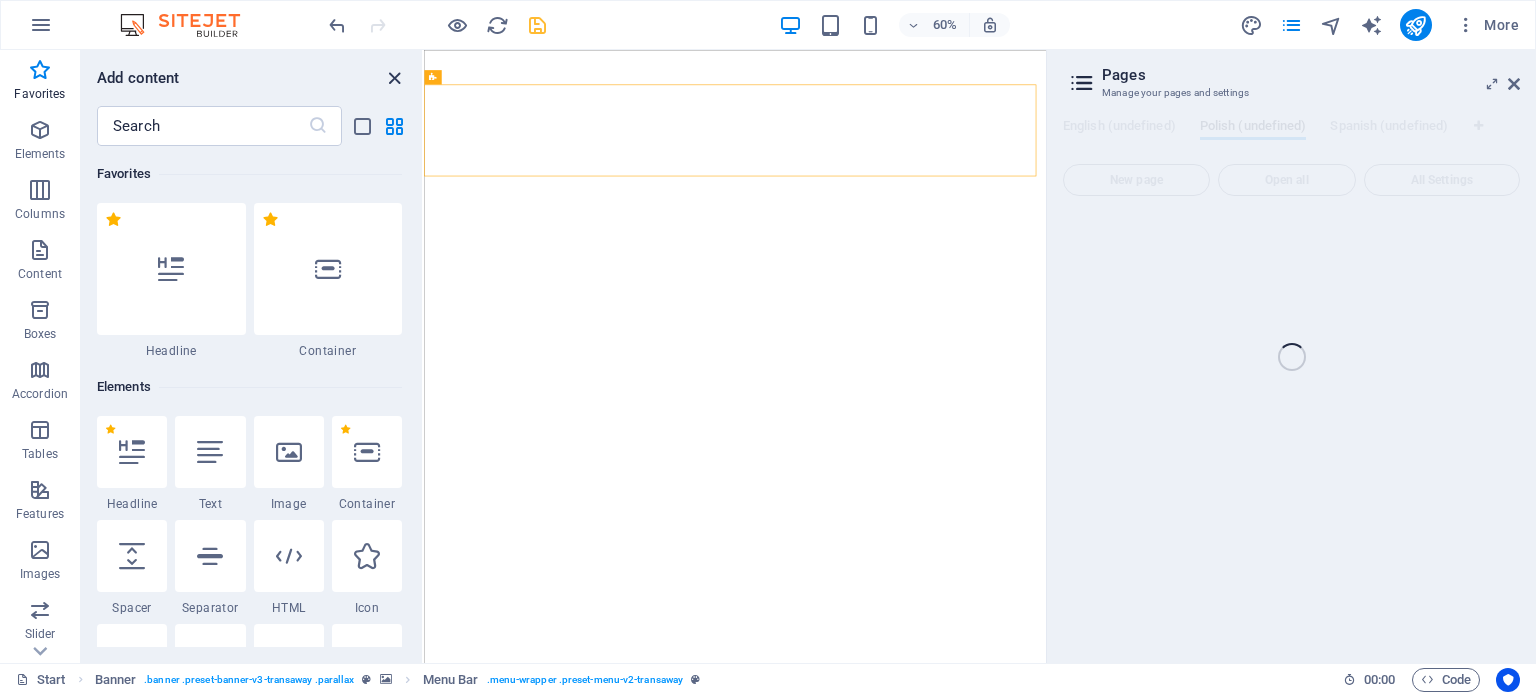 click at bounding box center (394, 78) 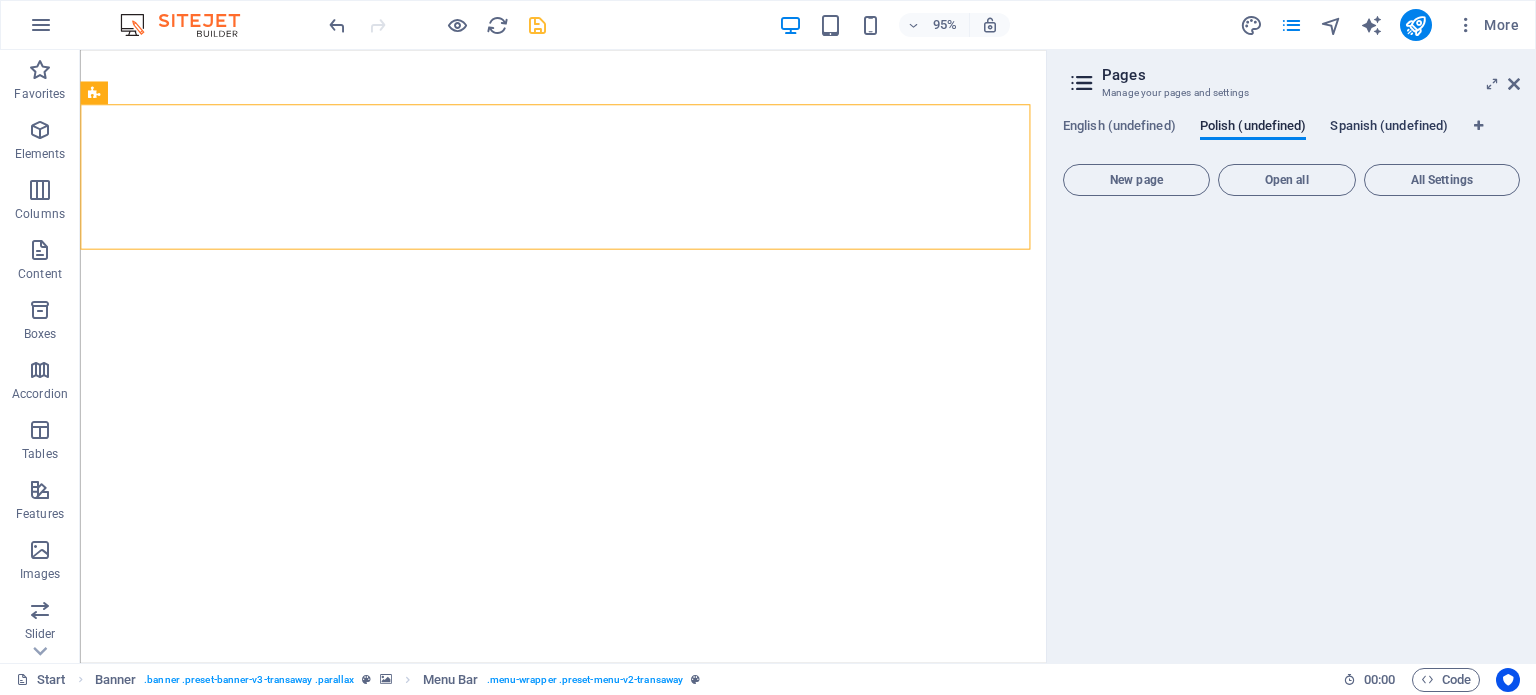 click on "Spanish (undefined)" at bounding box center [1389, 128] 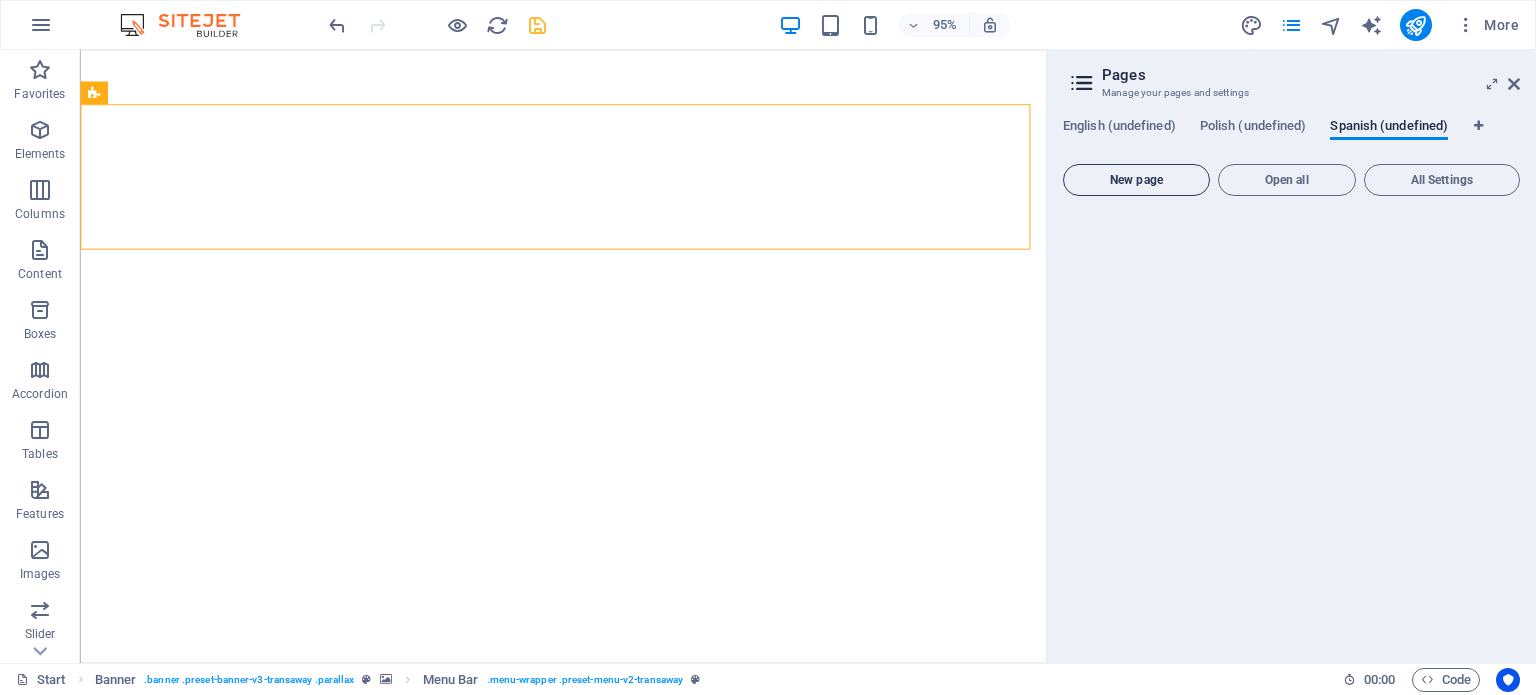click on "New page" at bounding box center [1136, 180] 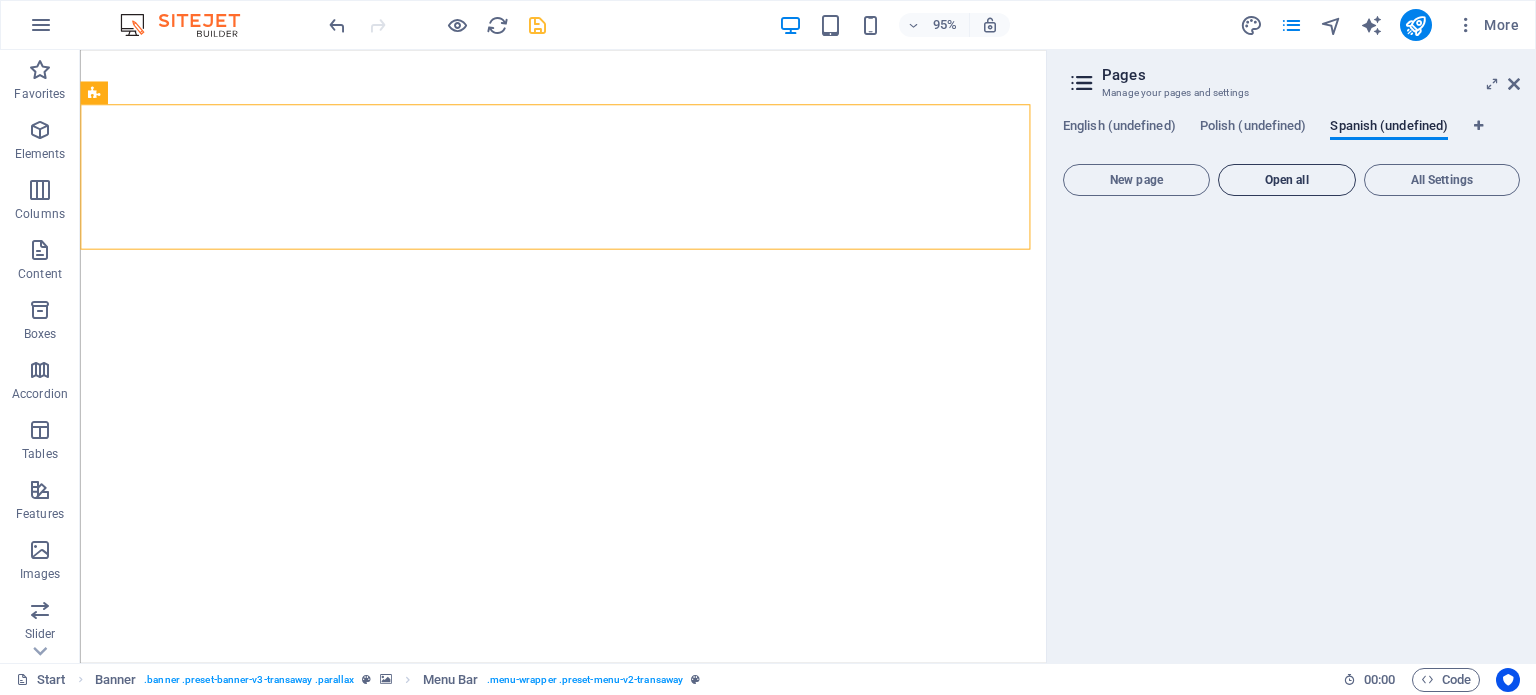 click on "Open all" at bounding box center (1287, 180) 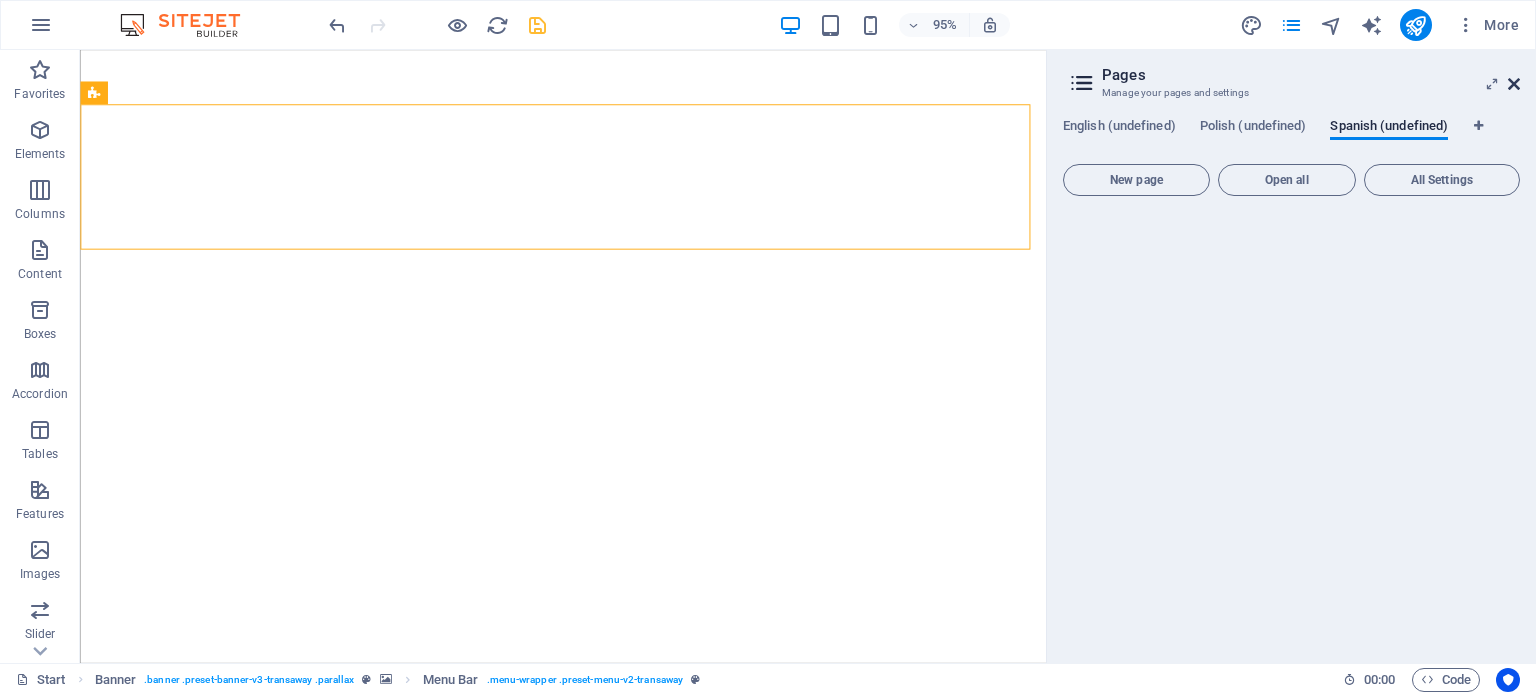 click at bounding box center [1514, 84] 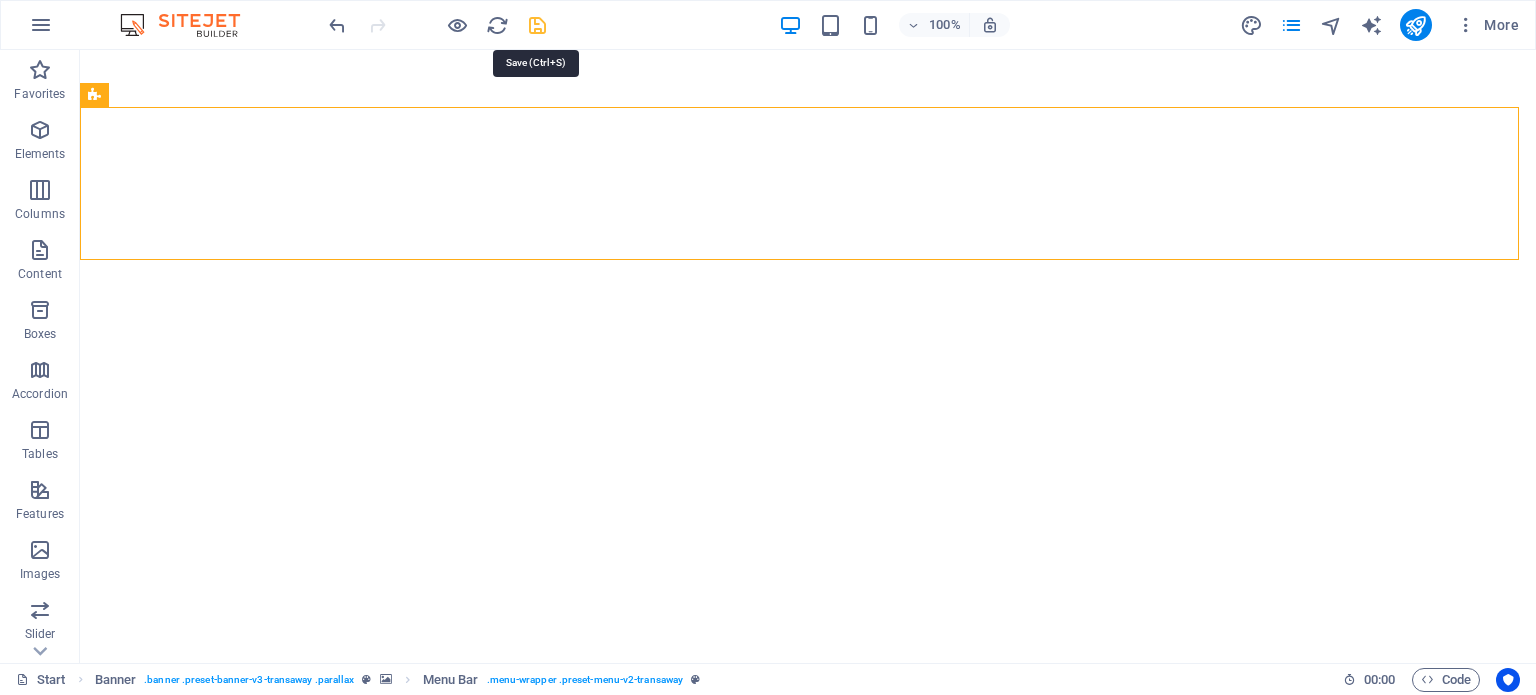 click at bounding box center [537, 25] 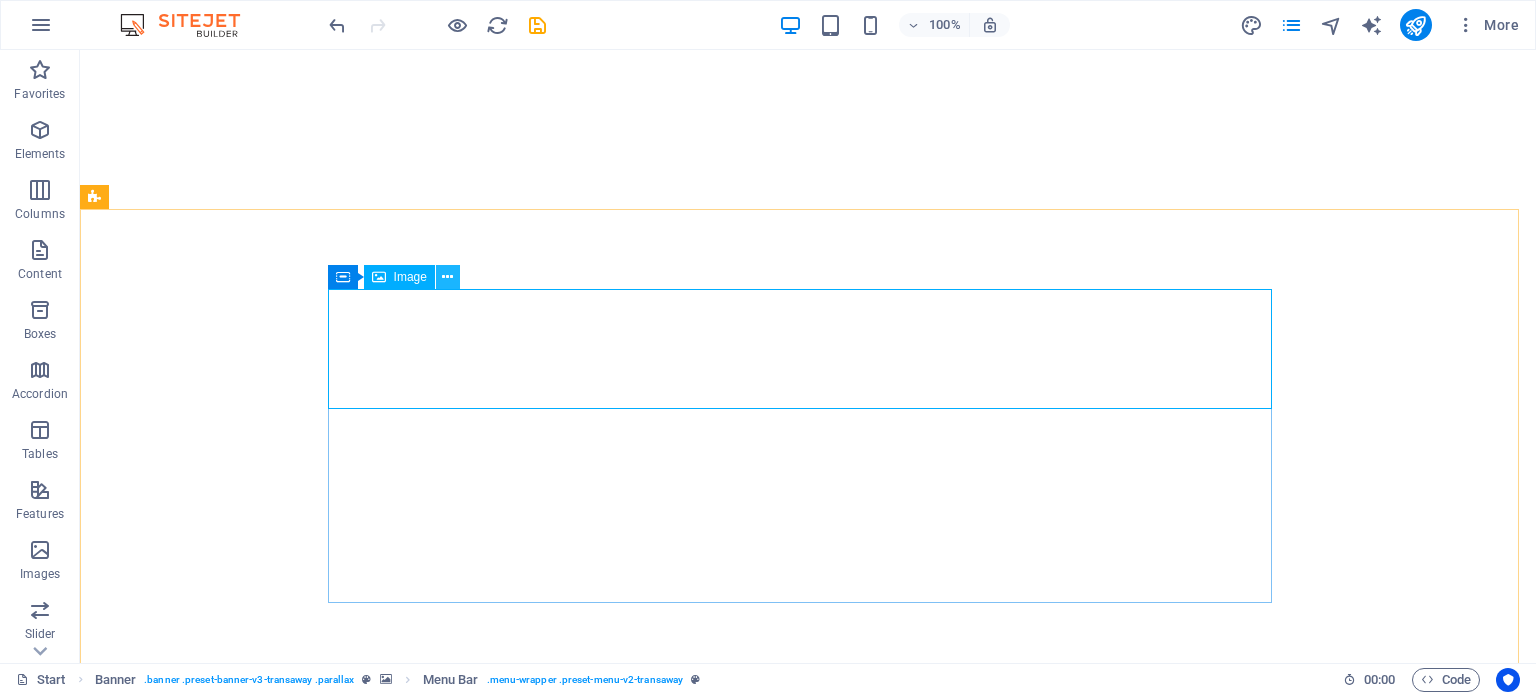 click at bounding box center [447, 277] 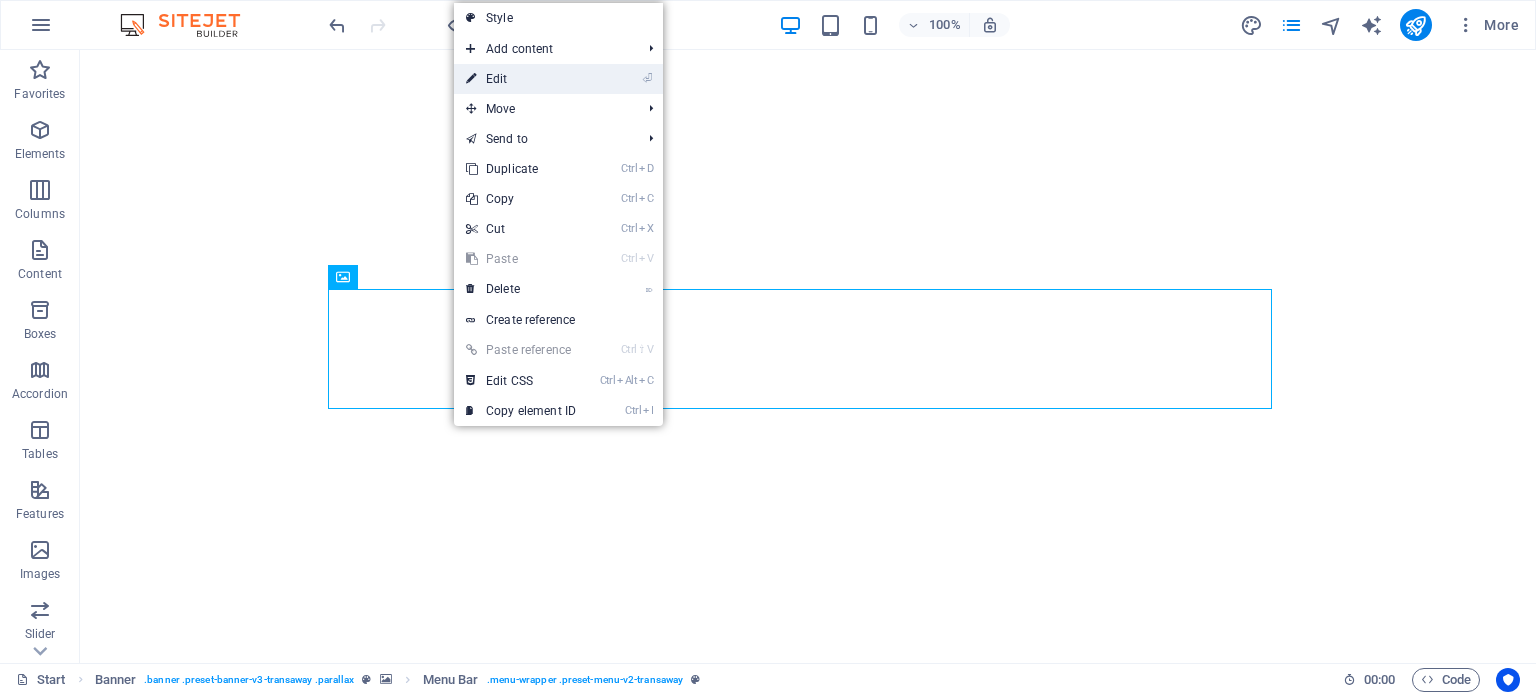 click on "⏎  Edit" at bounding box center (521, 79) 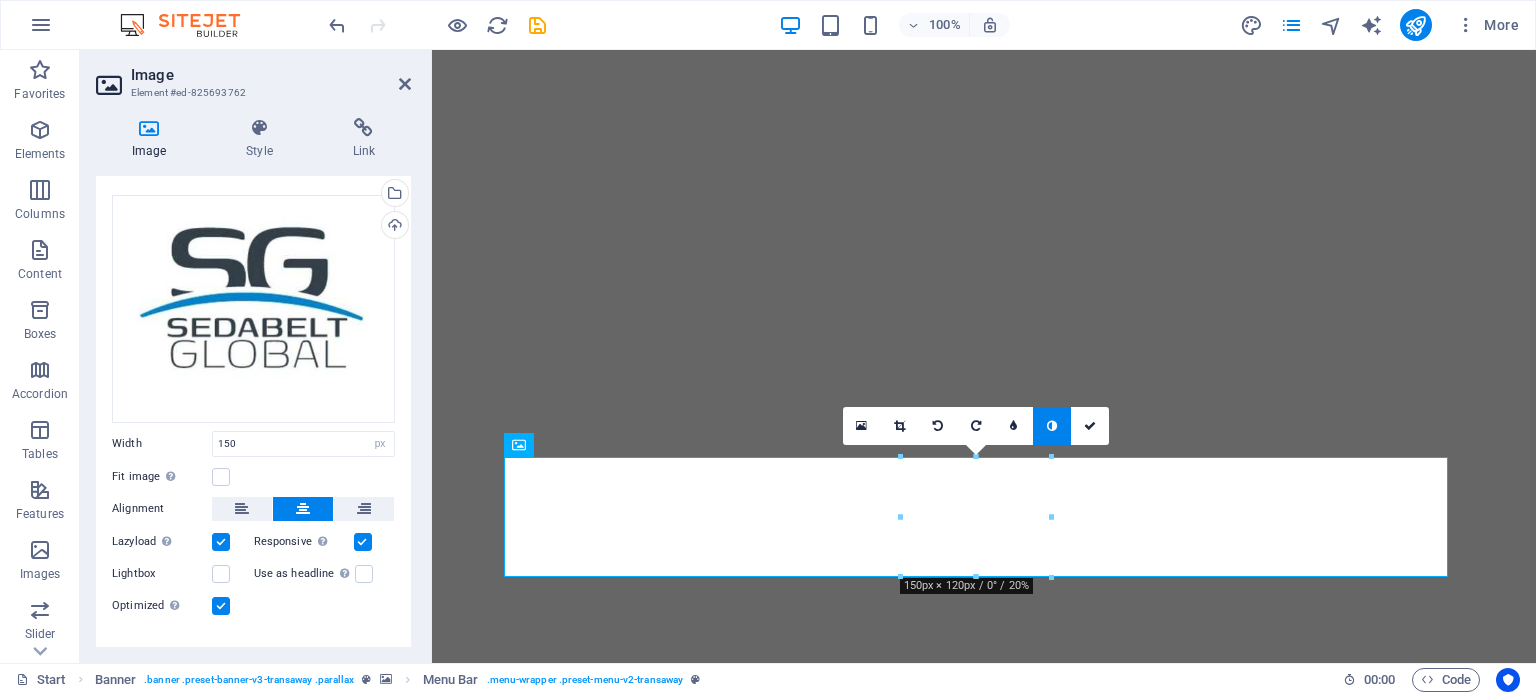 scroll, scrollTop: 64, scrollLeft: 0, axis: vertical 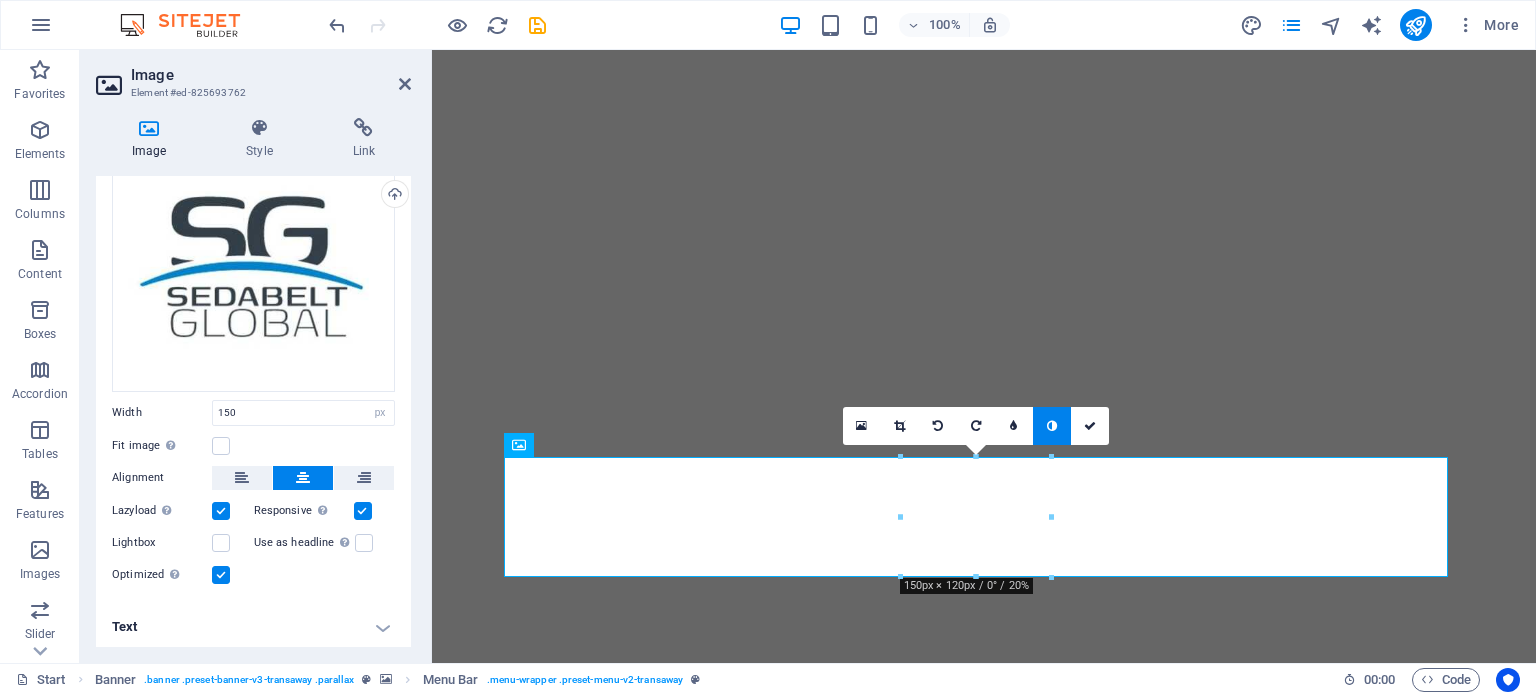 click on "Text" at bounding box center [253, 627] 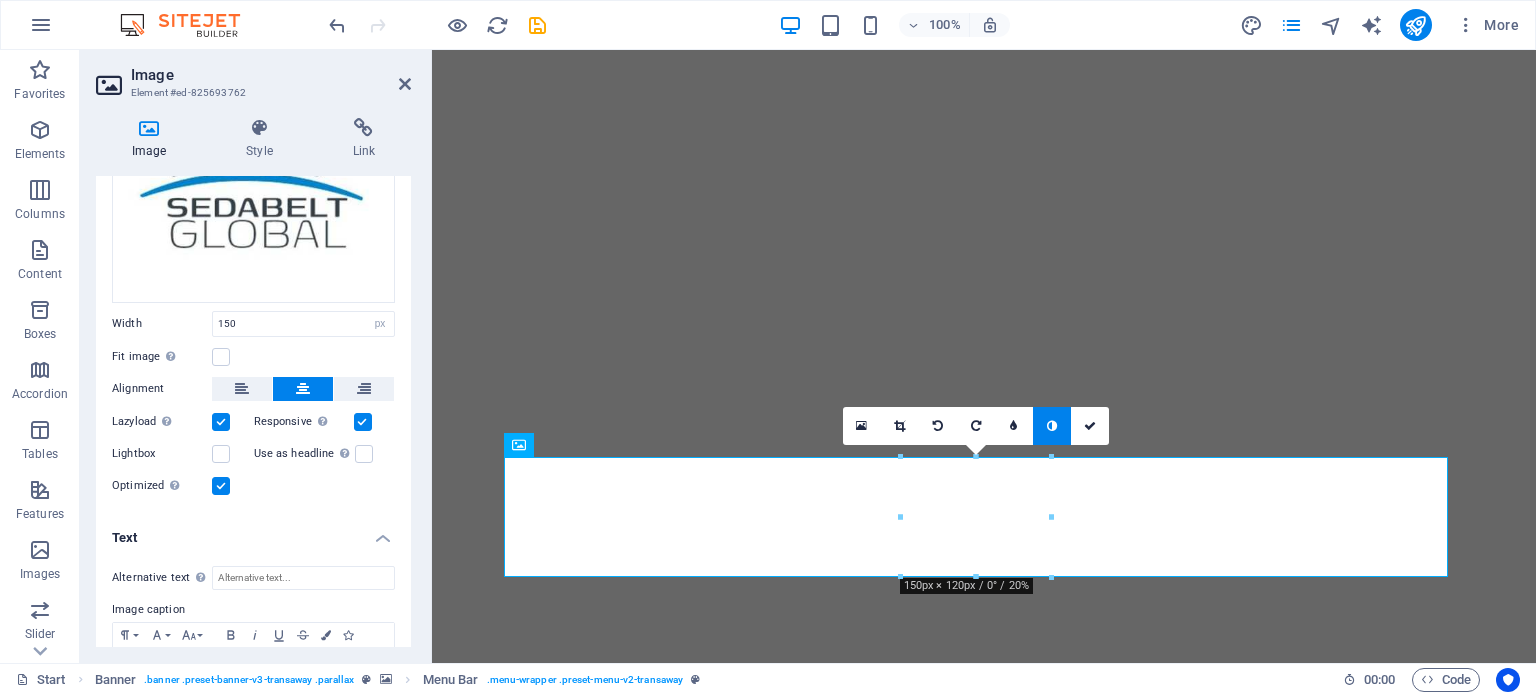 scroll, scrollTop: 148, scrollLeft: 0, axis: vertical 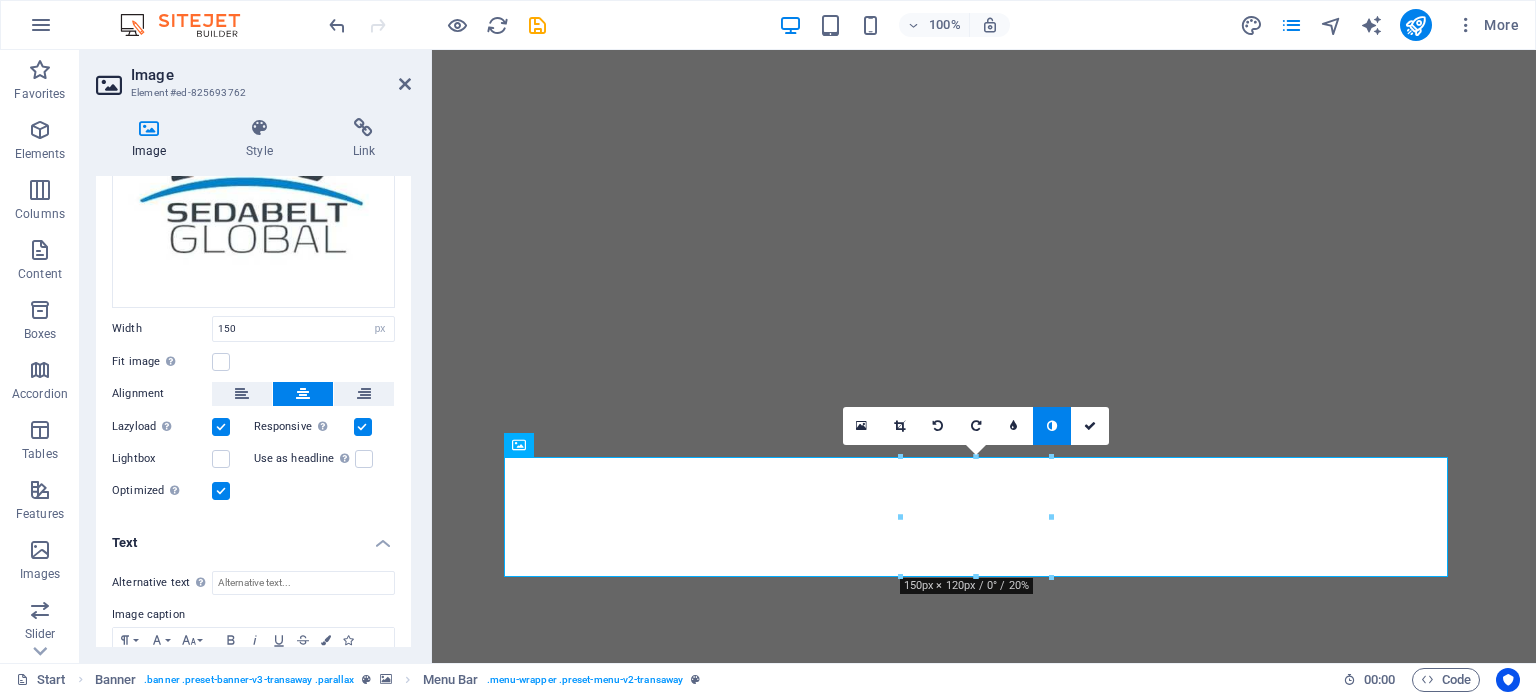 click on "Text" at bounding box center (253, 537) 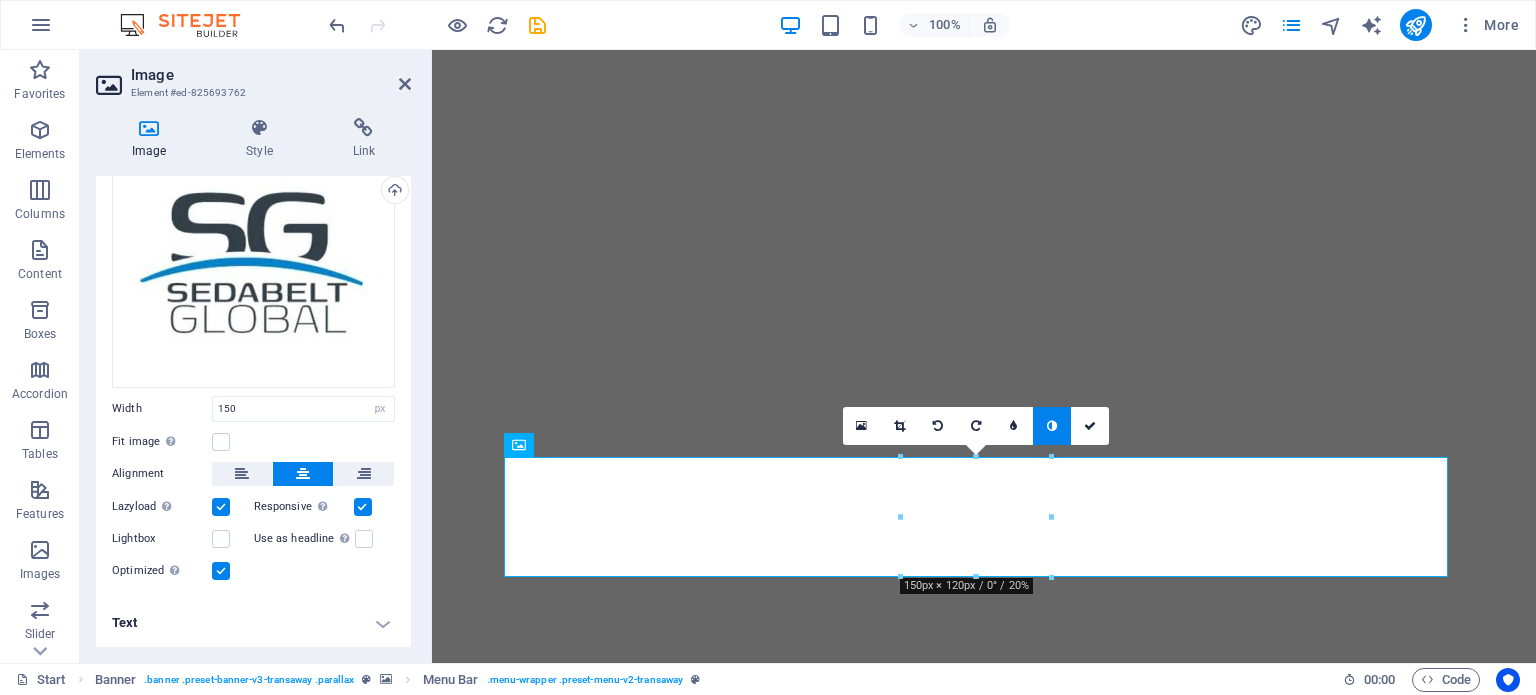 scroll, scrollTop: 64, scrollLeft: 0, axis: vertical 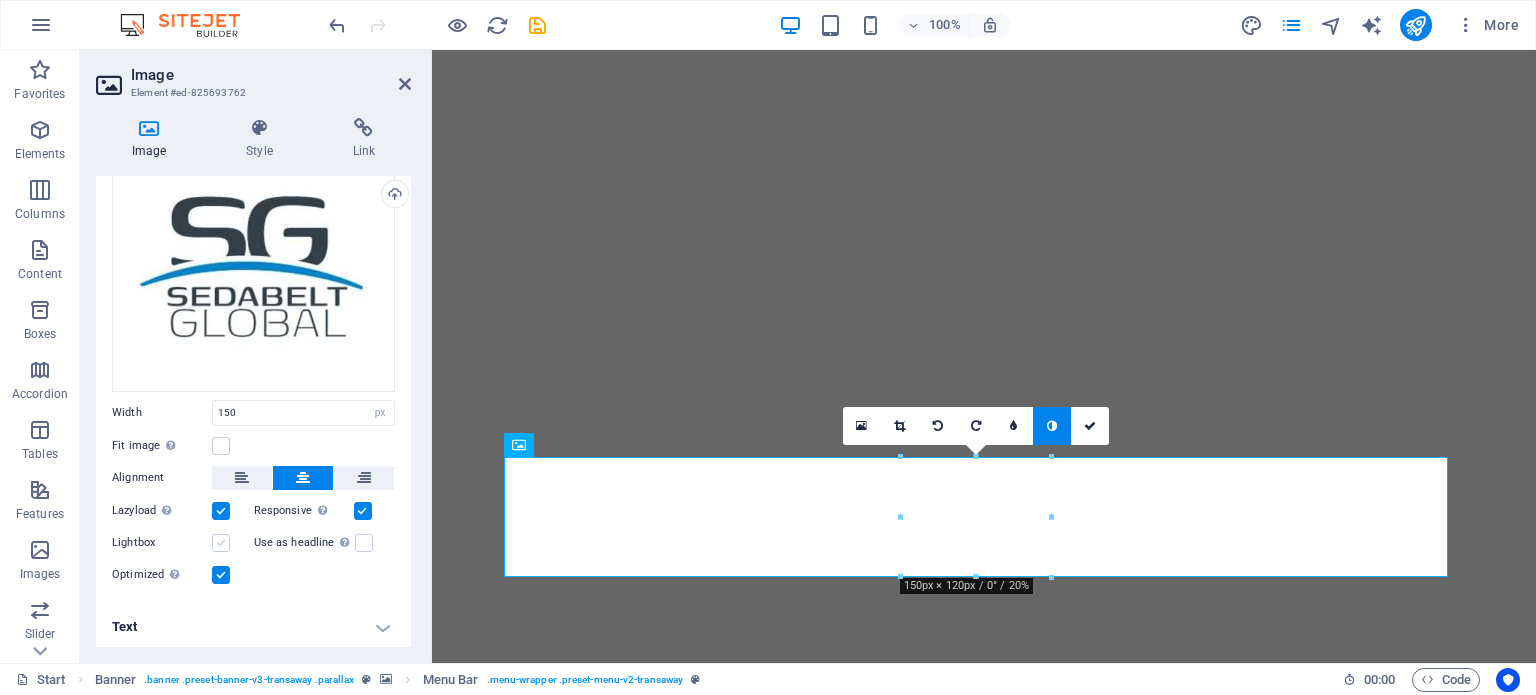 click at bounding box center (221, 543) 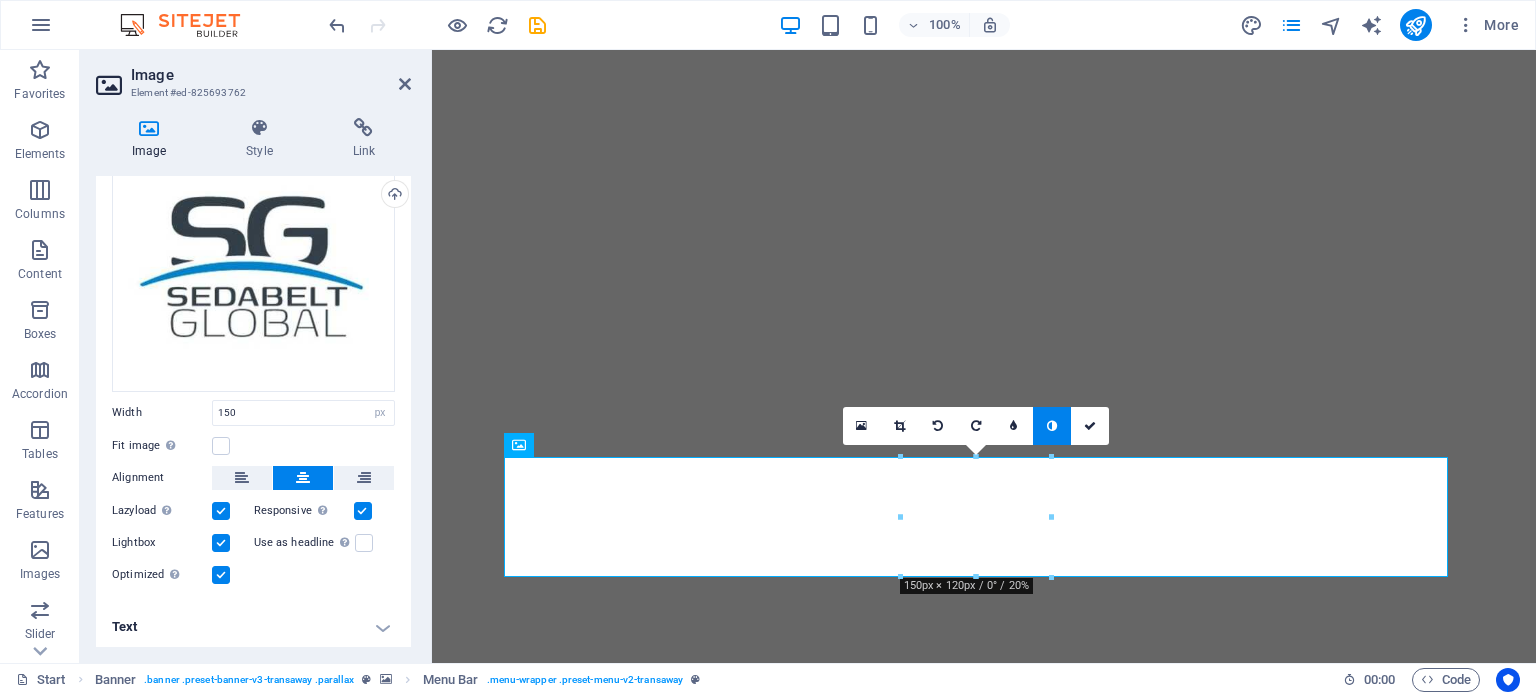 click at bounding box center [221, 543] 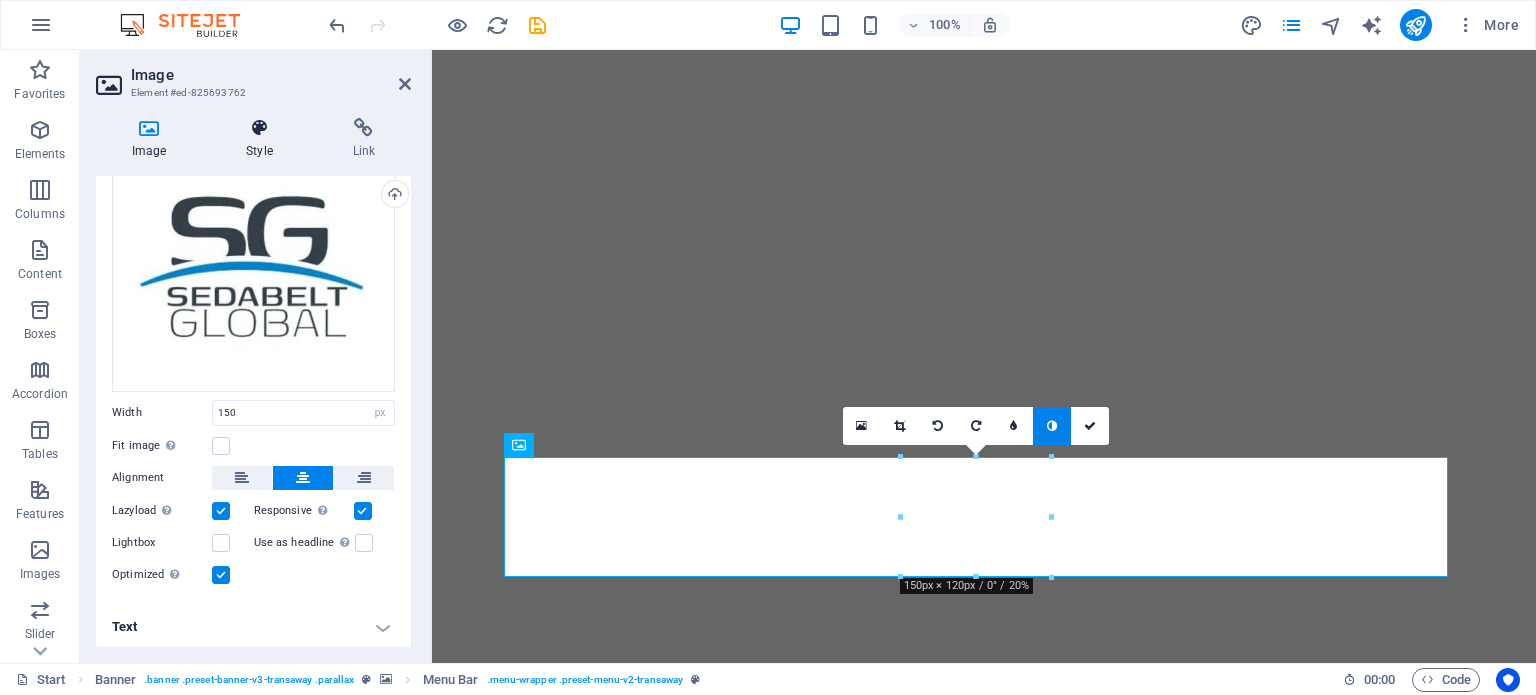 click on "Style" at bounding box center (263, 139) 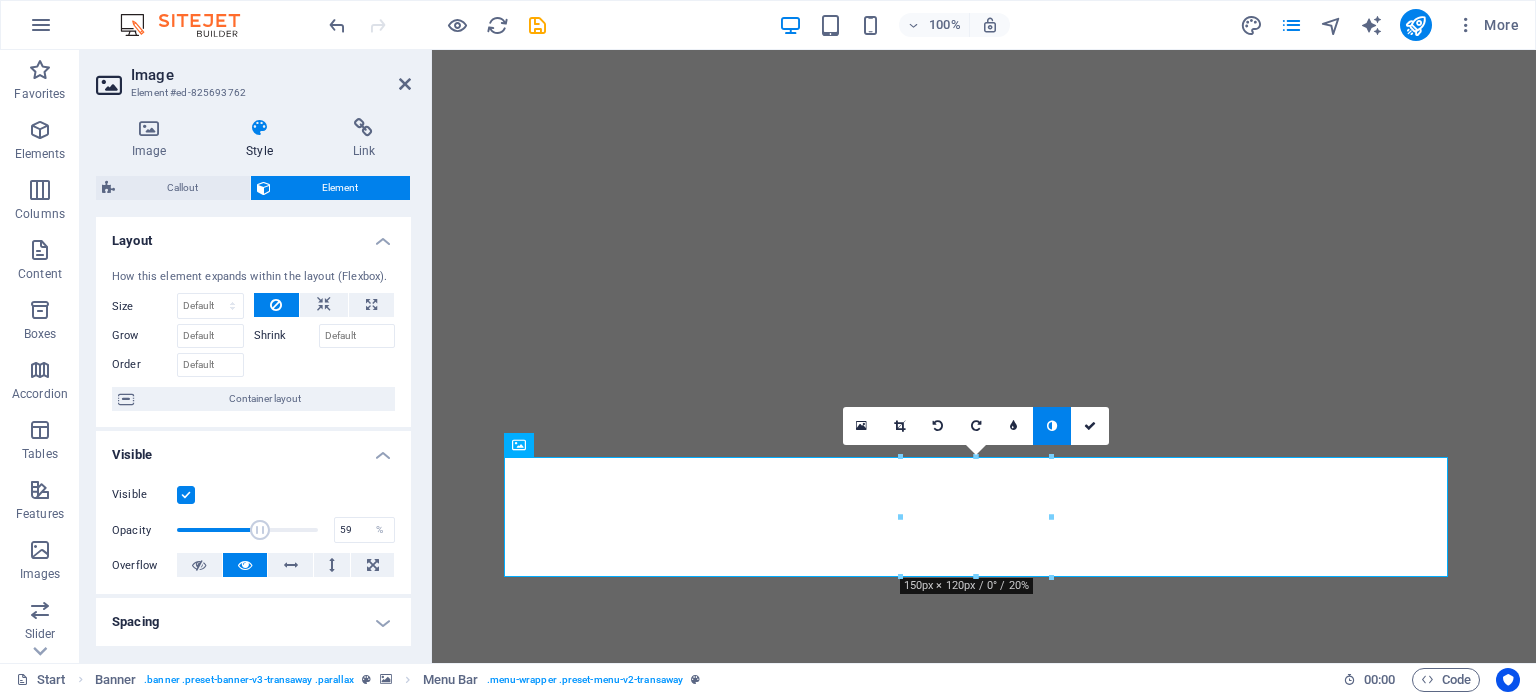 drag, startPoint x: 315, startPoint y: 531, endPoint x: 257, endPoint y: 528, distance: 58.077534 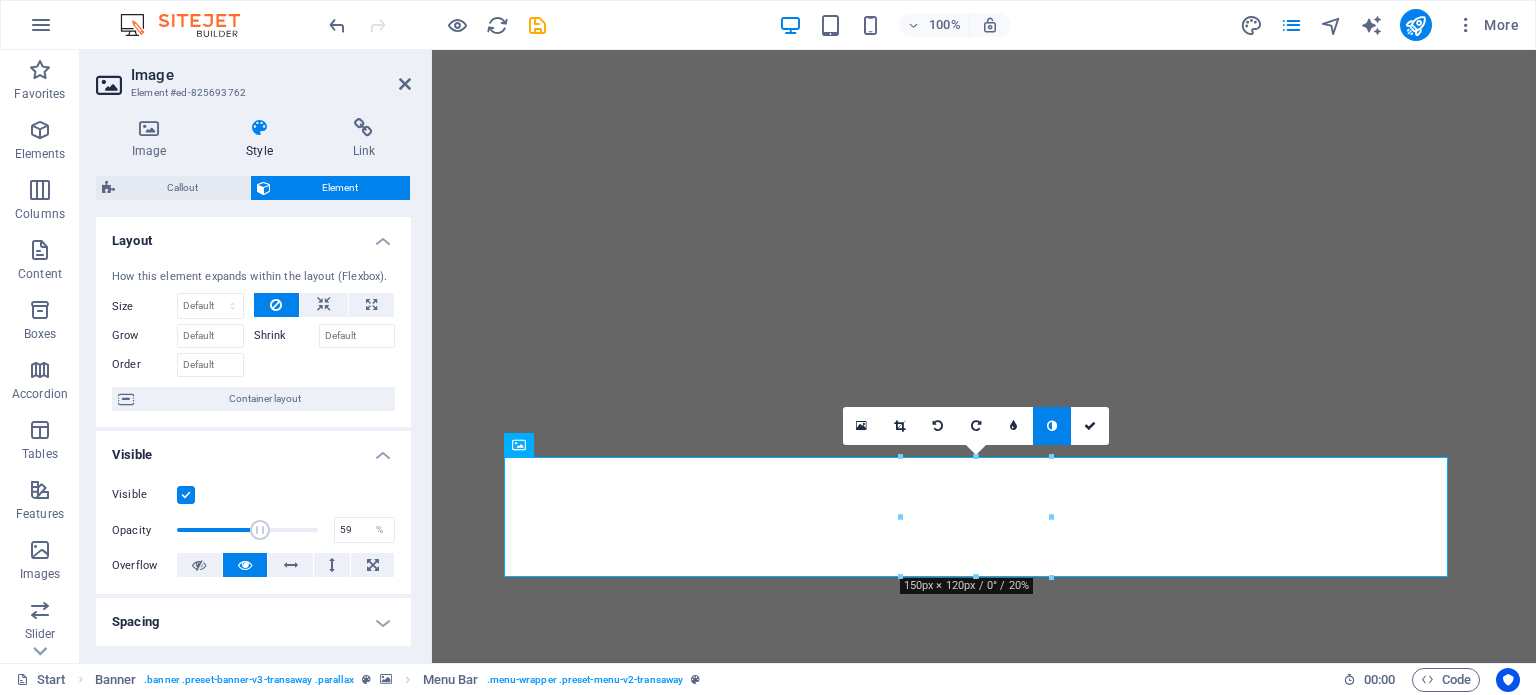 click at bounding box center (260, 530) 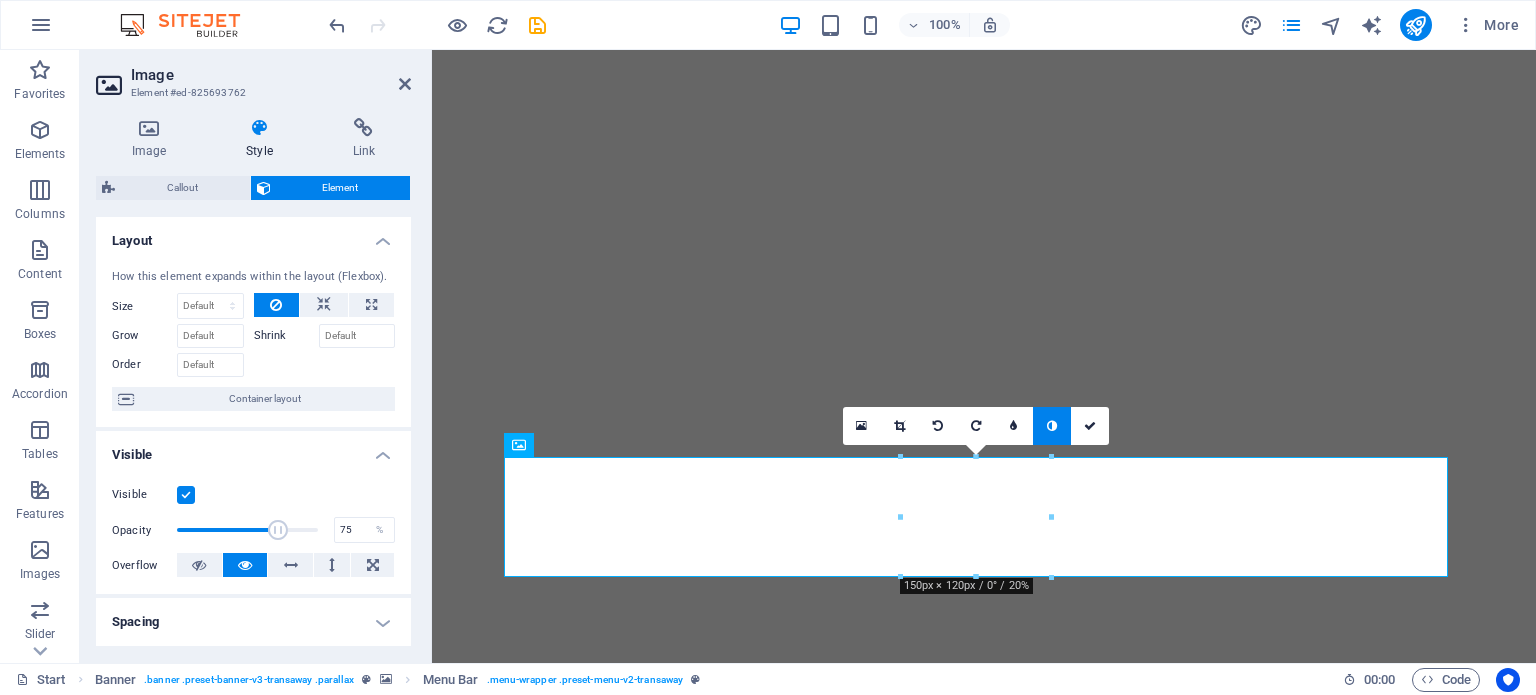 drag, startPoint x: 257, startPoint y: 528, endPoint x: 279, endPoint y: 526, distance: 22.090721 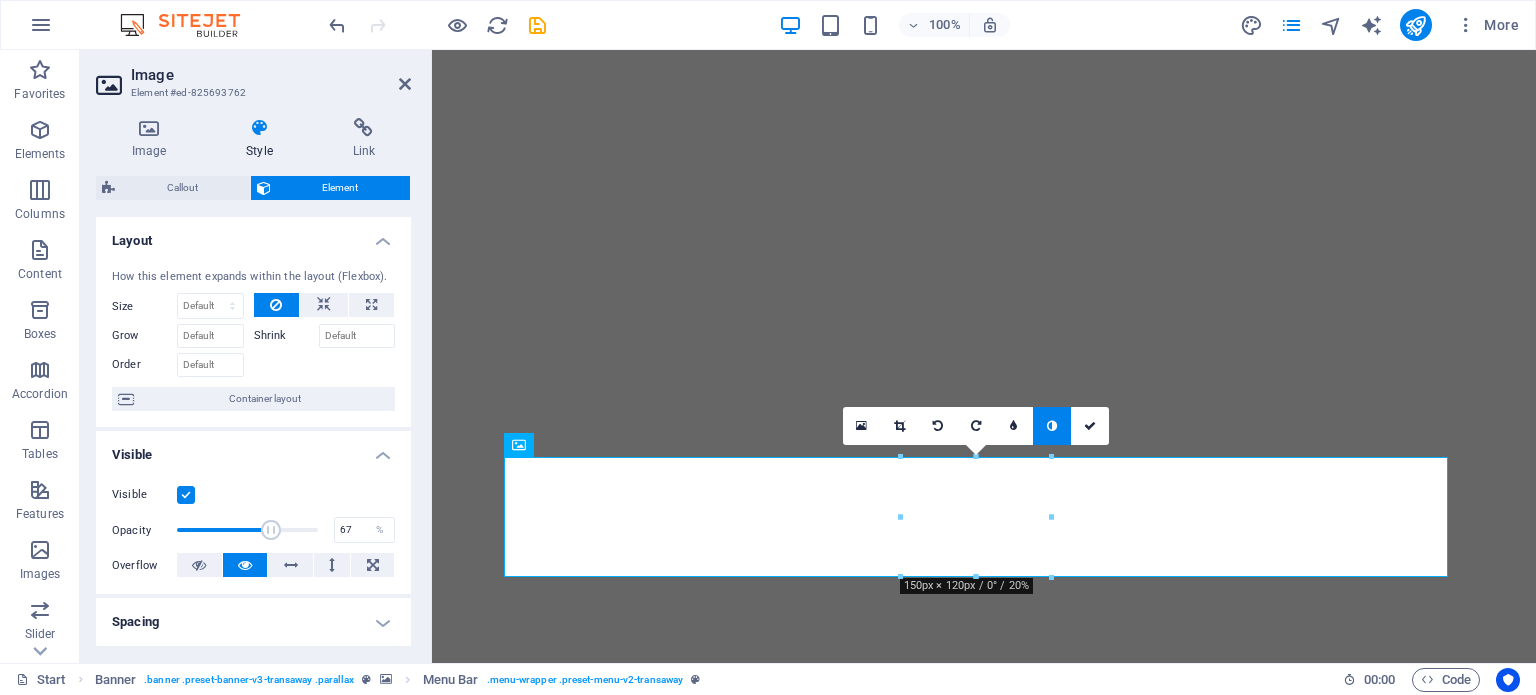 click at bounding box center (271, 530) 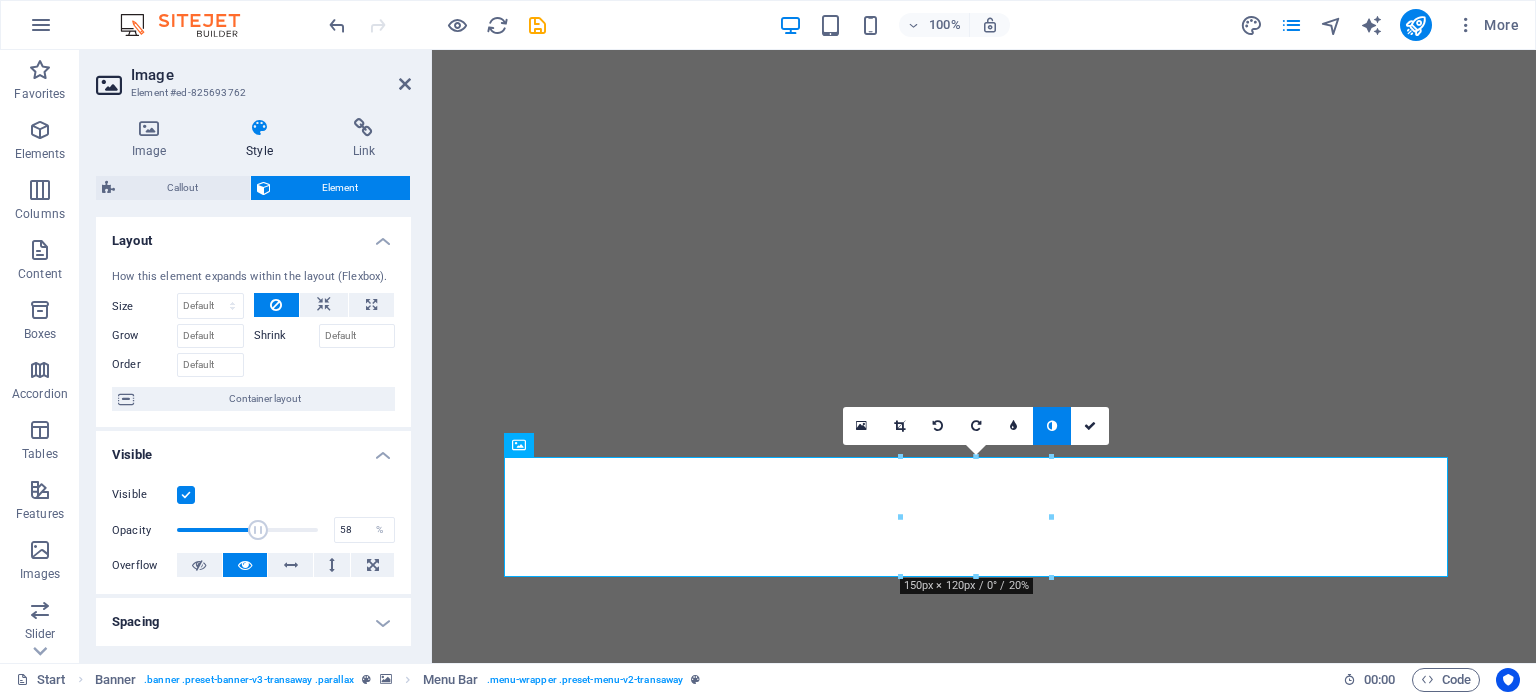 drag, startPoint x: 268, startPoint y: 528, endPoint x: 256, endPoint y: 529, distance: 12.0415945 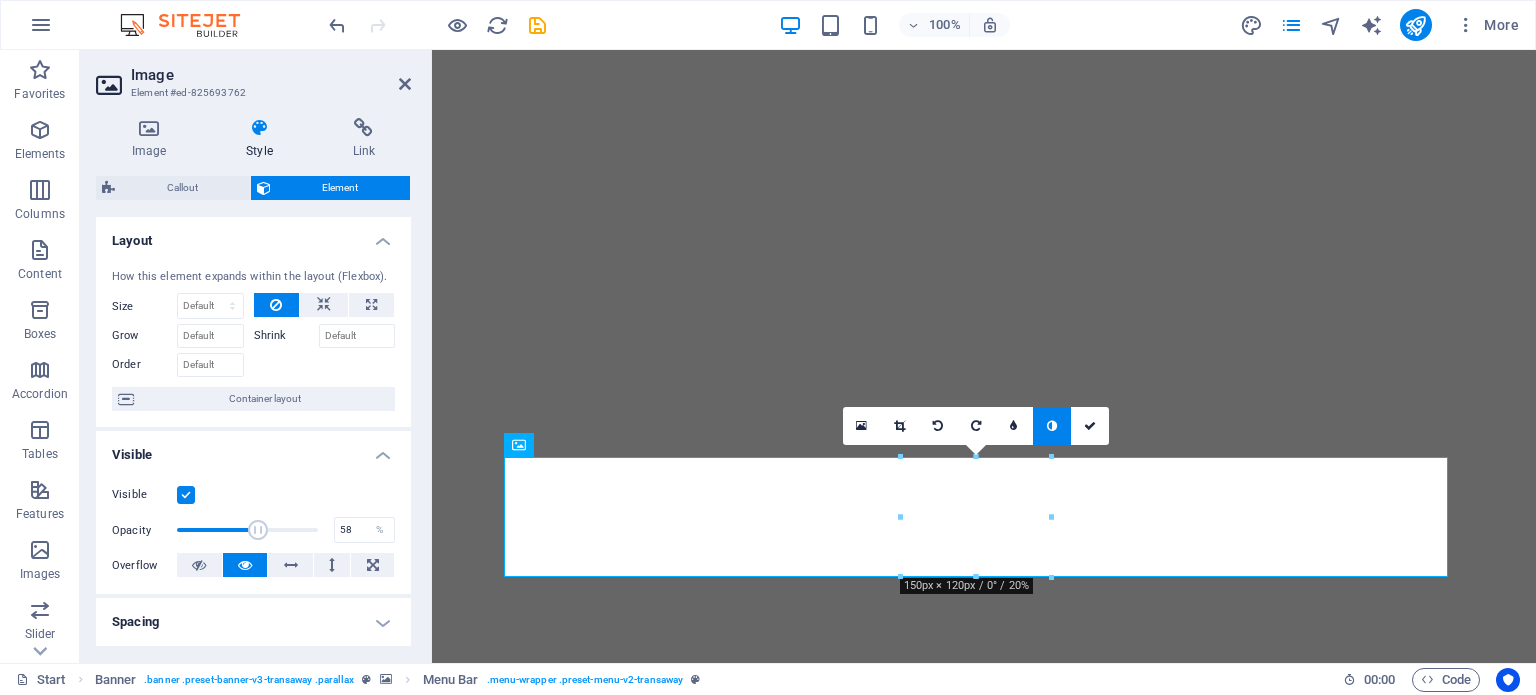 click at bounding box center [258, 530] 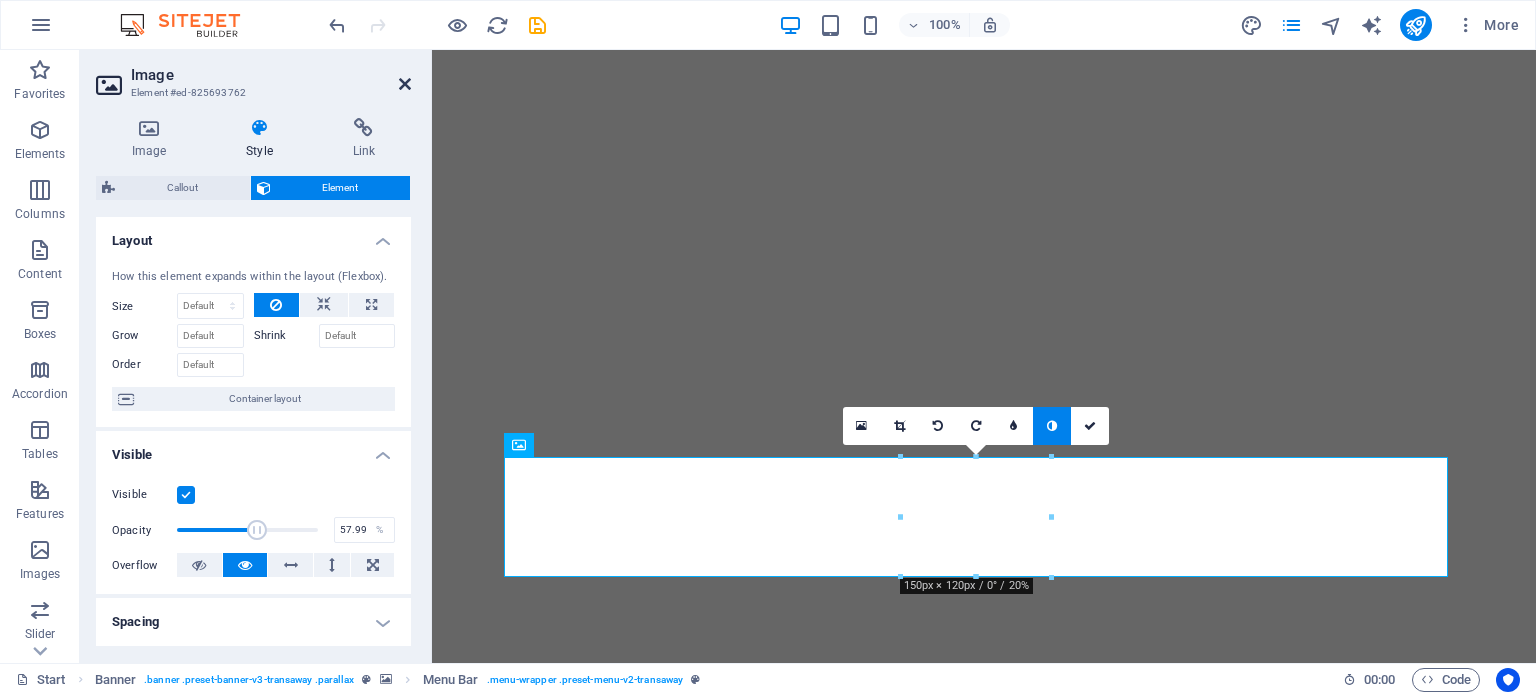 click at bounding box center [405, 84] 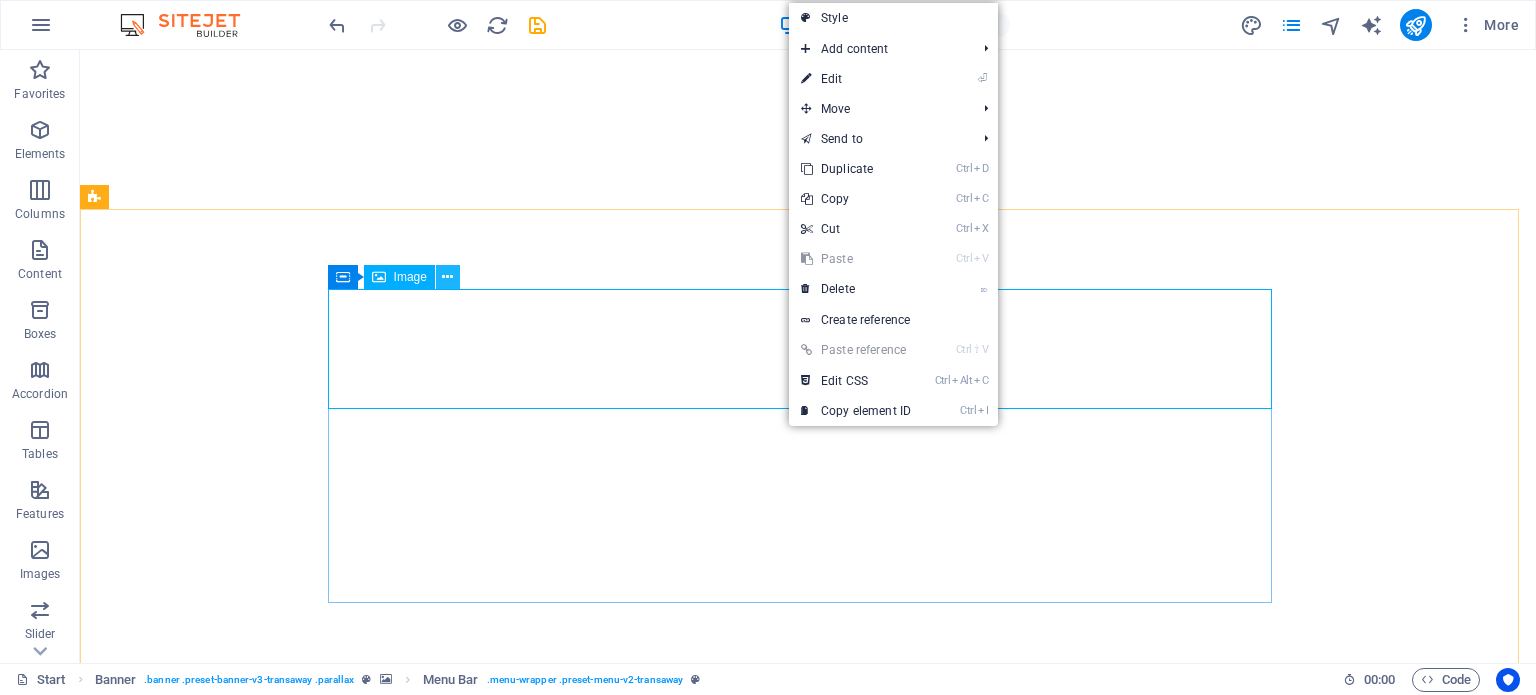click at bounding box center [447, 277] 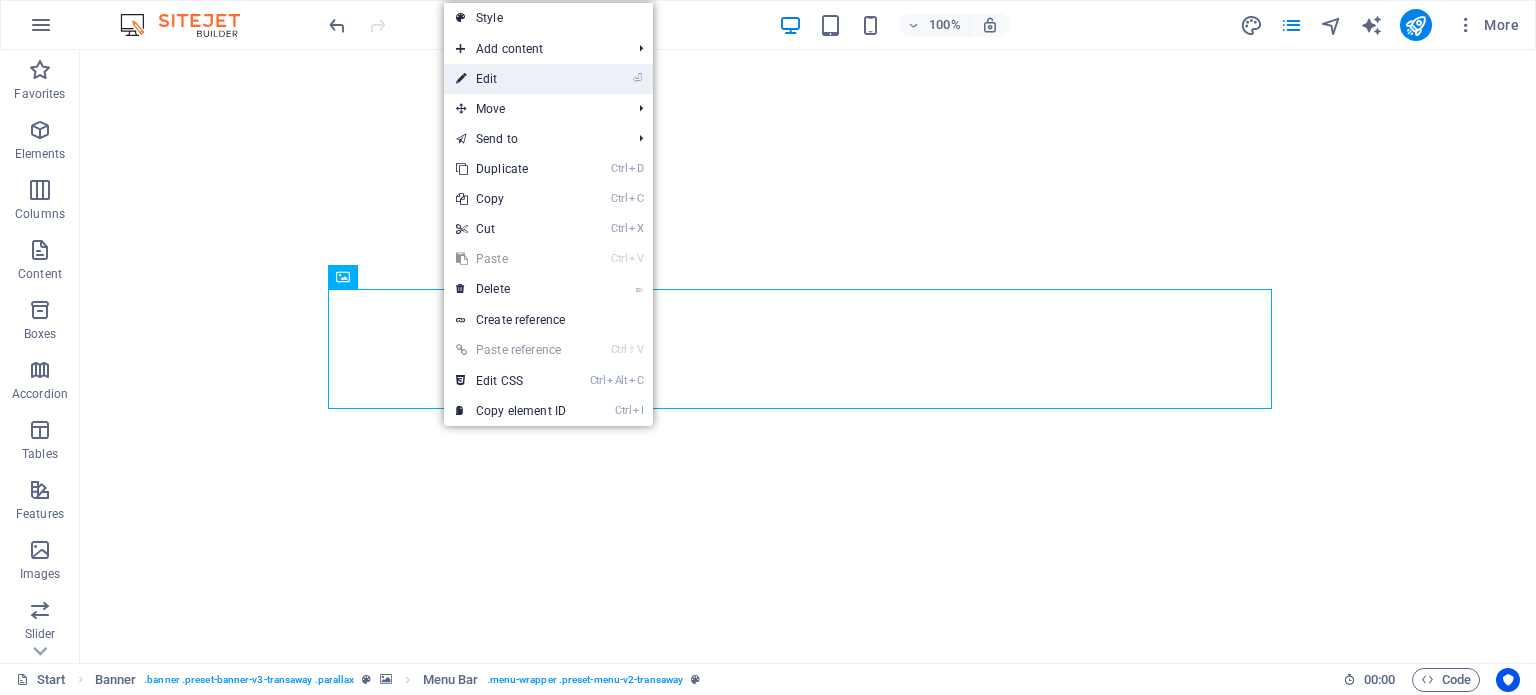 click on "⏎  Edit" at bounding box center (511, 79) 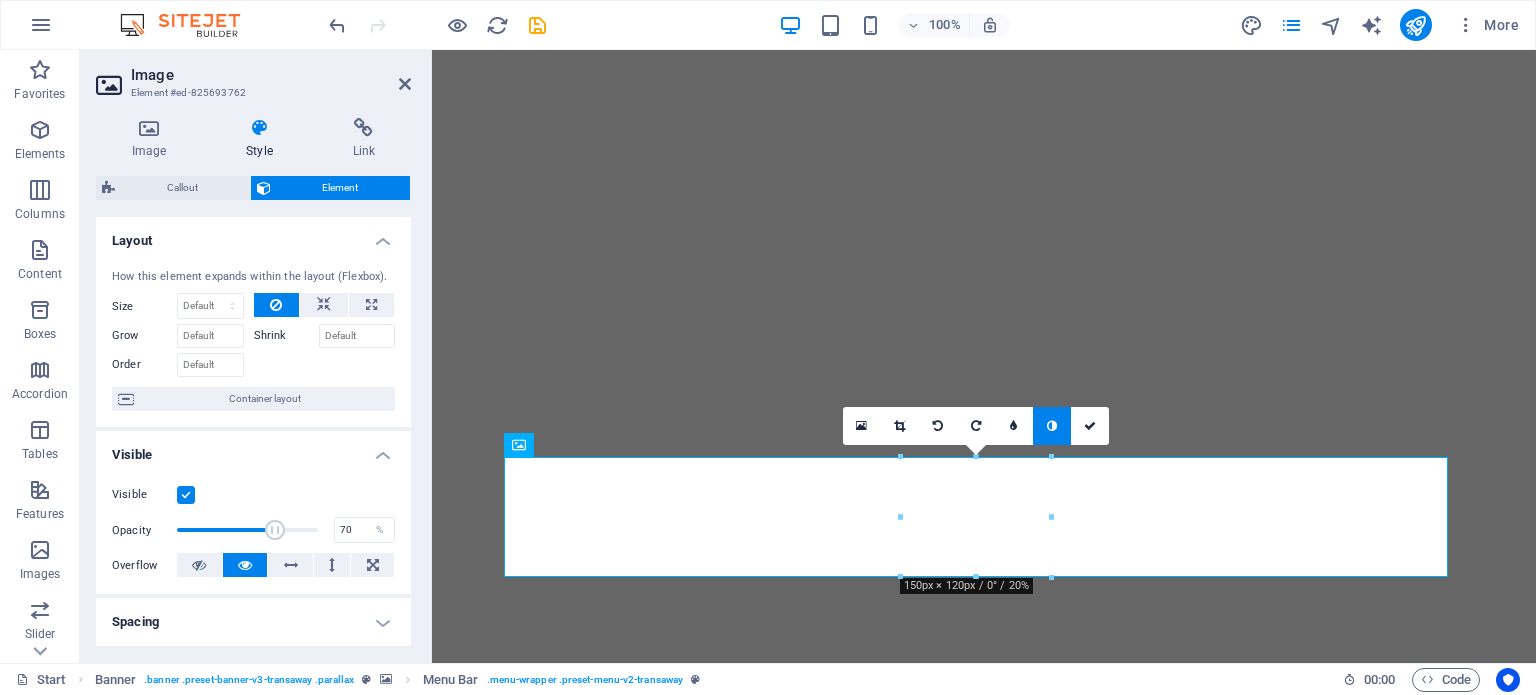 drag, startPoint x: 260, startPoint y: 531, endPoint x: 273, endPoint y: 531, distance: 13 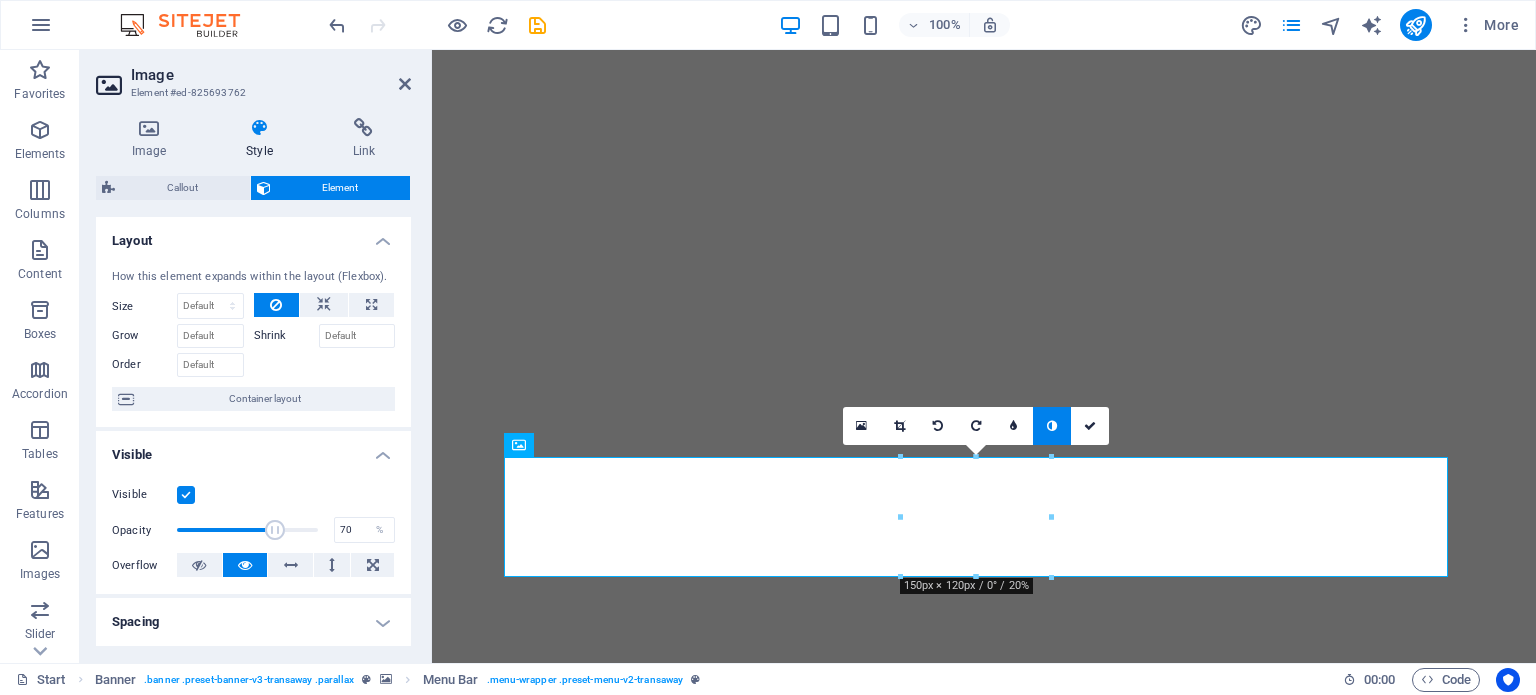click at bounding box center (275, 530) 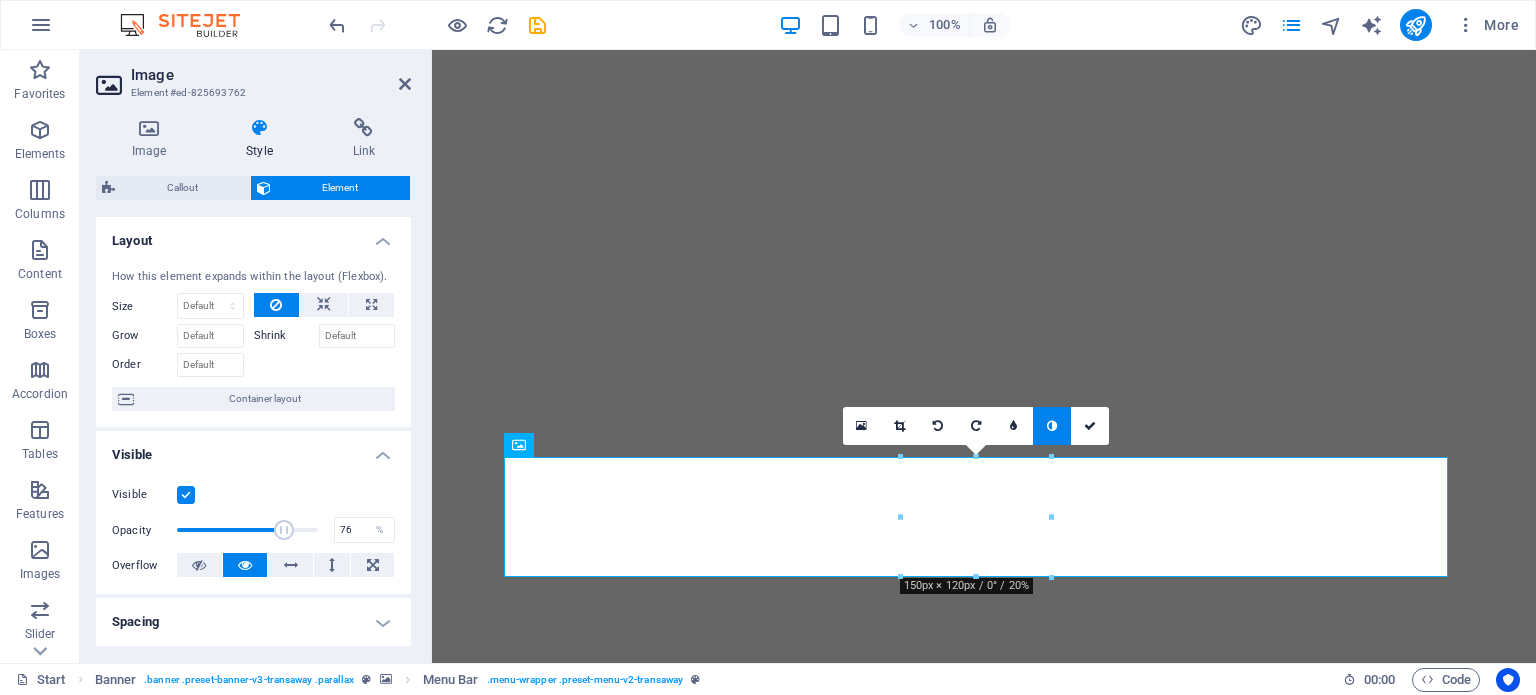 type on "77" 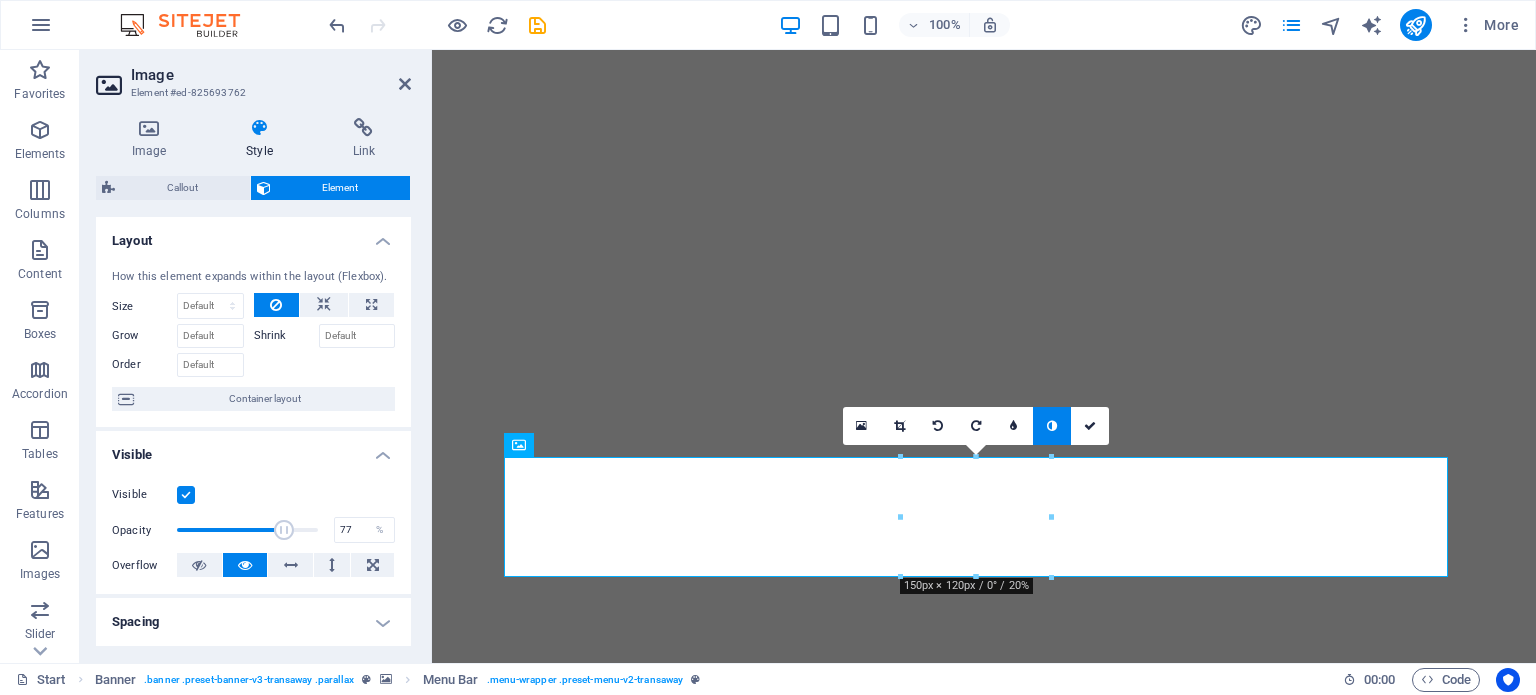 drag, startPoint x: 272, startPoint y: 533, endPoint x: 283, endPoint y: 532, distance: 11.045361 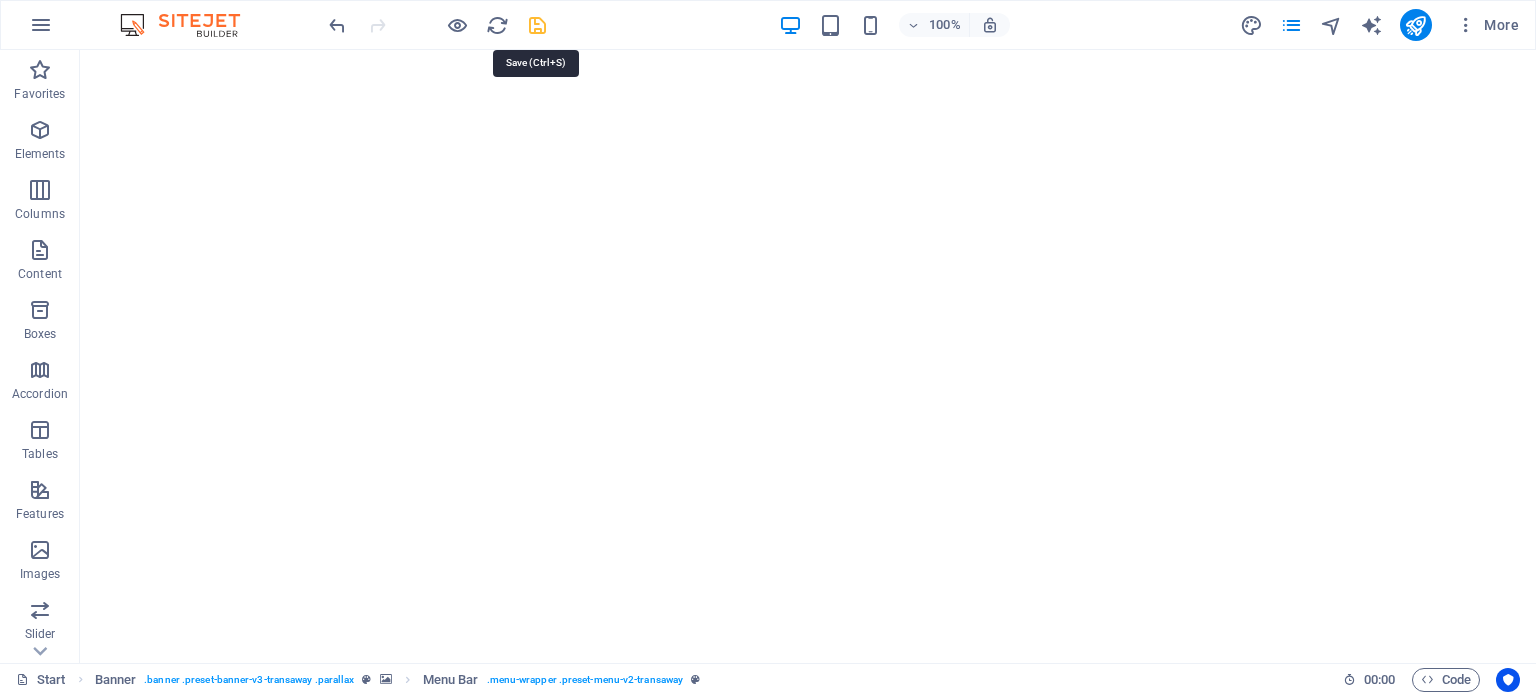 click at bounding box center (537, 25) 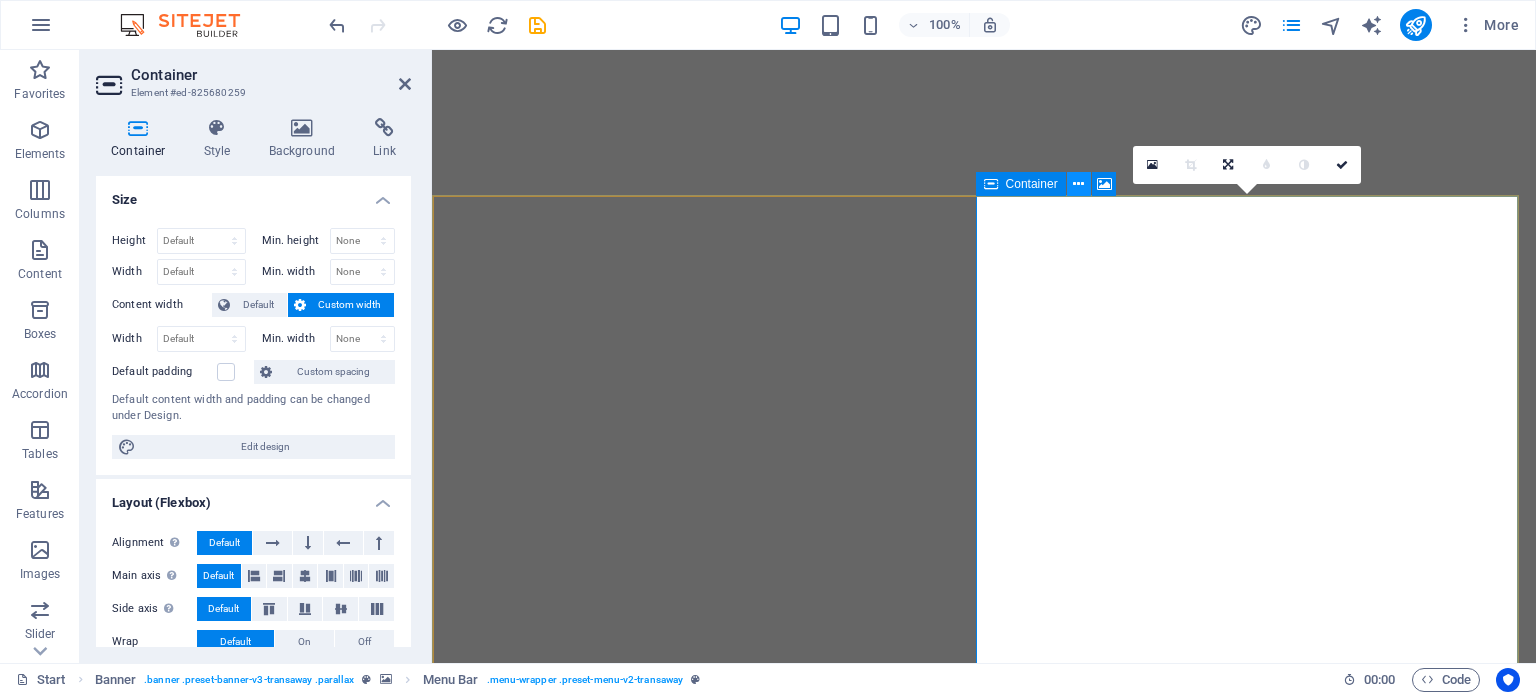 click at bounding box center [1078, 184] 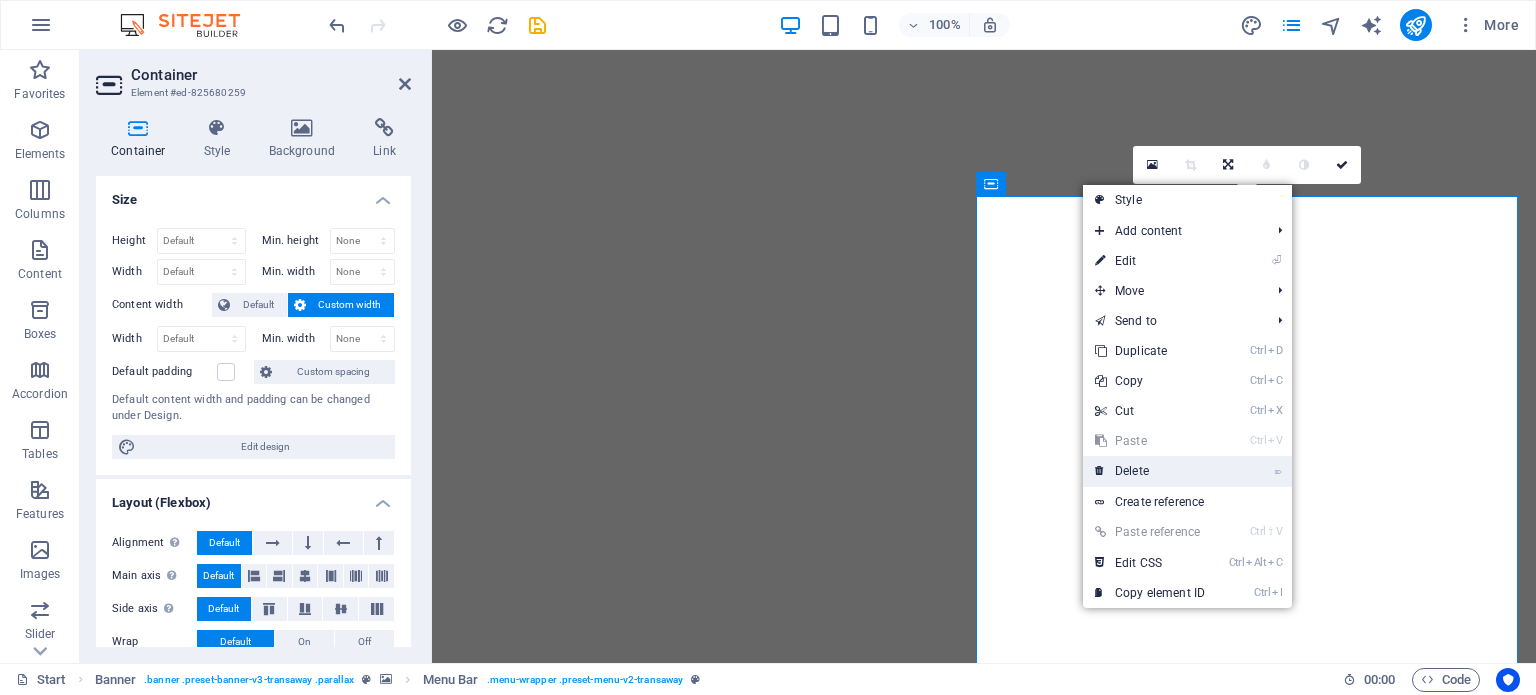 click on "⌦  Delete" at bounding box center (1150, 471) 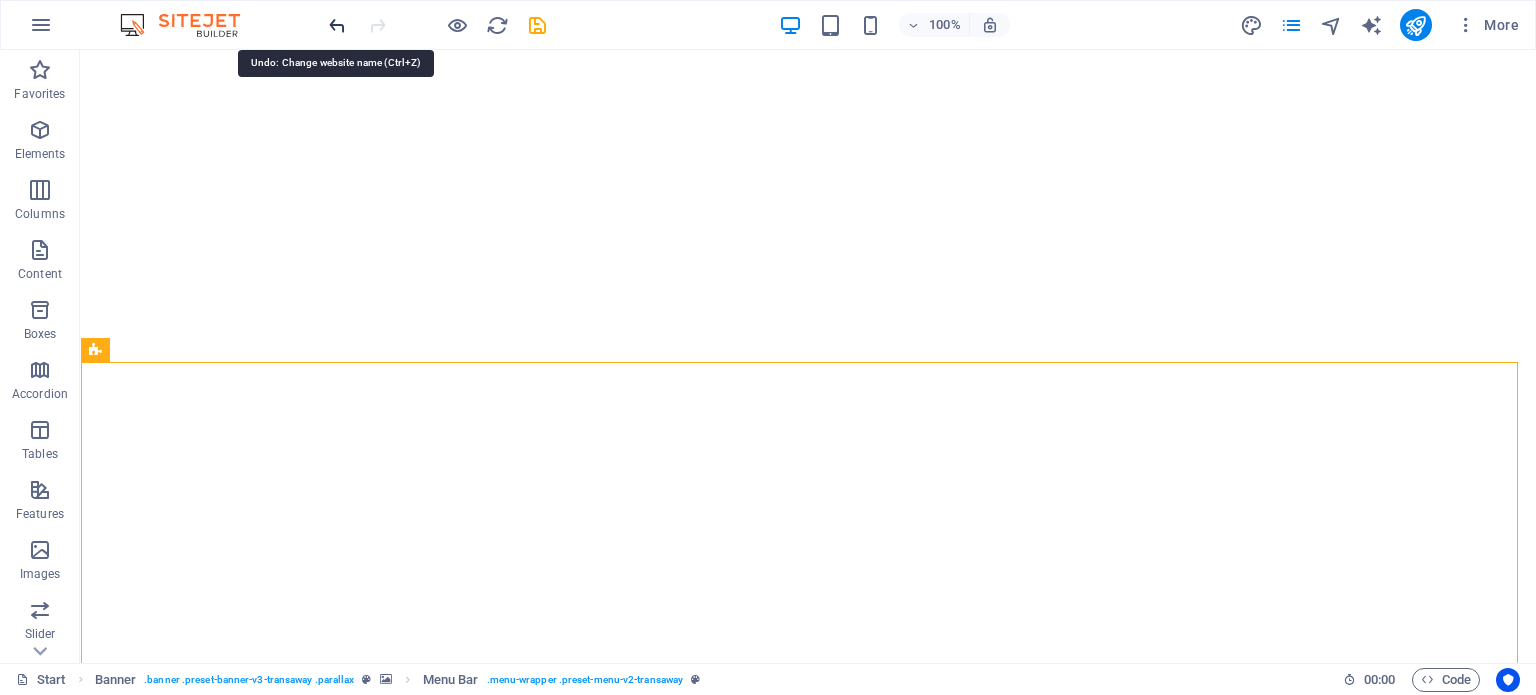 click at bounding box center (337, 25) 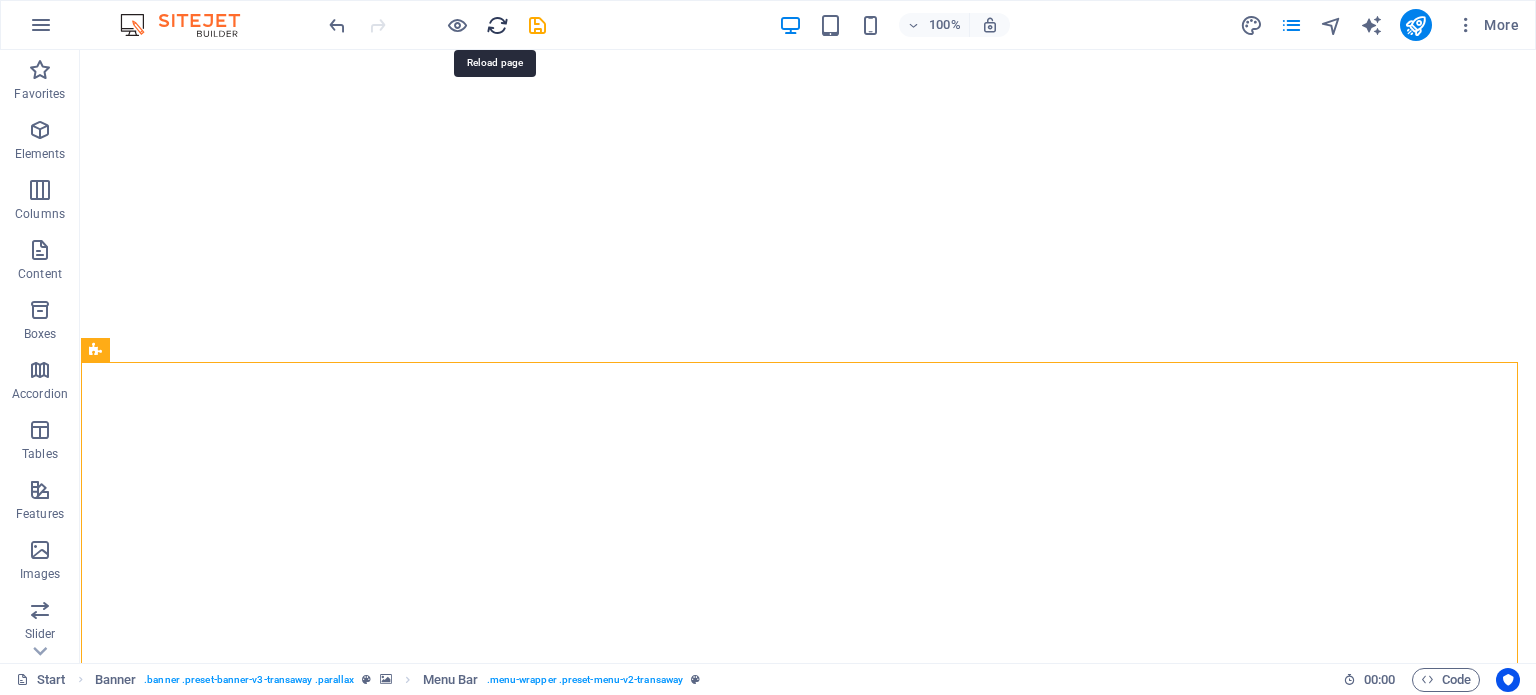 click at bounding box center [497, 25] 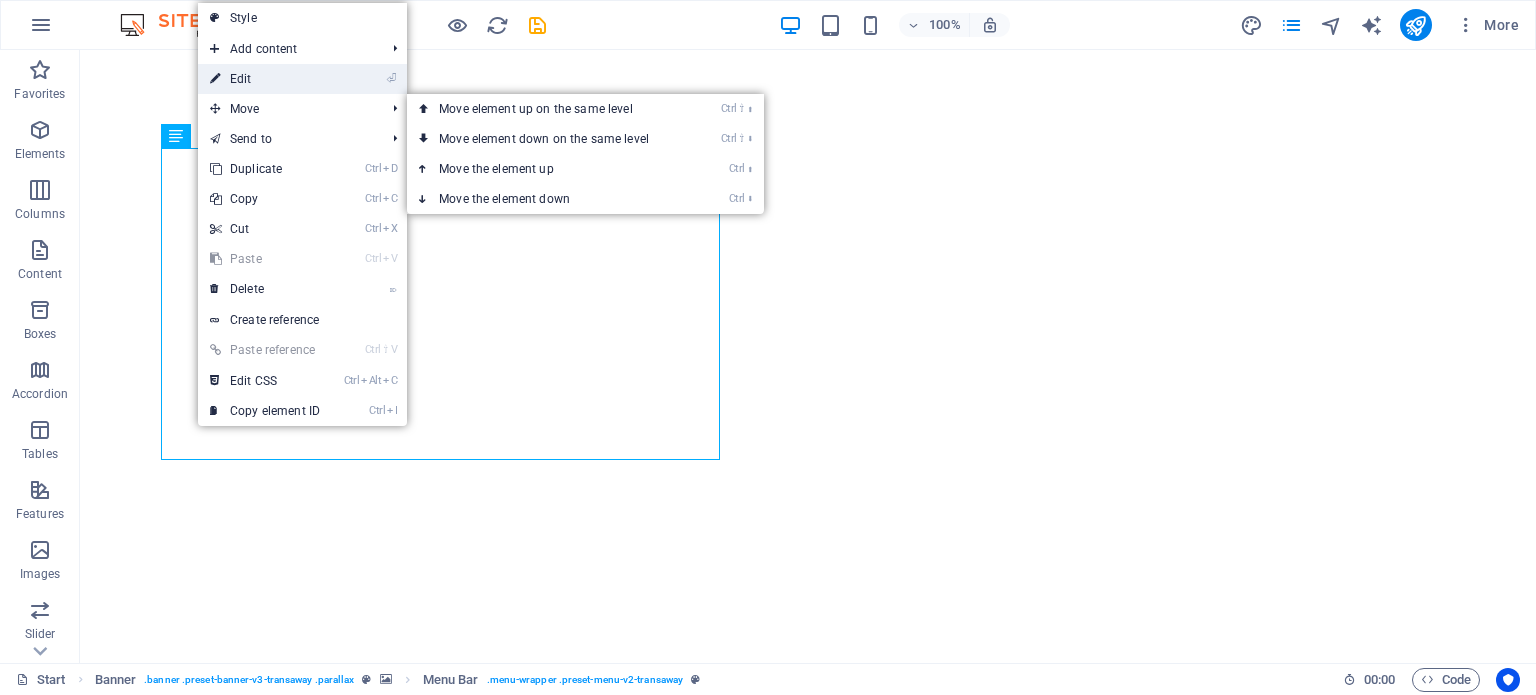 click on "⏎  Edit" at bounding box center [265, 79] 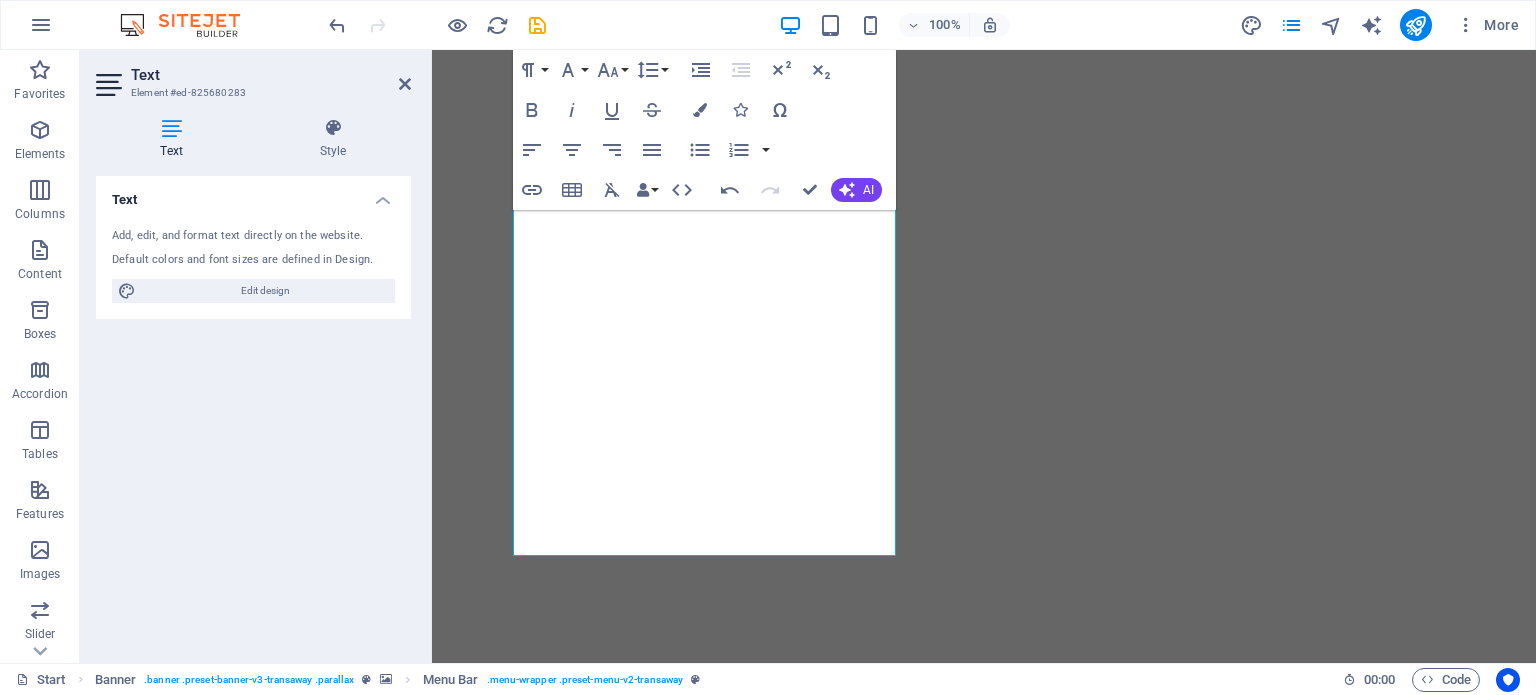 click on "Text Add, edit, and format text directly on the website. Default colors and font sizes are defined in Design. Edit design Alignment Left aligned Centered Right aligned" at bounding box center [253, 411] 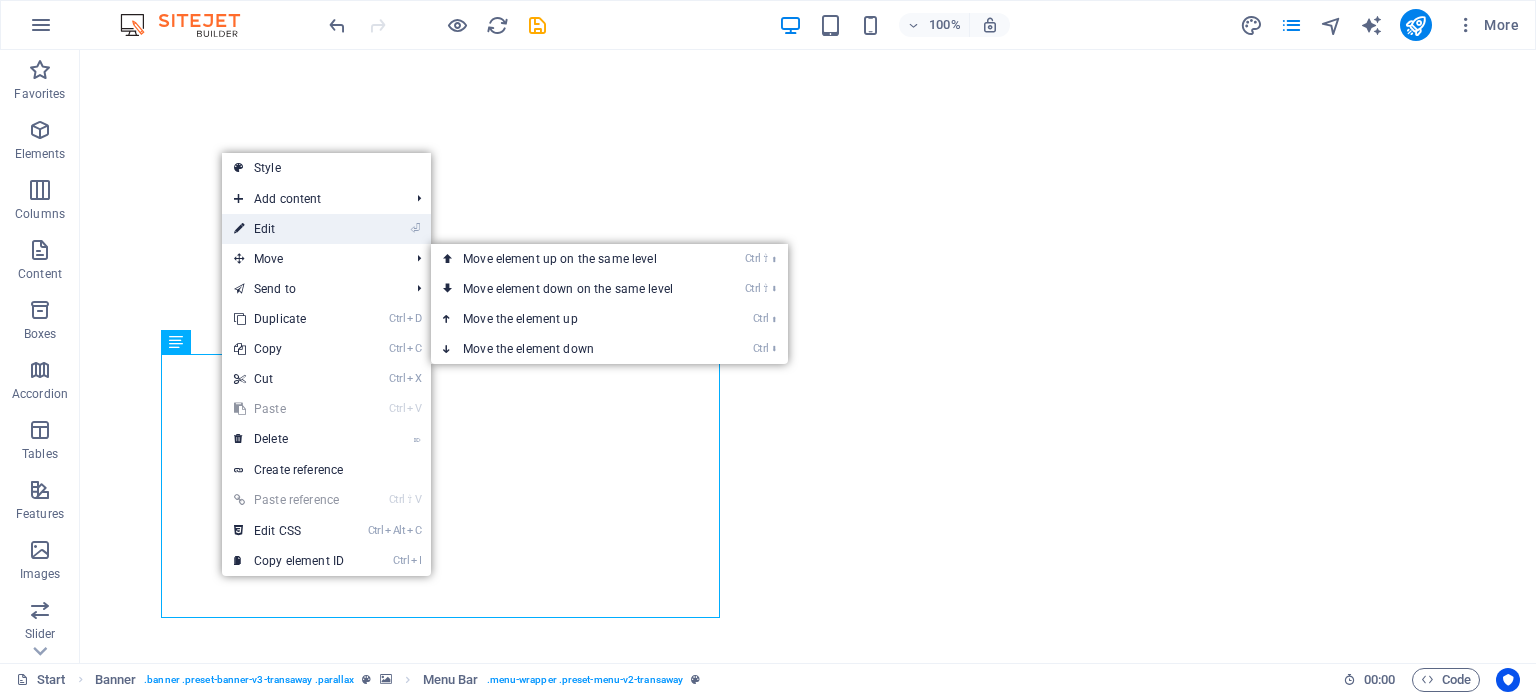 click on "⏎  Edit" at bounding box center [289, 229] 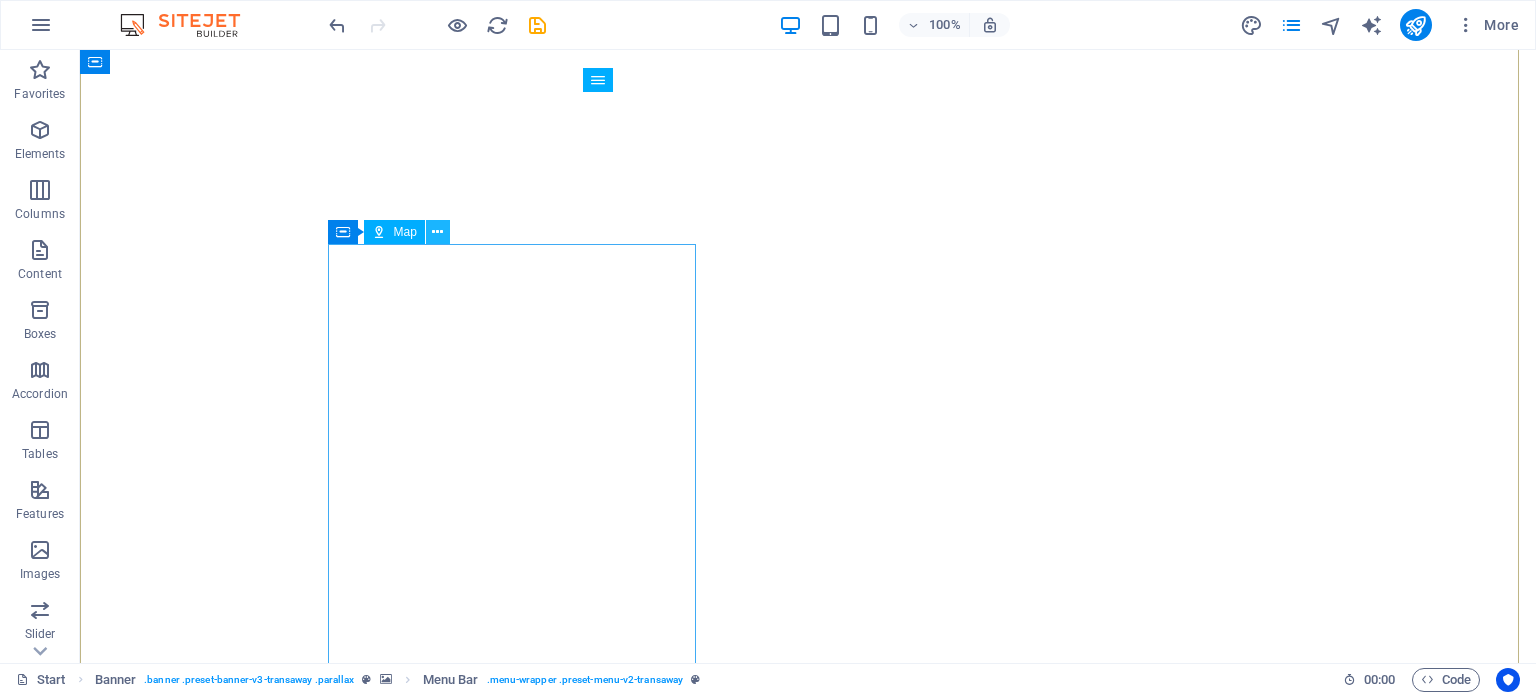 click at bounding box center (437, 232) 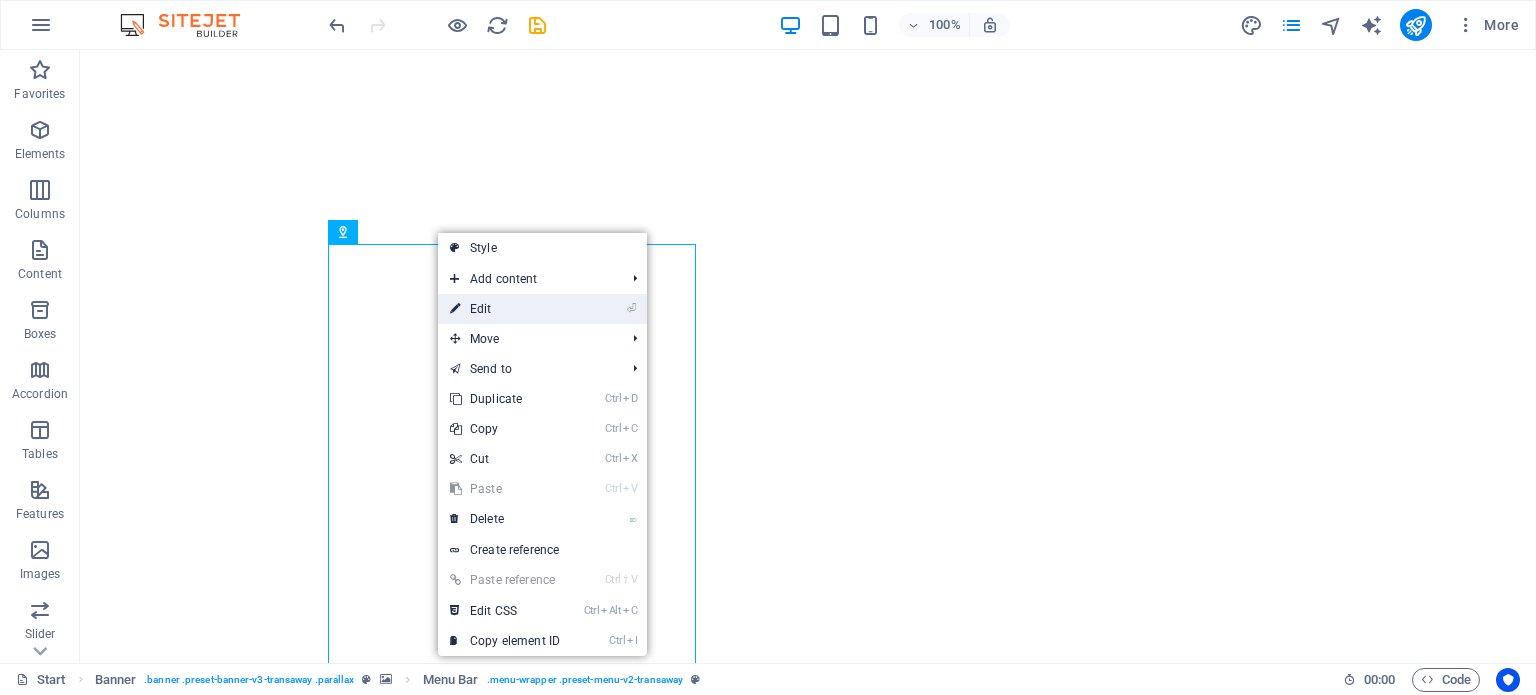 click on "⏎  Edit" at bounding box center (505, 309) 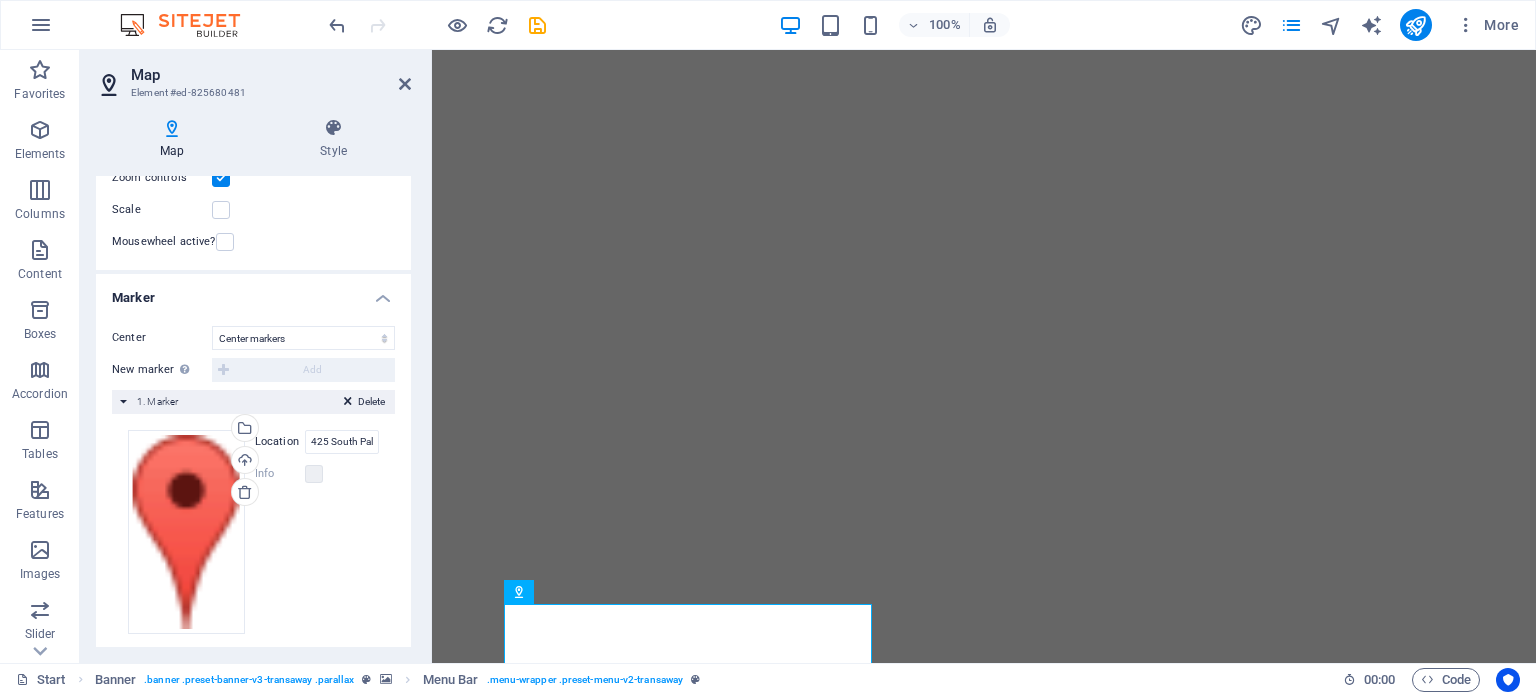 scroll, scrollTop: 277, scrollLeft: 0, axis: vertical 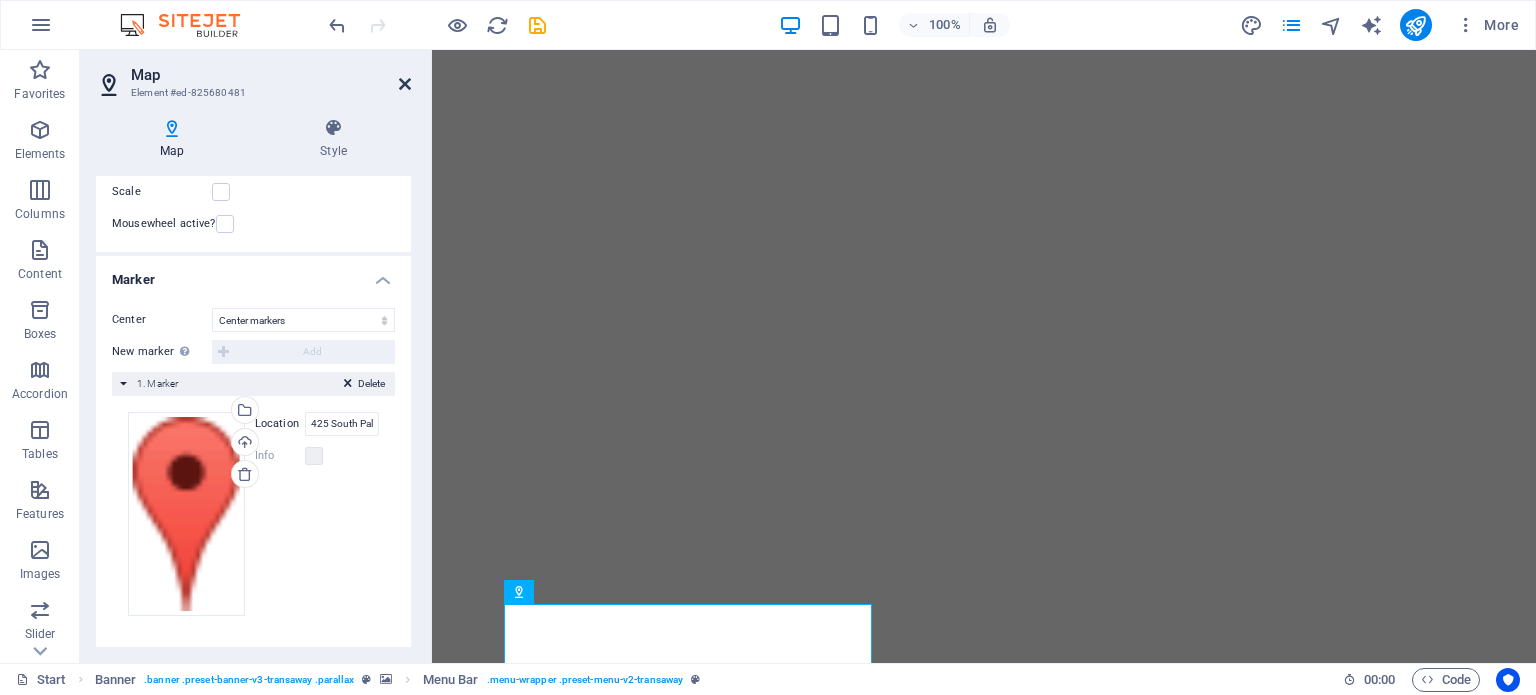 click at bounding box center [405, 84] 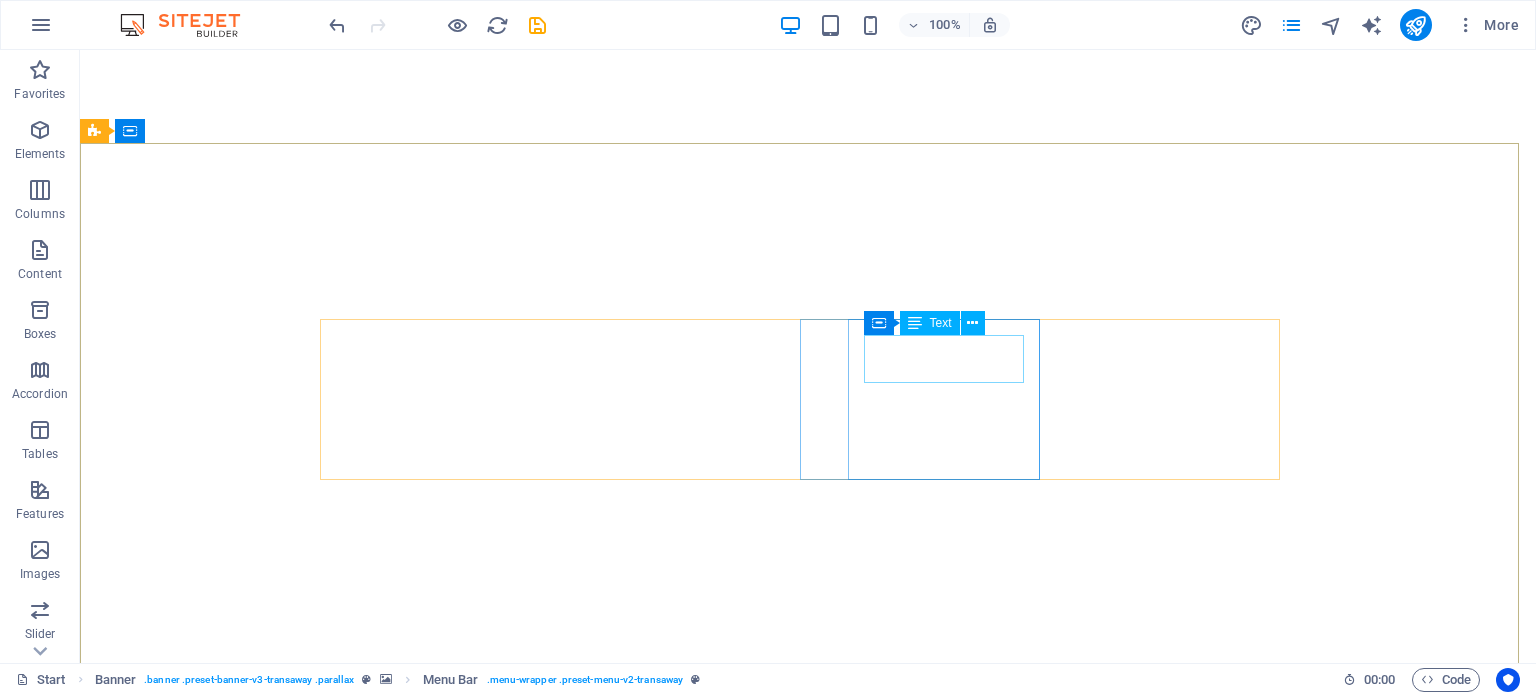 click on "Text" at bounding box center (941, 323) 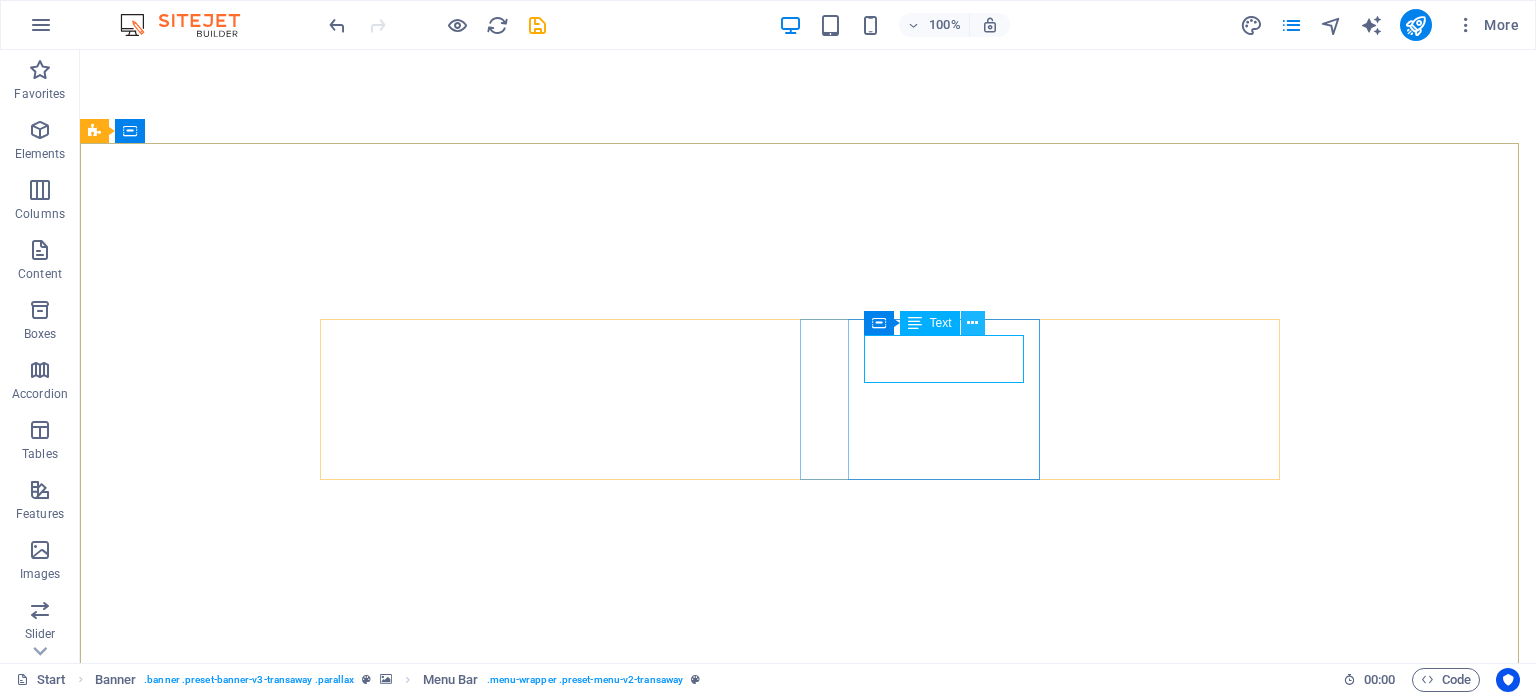click at bounding box center (972, 323) 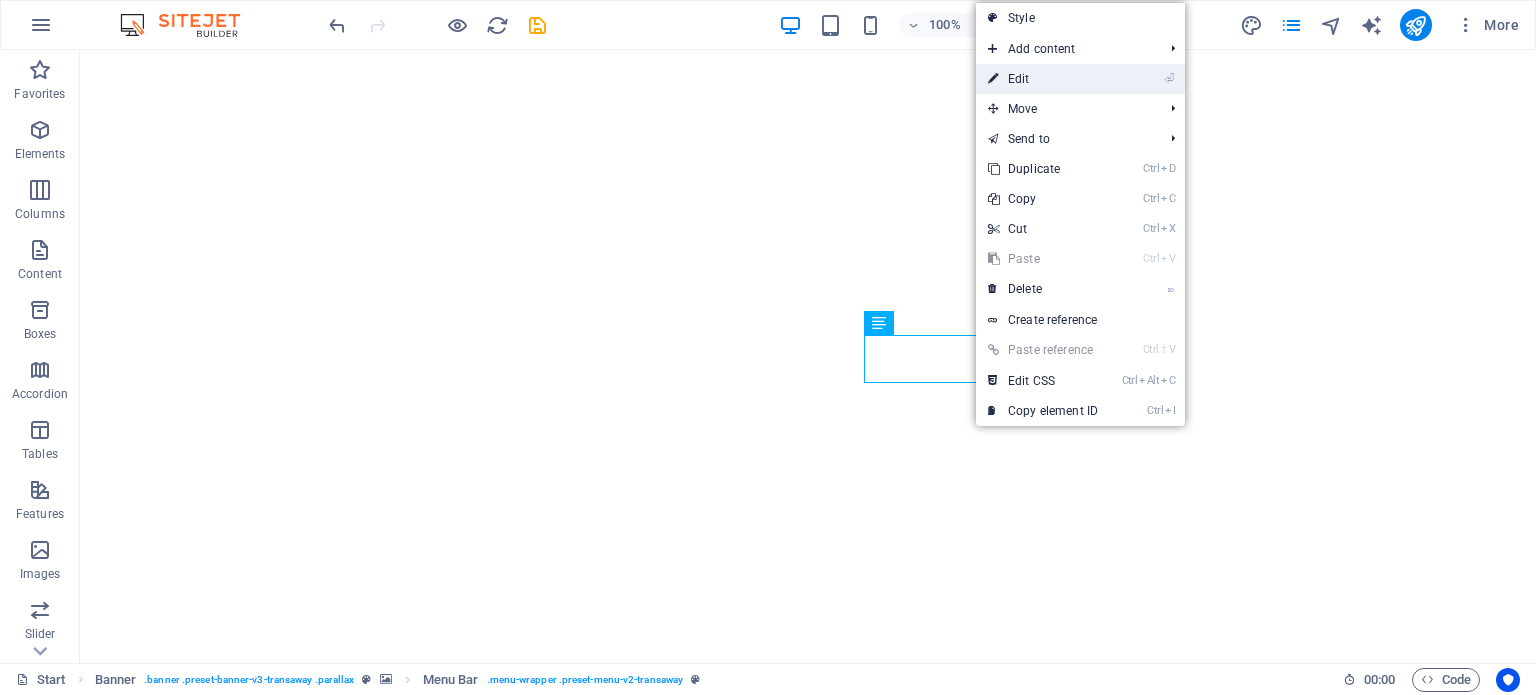 click on "⏎  Edit" at bounding box center [1043, 79] 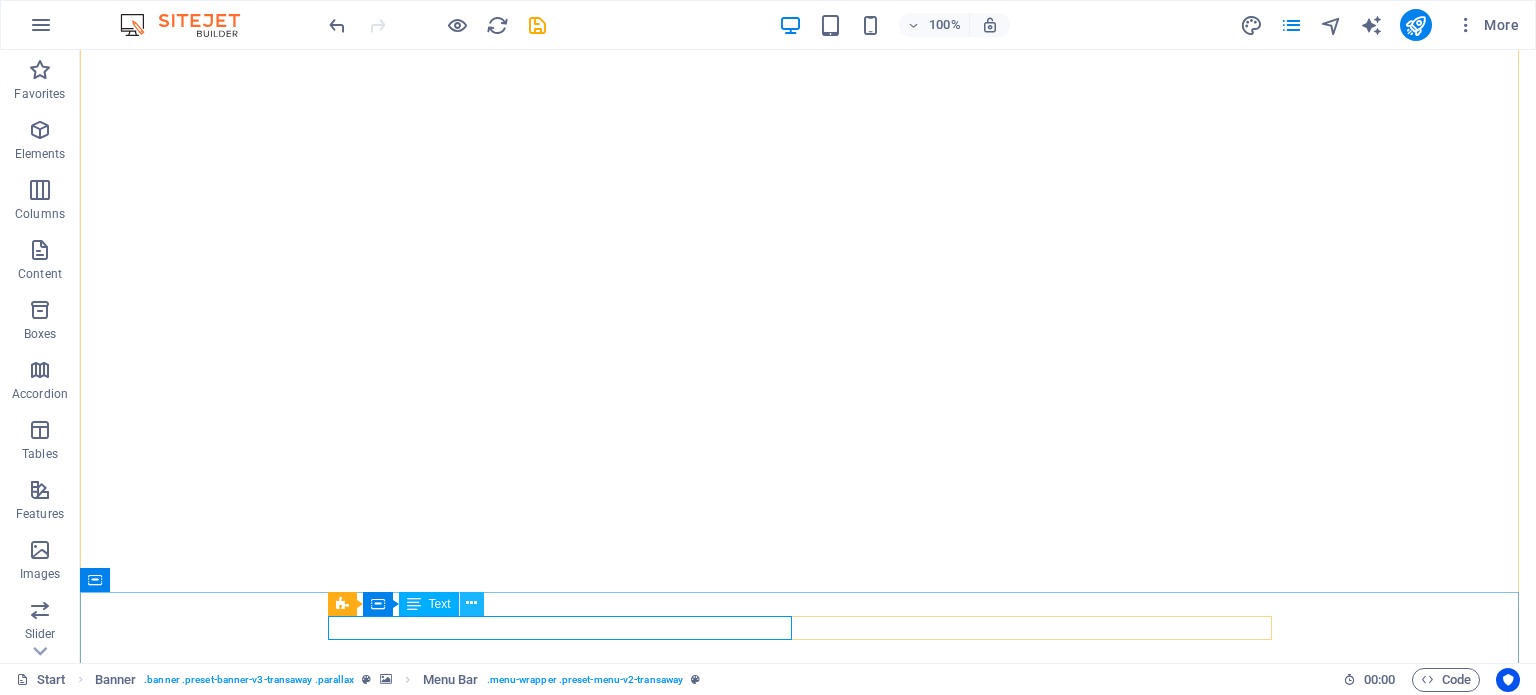 click at bounding box center [471, 603] 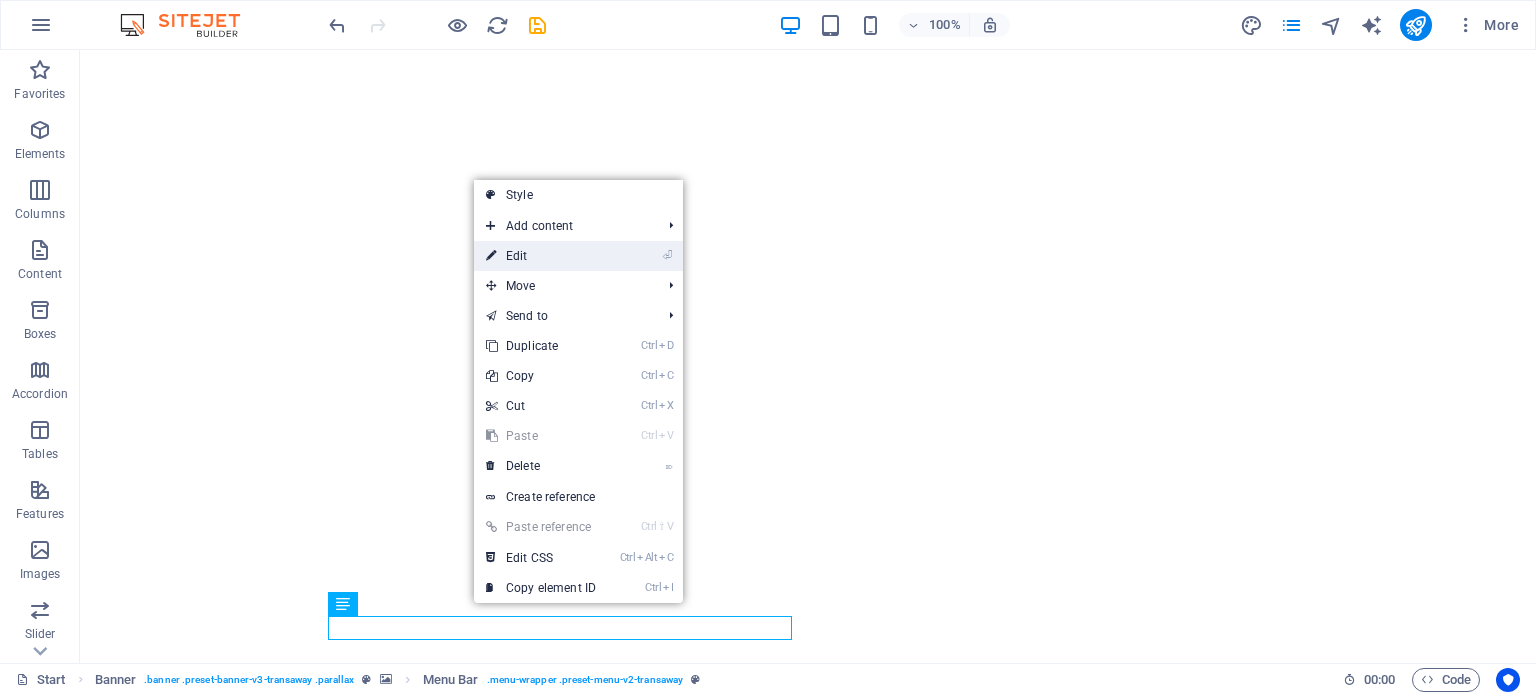click on "⏎  Edit" at bounding box center [541, 256] 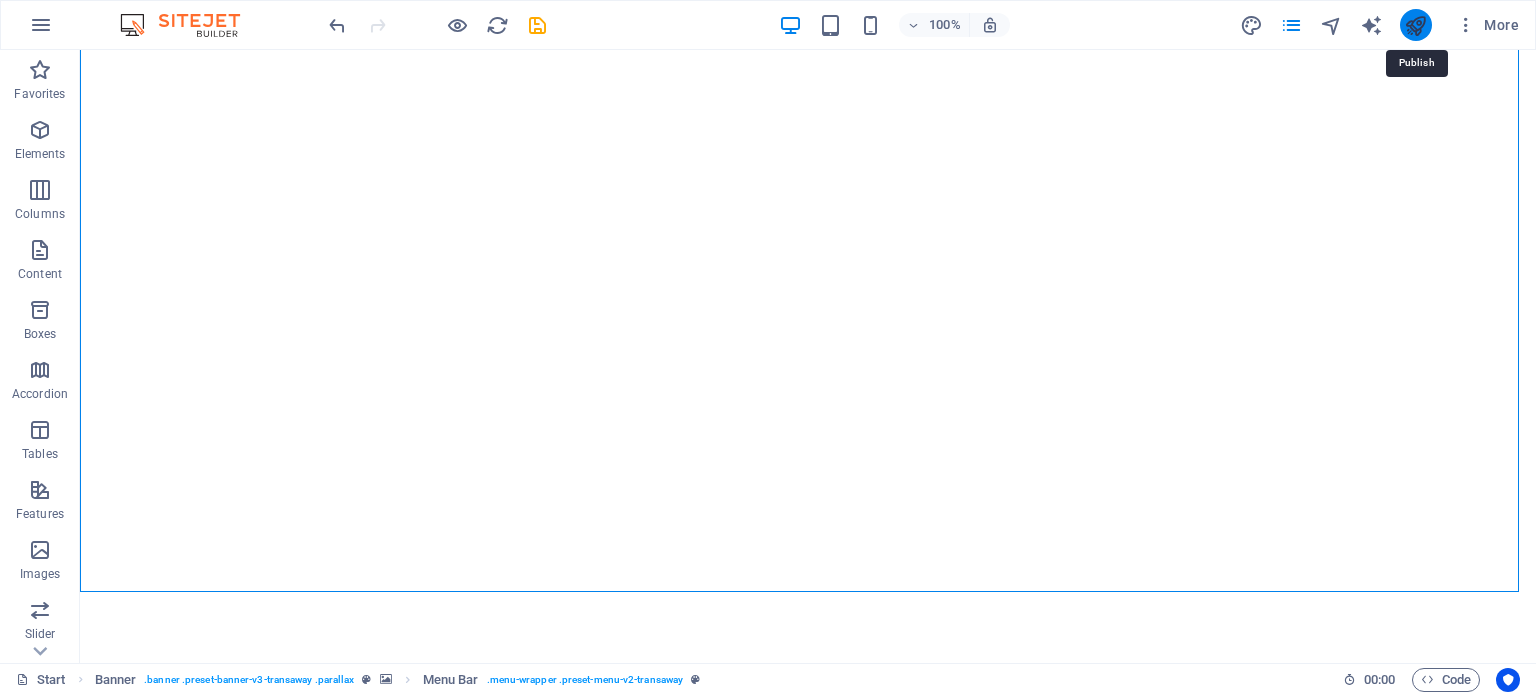 click at bounding box center (1415, 25) 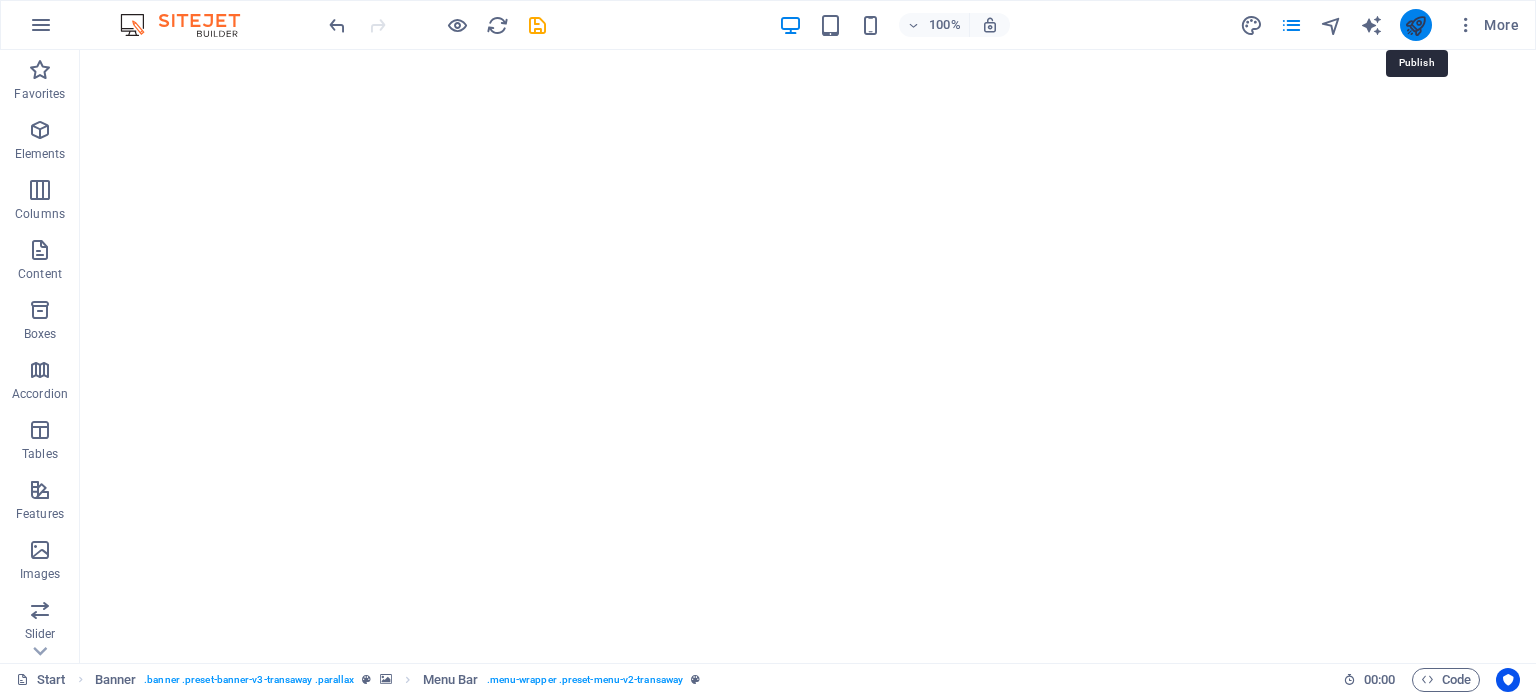 click at bounding box center (1415, 25) 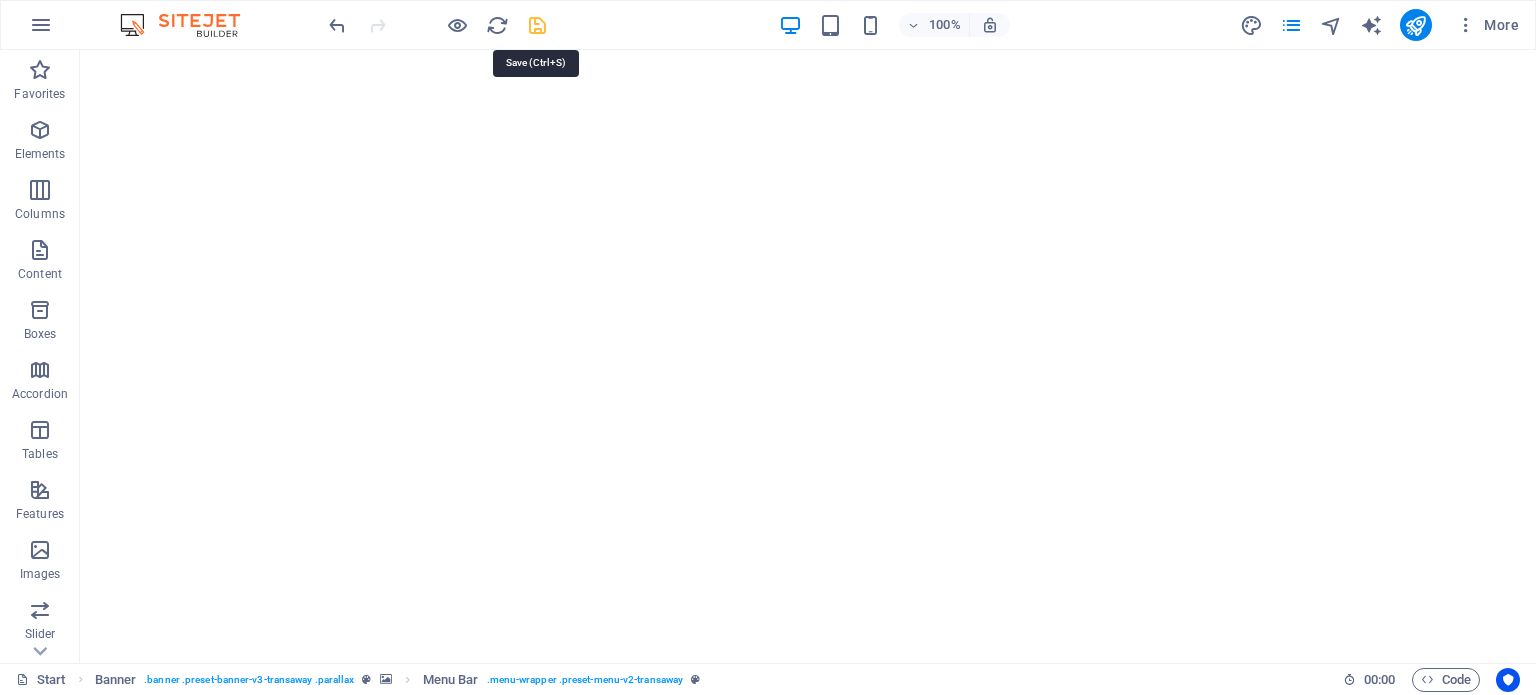 click at bounding box center (537, 25) 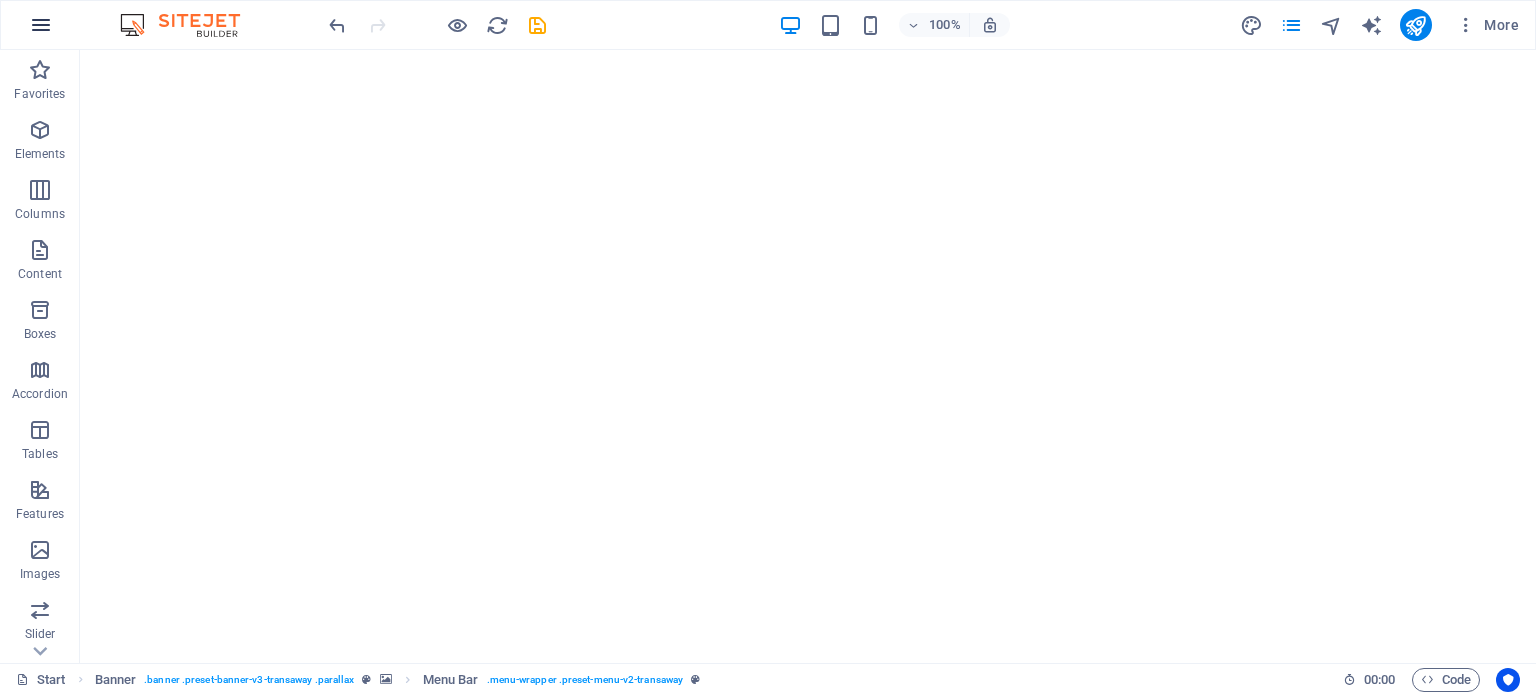 click at bounding box center (41, 25) 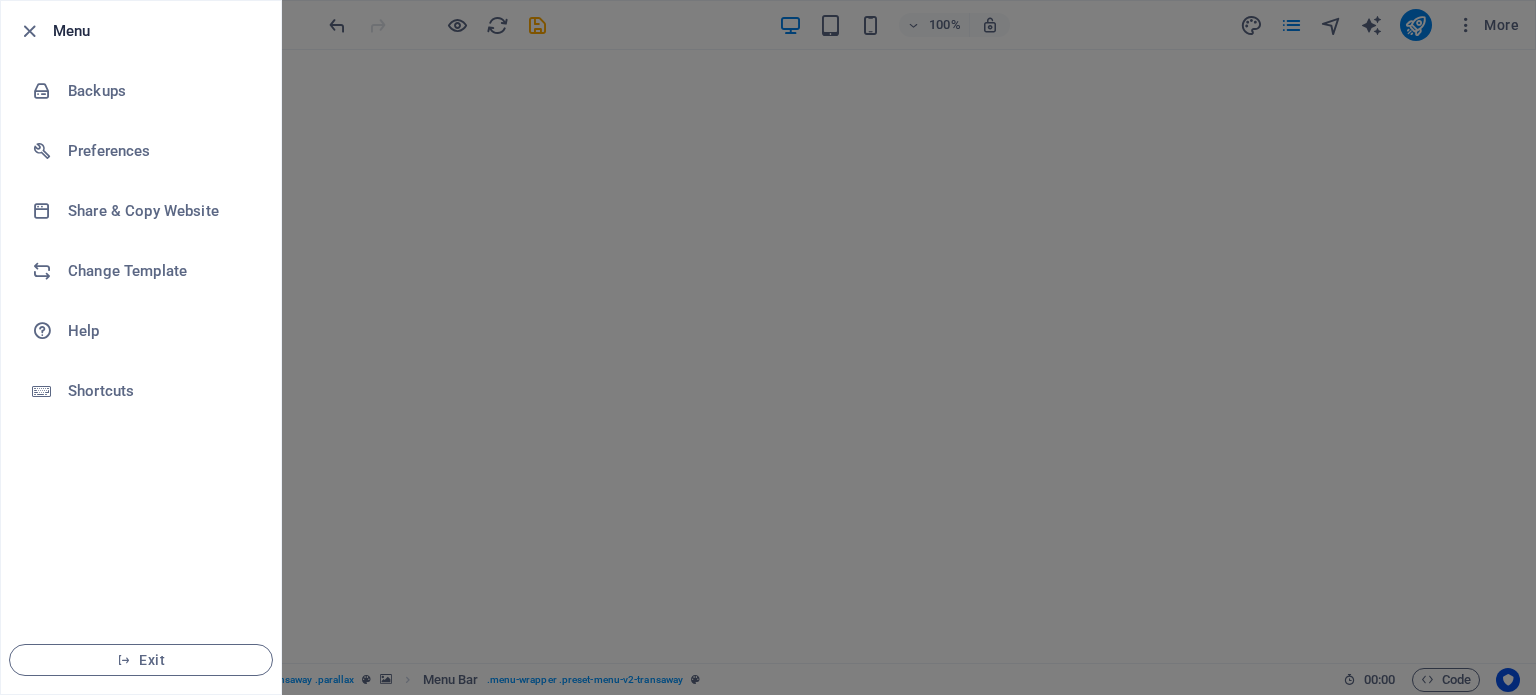 click at bounding box center [768, 347] 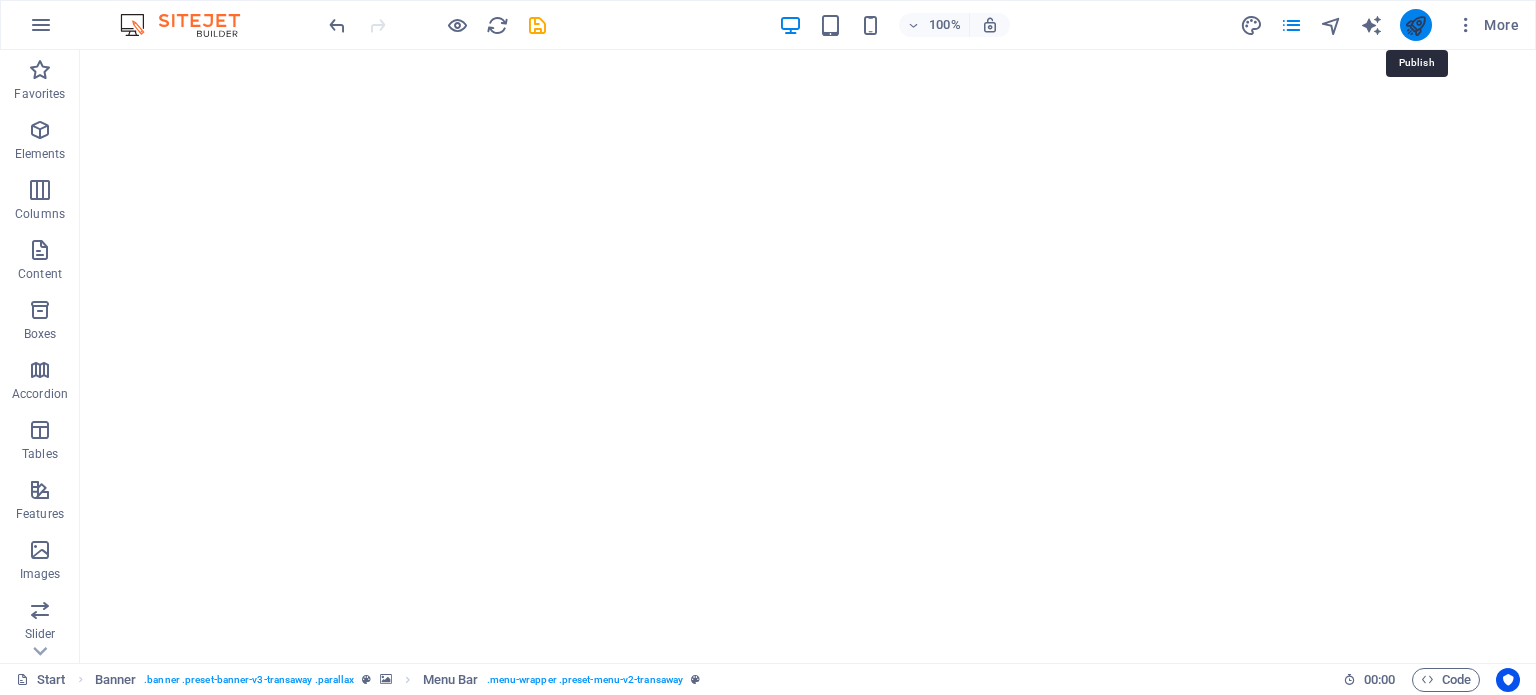 click at bounding box center (1415, 25) 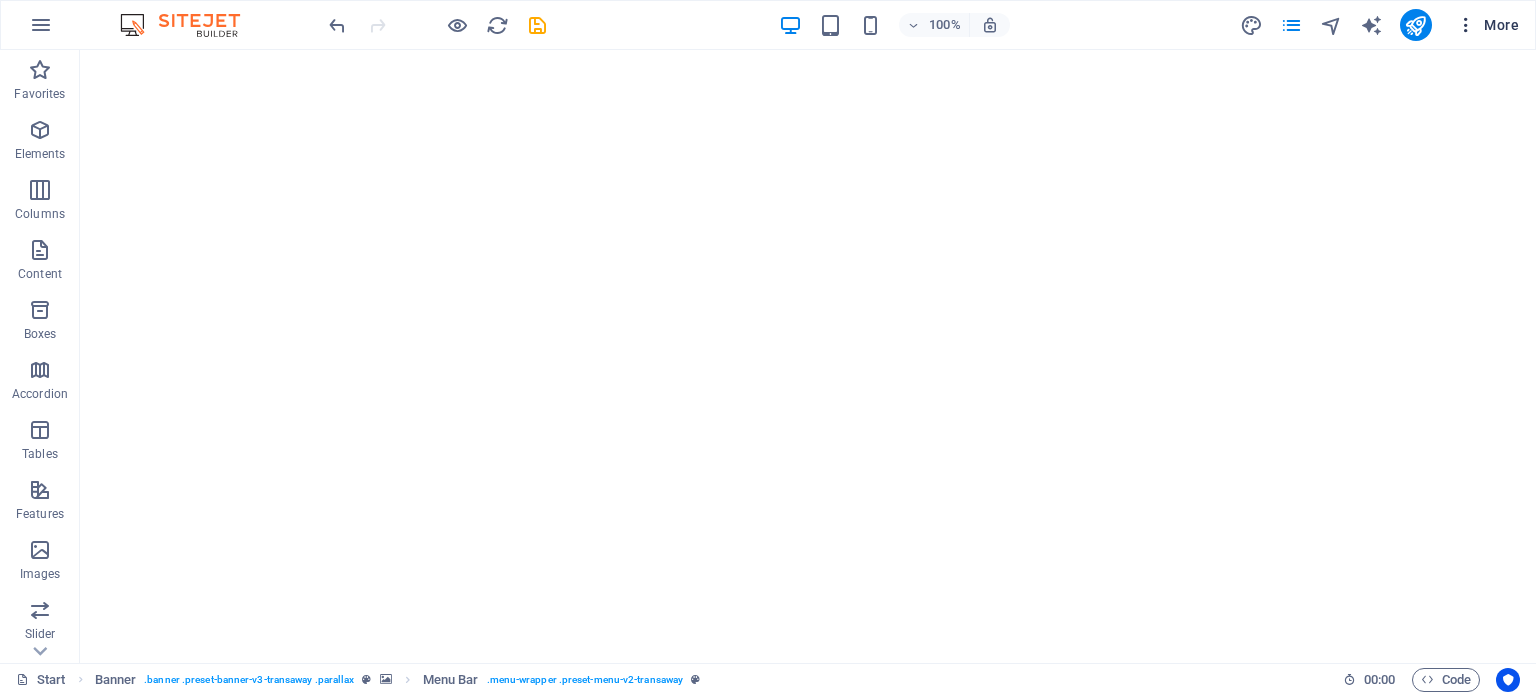 click on "More" at bounding box center (1487, 25) 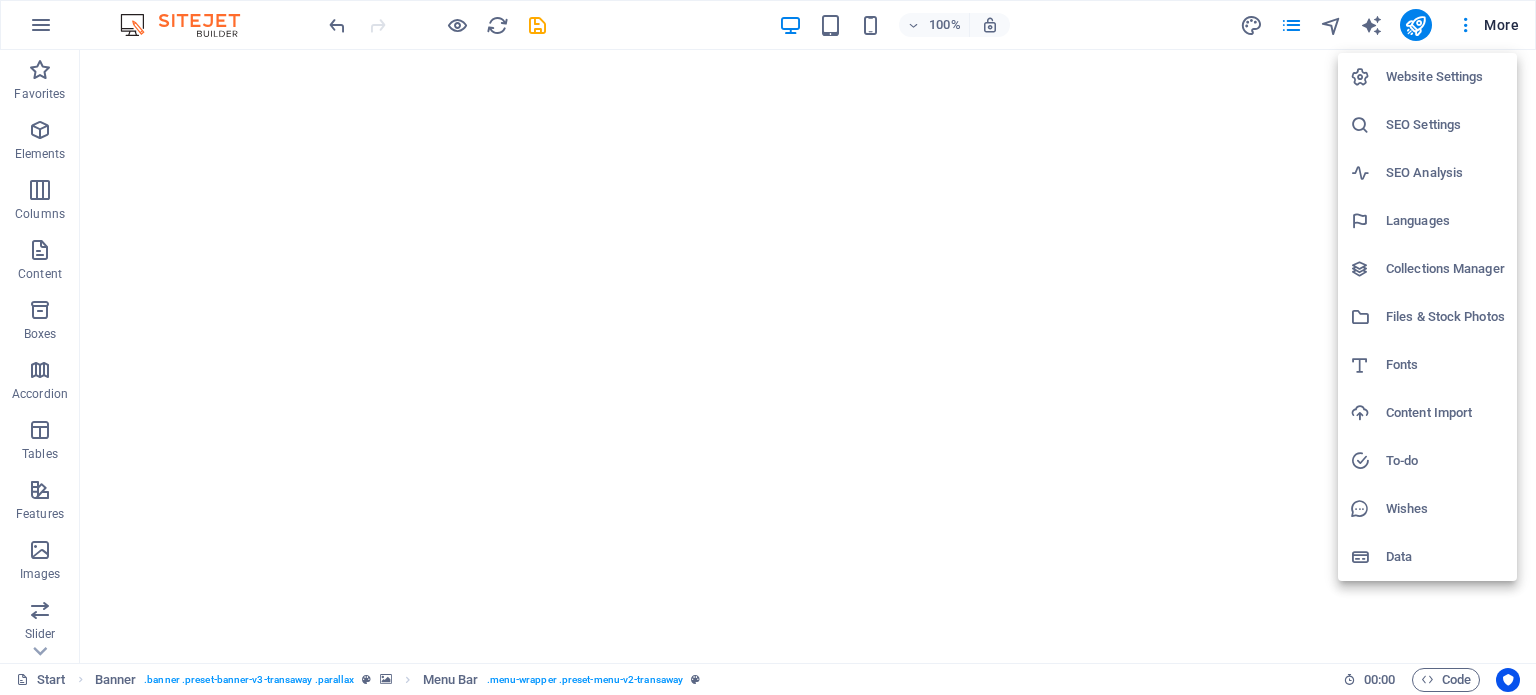 click on "Languages" at bounding box center [1445, 221] 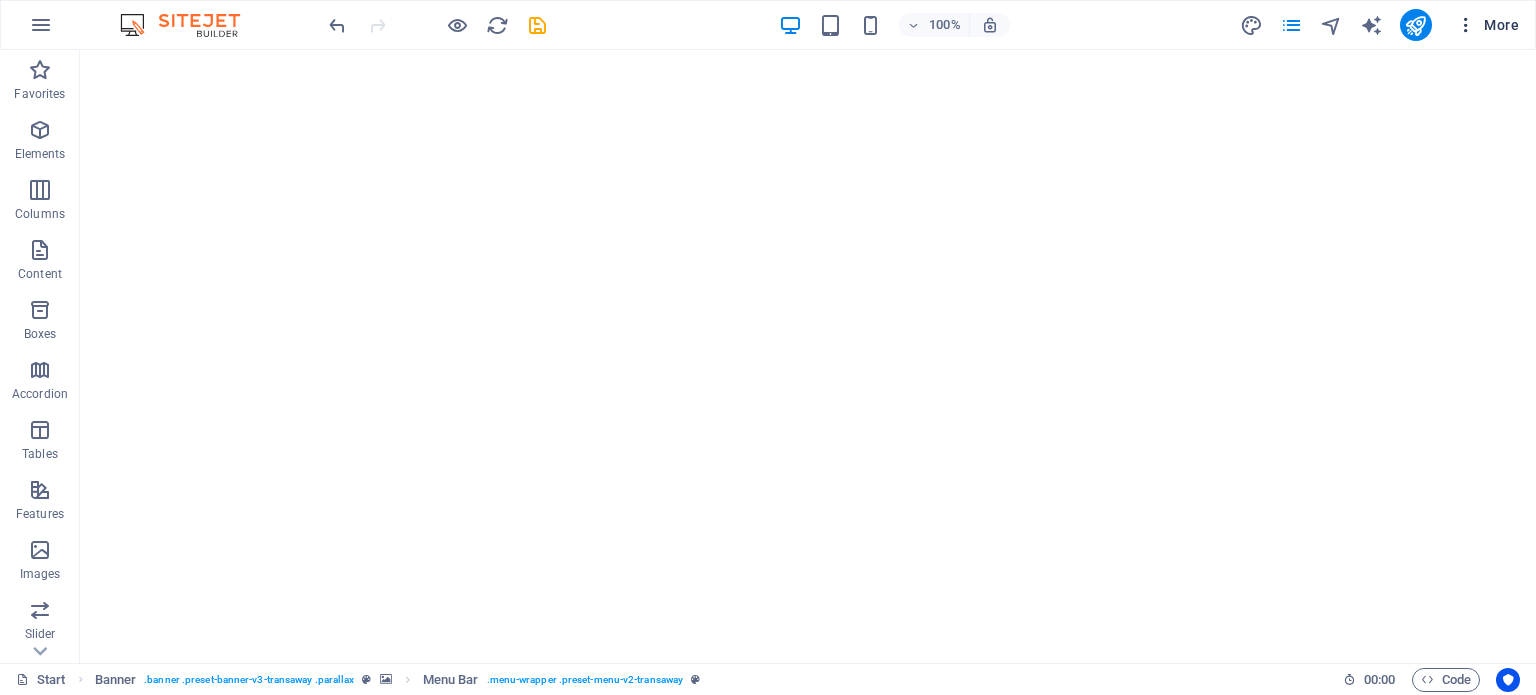 click on "More" at bounding box center [1487, 25] 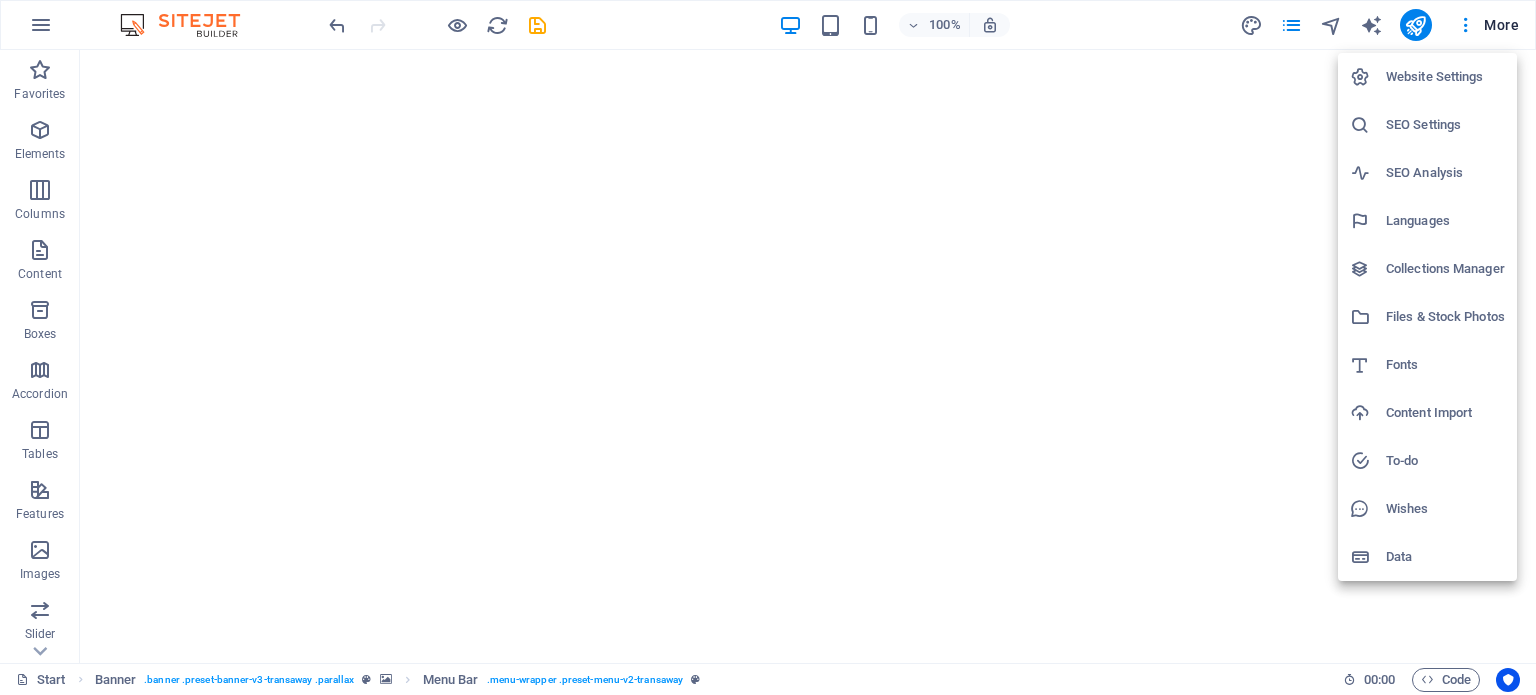 click at bounding box center (768, 347) 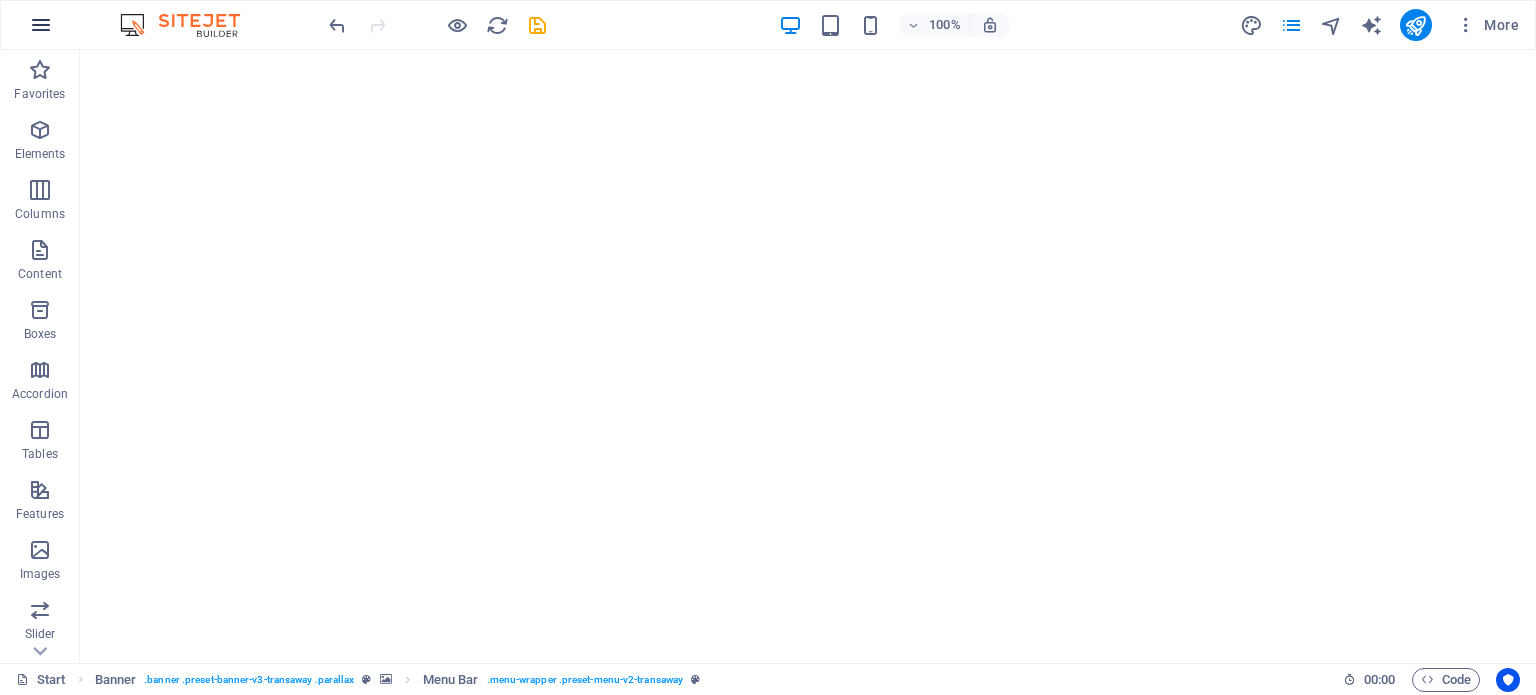 click at bounding box center (41, 25) 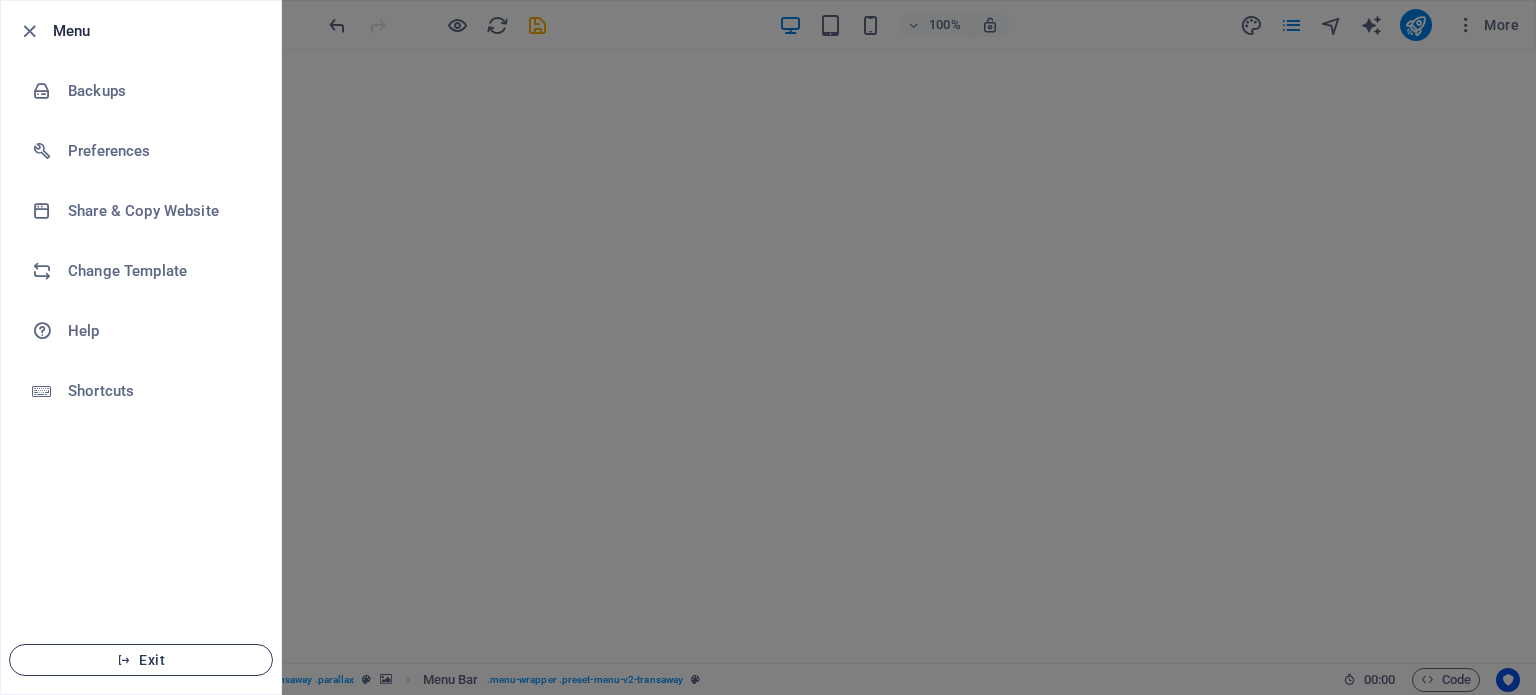 click on "Exit" at bounding box center [141, 660] 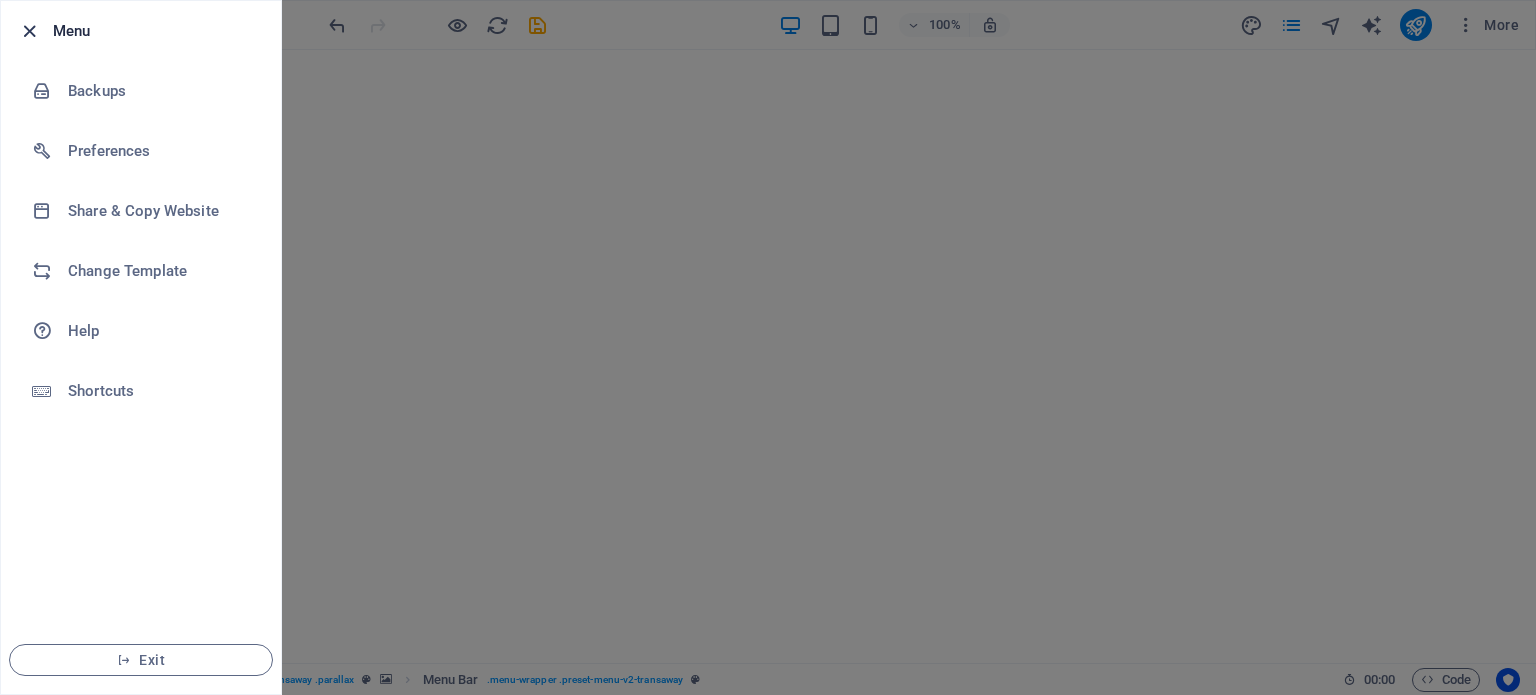 click at bounding box center (29, 31) 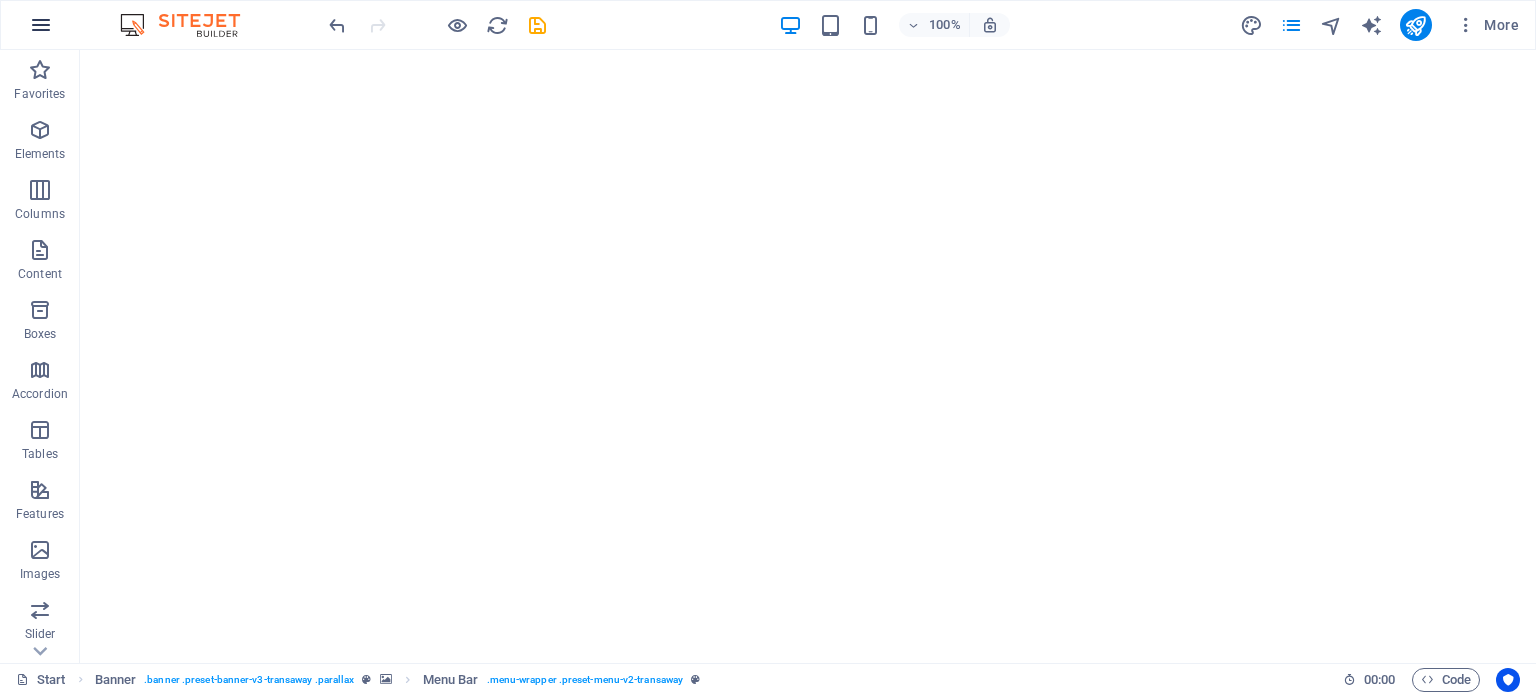 click at bounding box center (41, 25) 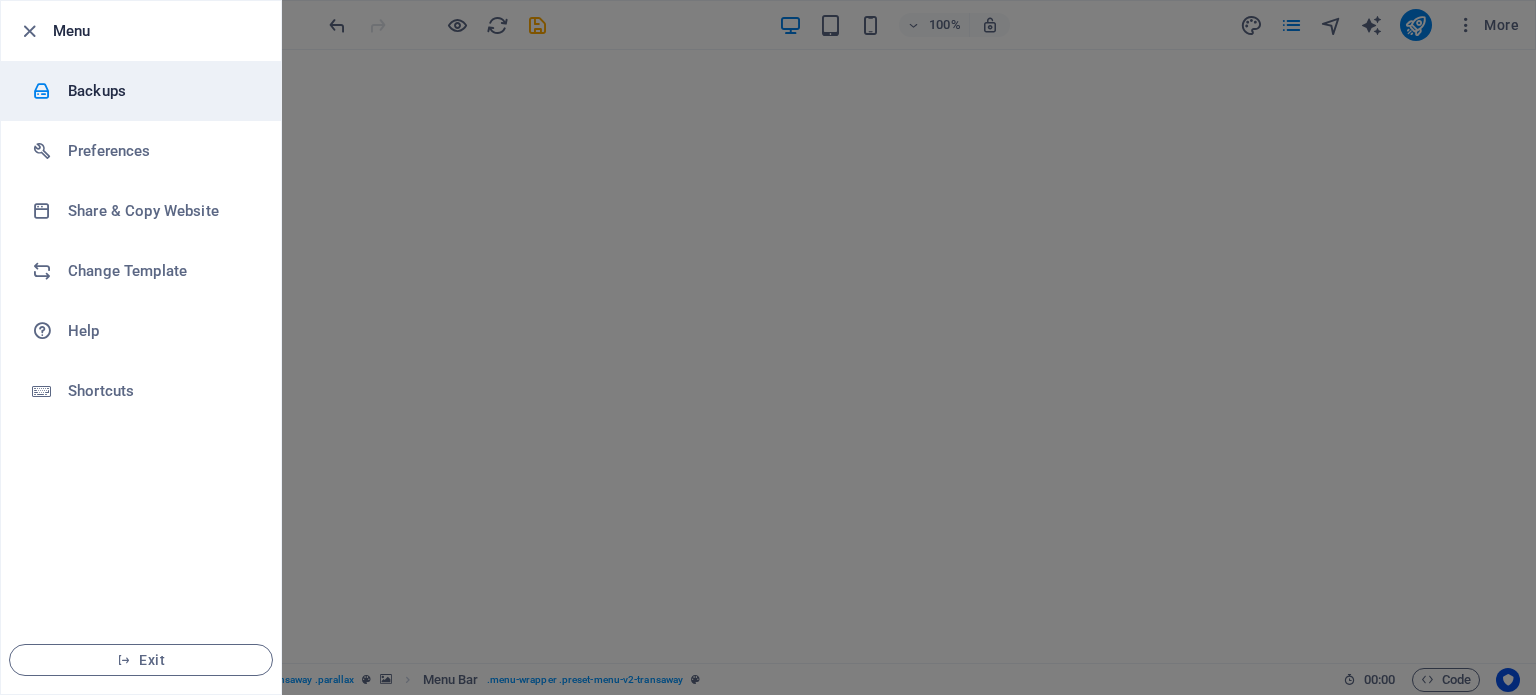 click on "Backups" at bounding box center [160, 91] 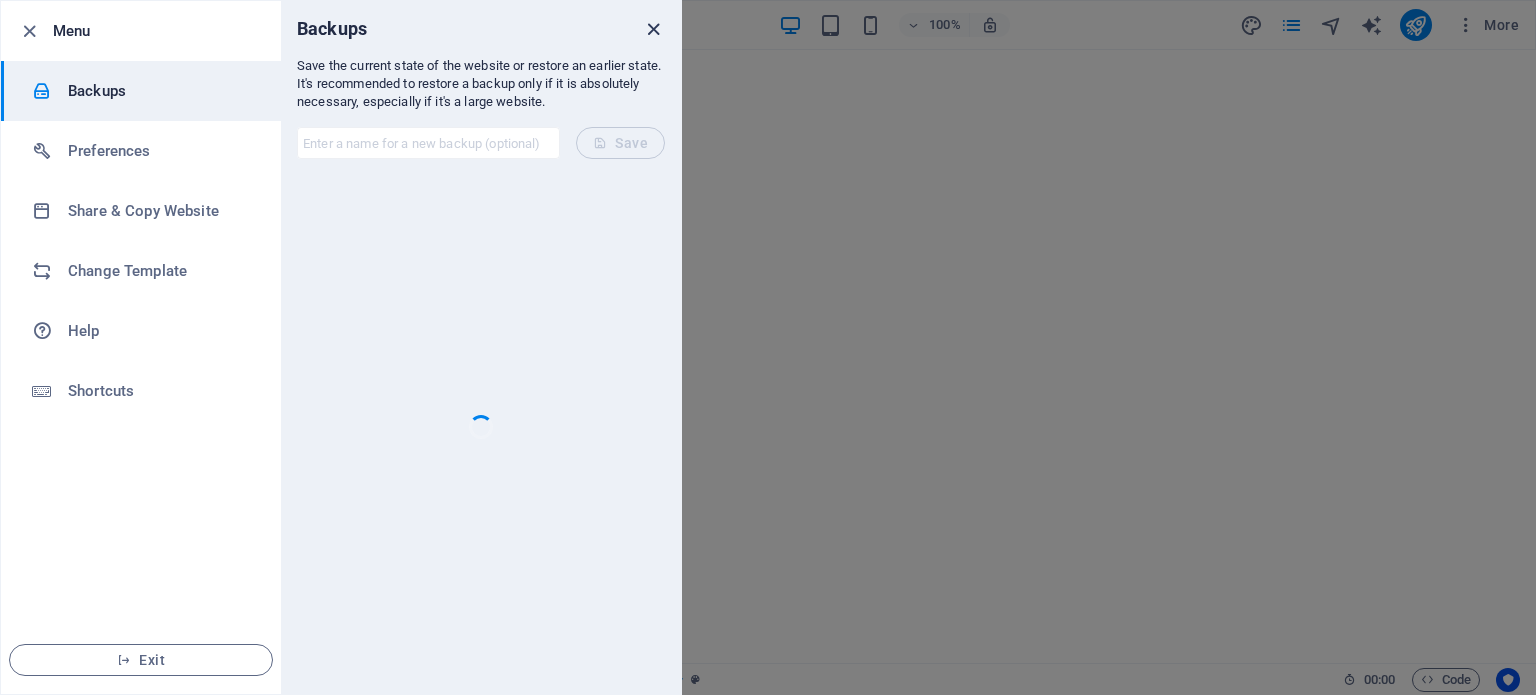 click at bounding box center [653, 29] 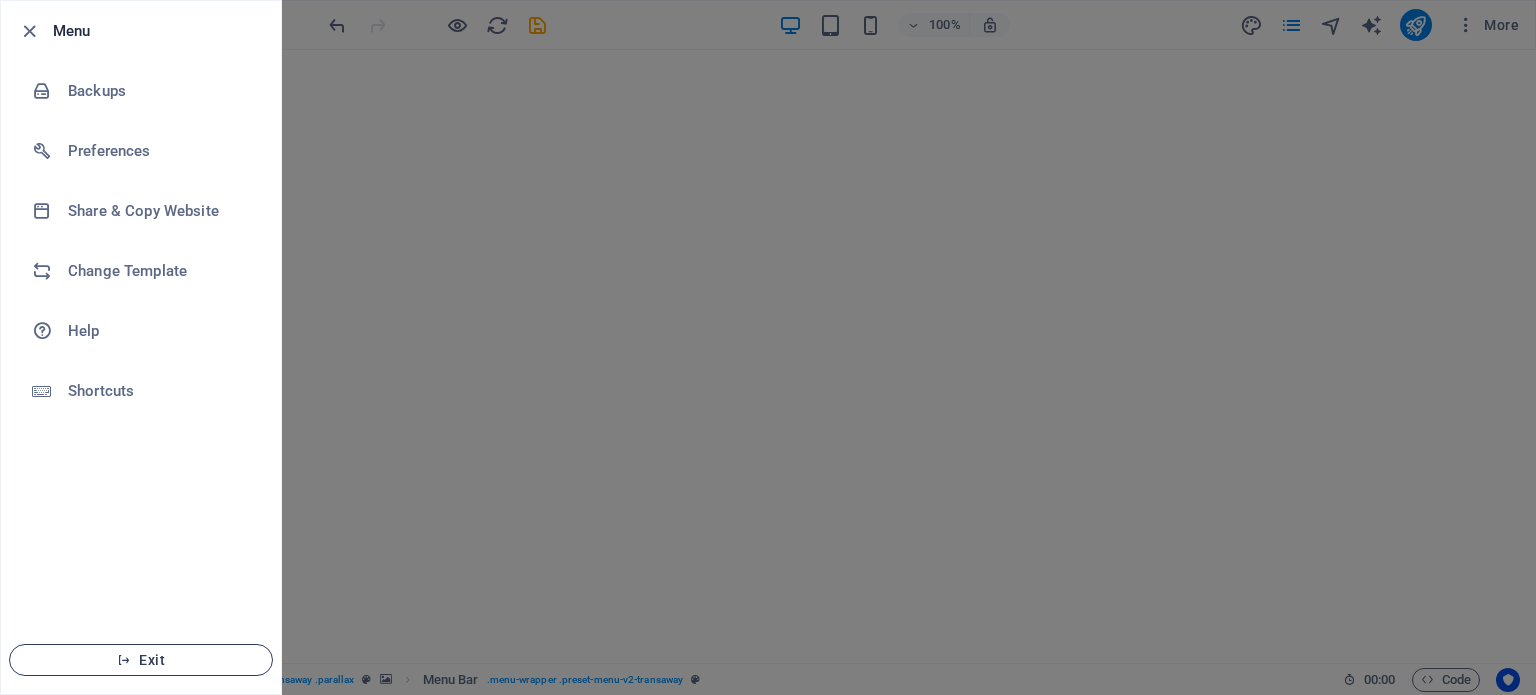 click on "Exit" at bounding box center (141, 660) 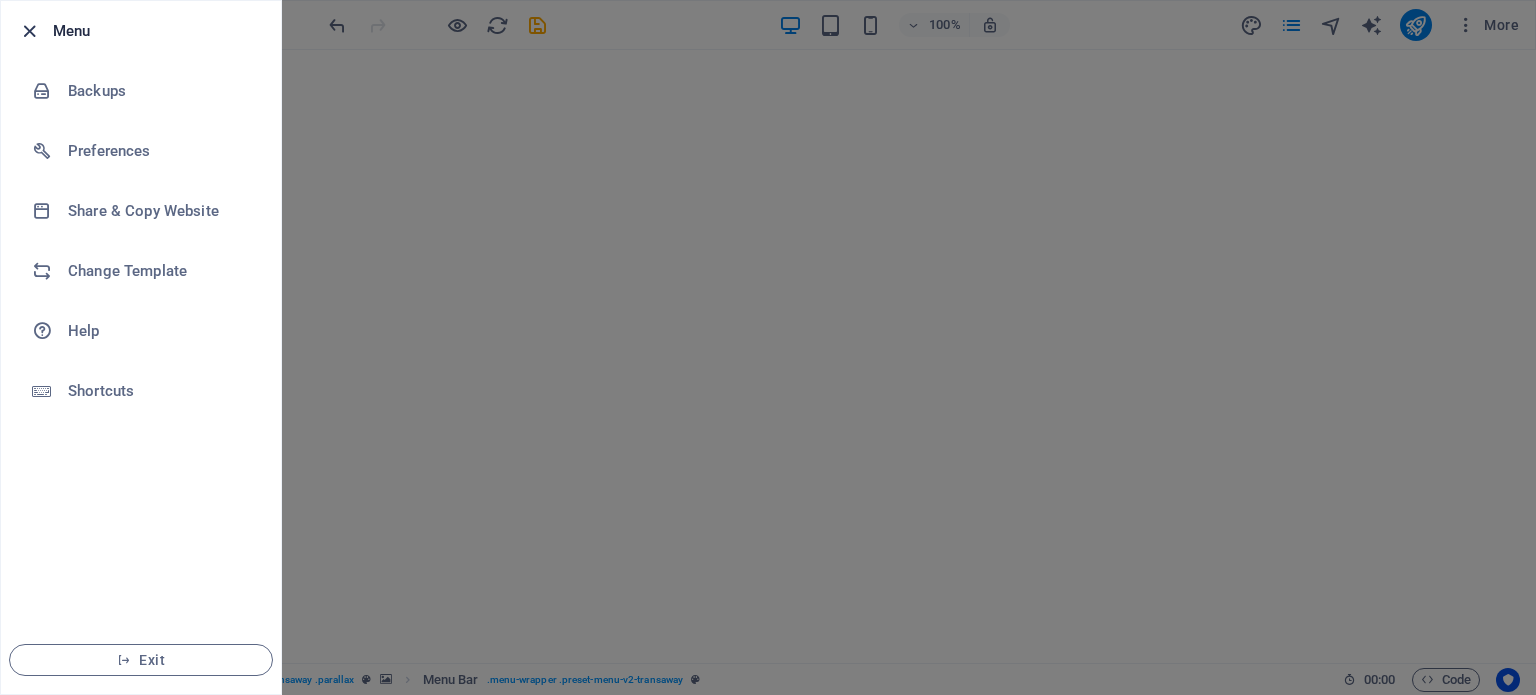 click at bounding box center [29, 31] 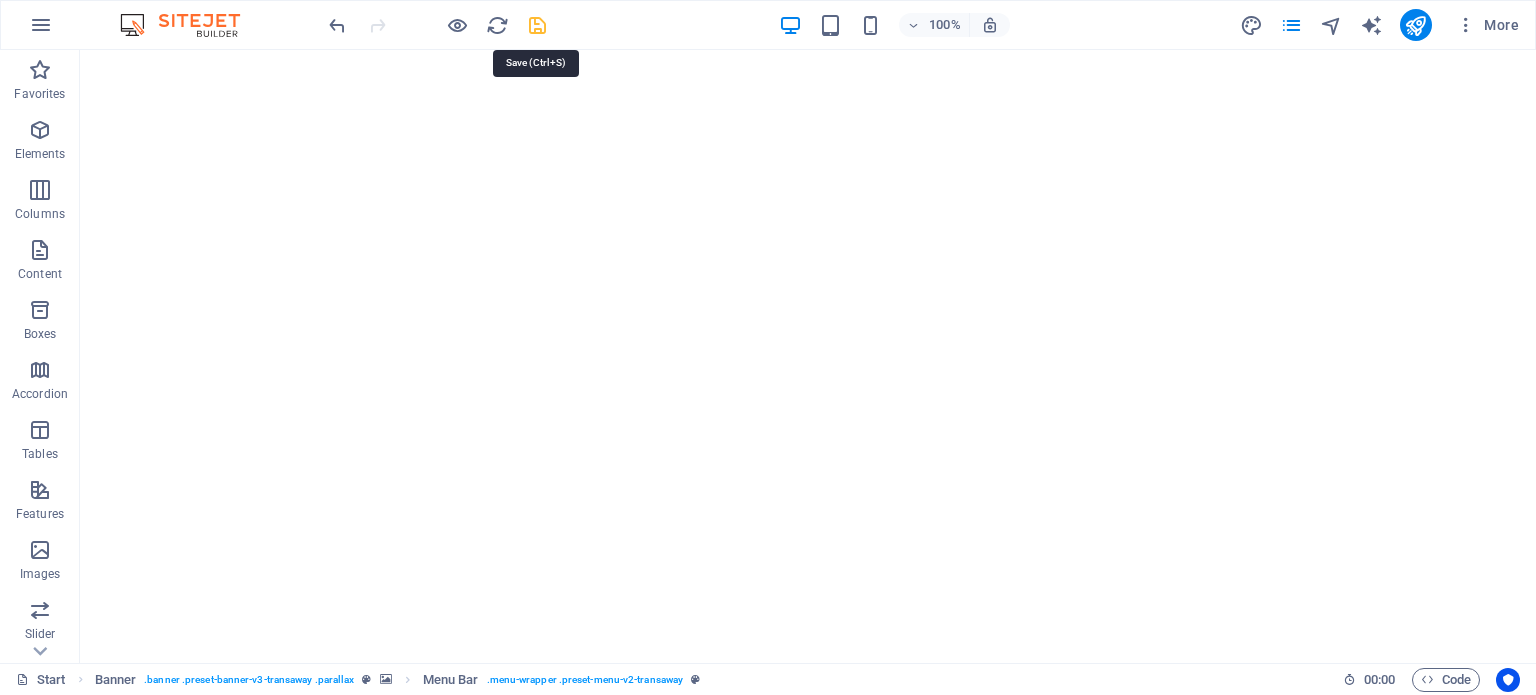 click at bounding box center (537, 25) 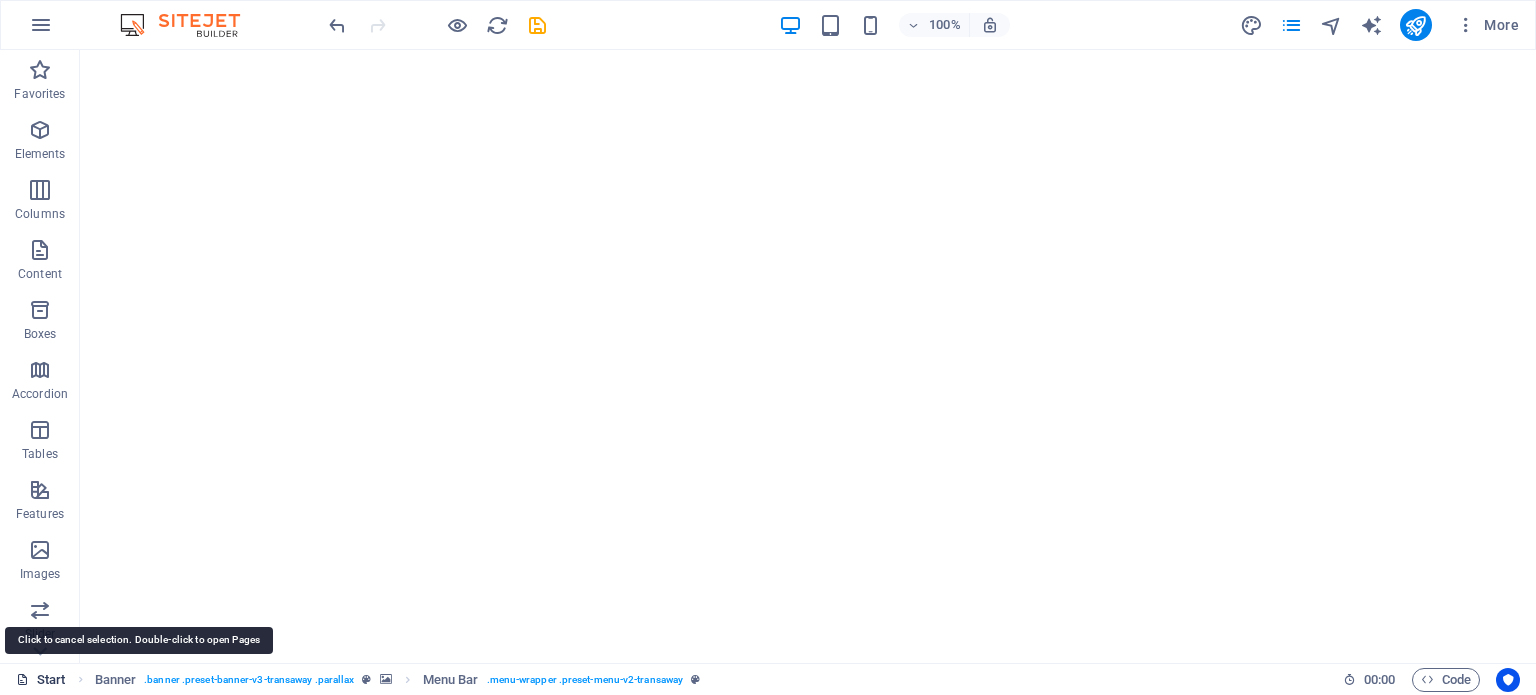 click on "Start" at bounding box center [41, 680] 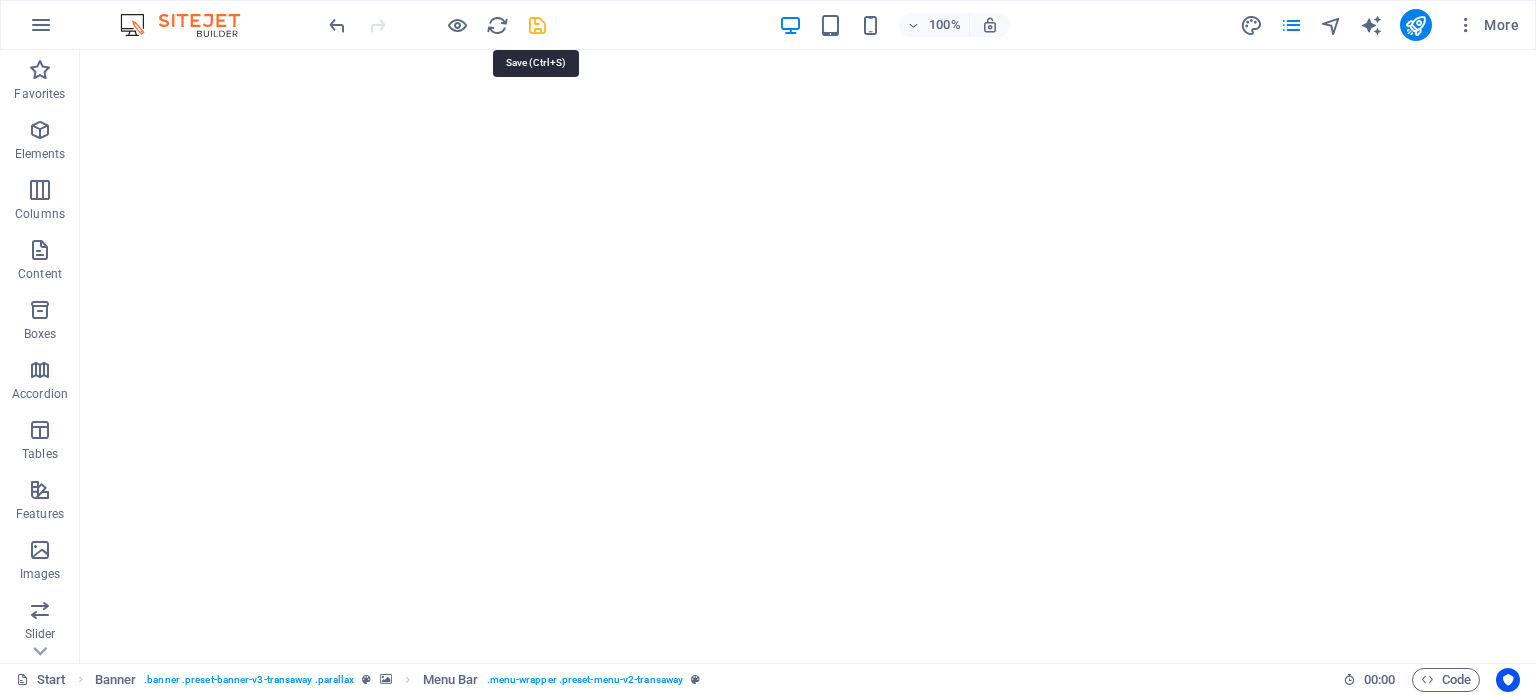 click at bounding box center [537, 25] 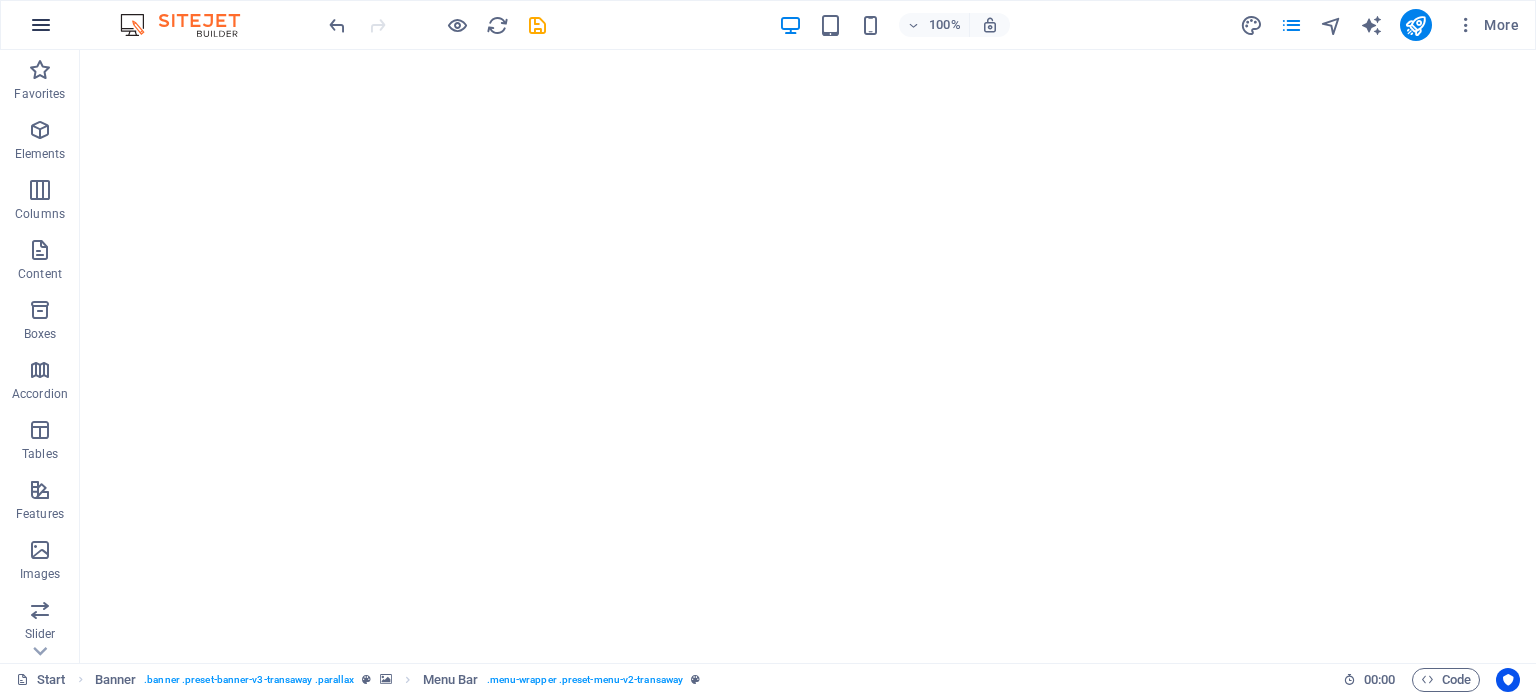 click at bounding box center (41, 25) 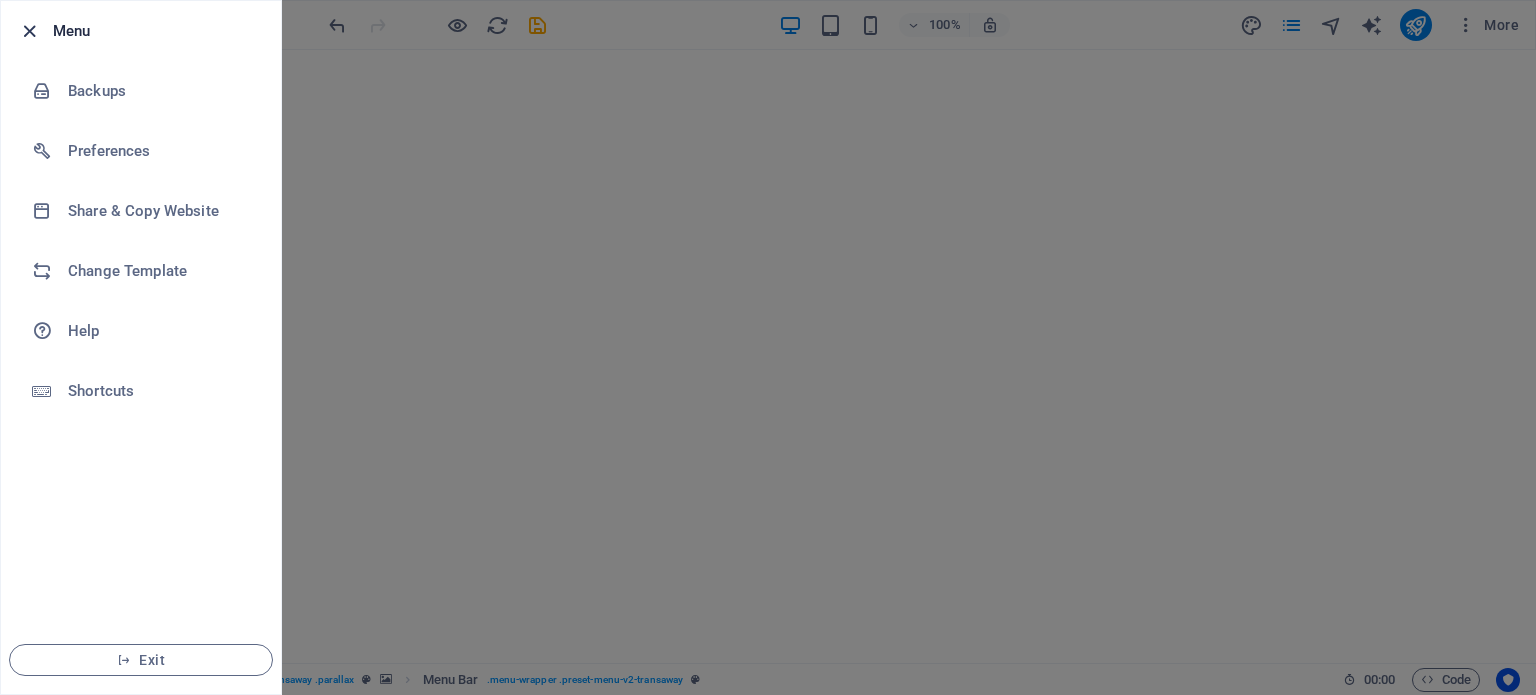 click at bounding box center (29, 31) 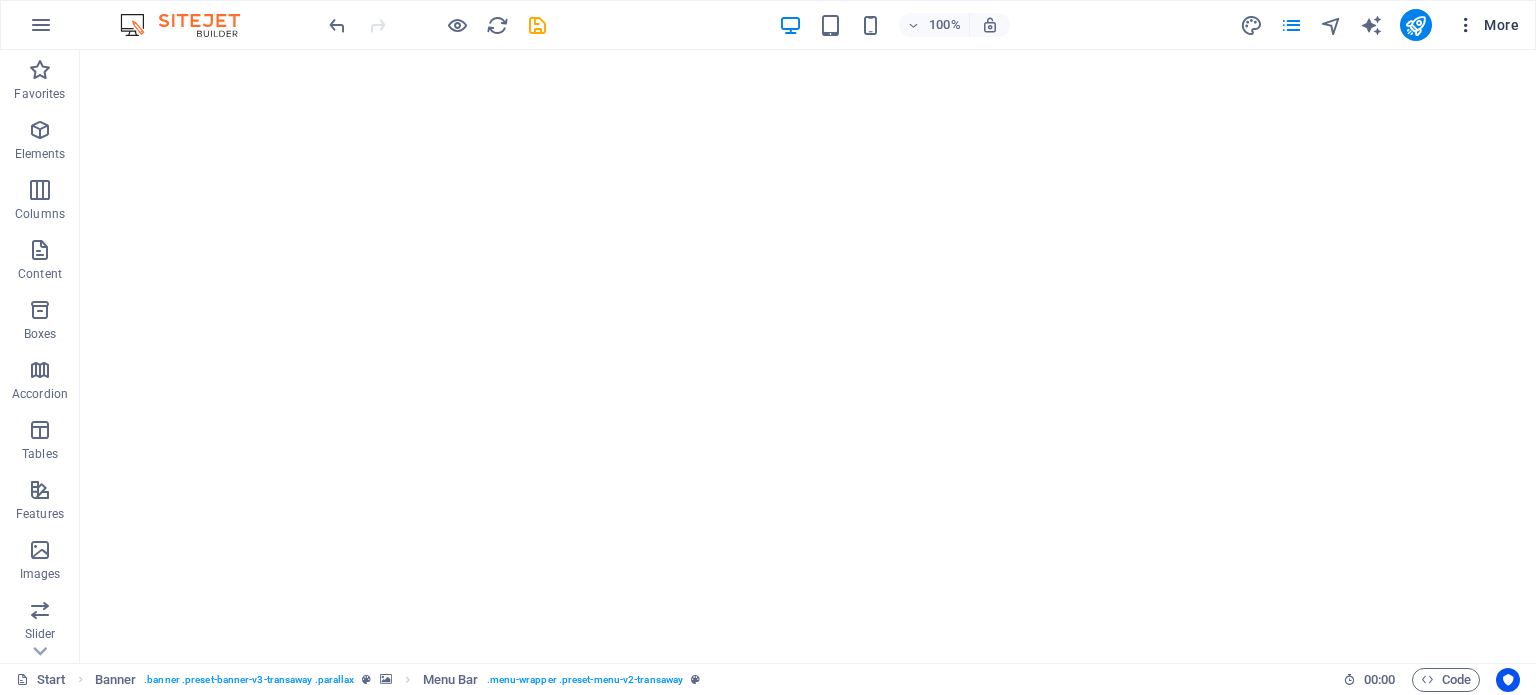 click on "More" at bounding box center [1487, 25] 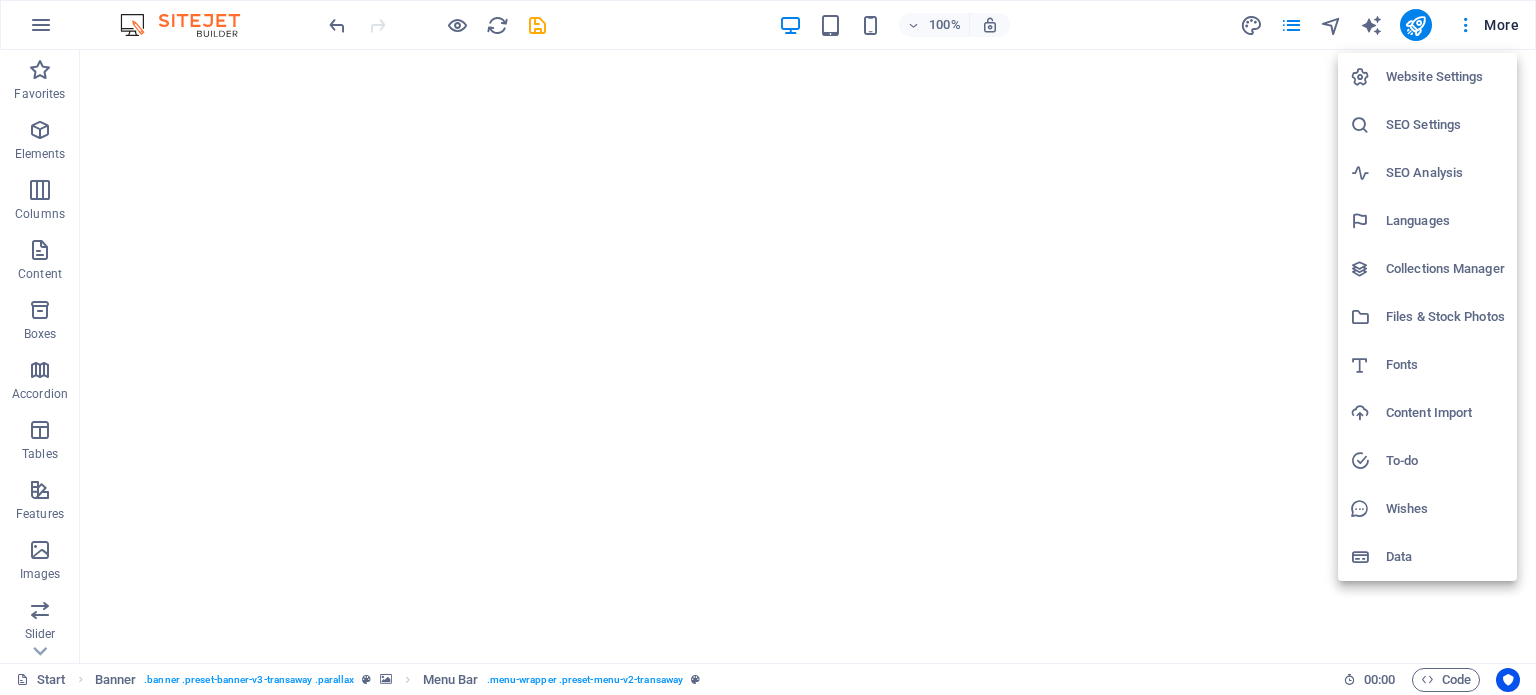 click at bounding box center (768, 347) 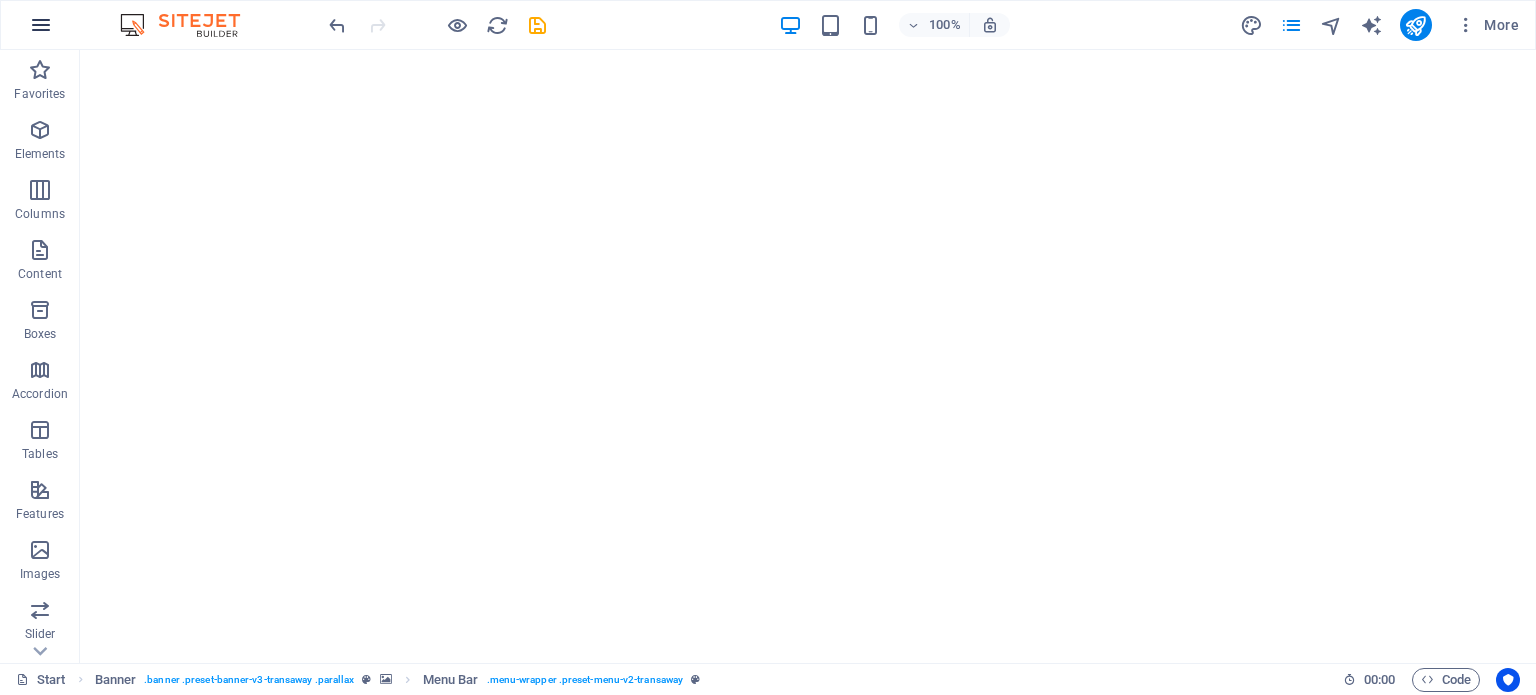 click at bounding box center [41, 25] 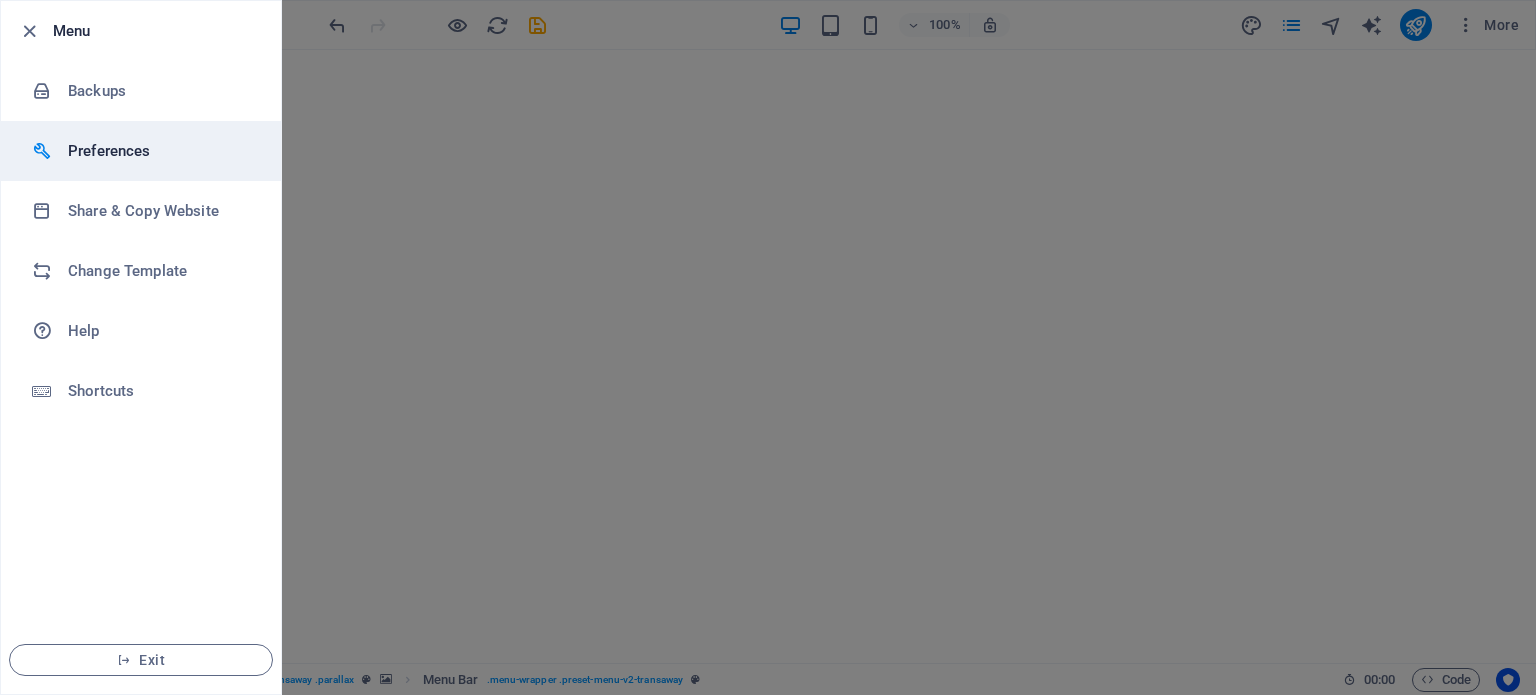 click on "Preferences" at bounding box center [160, 151] 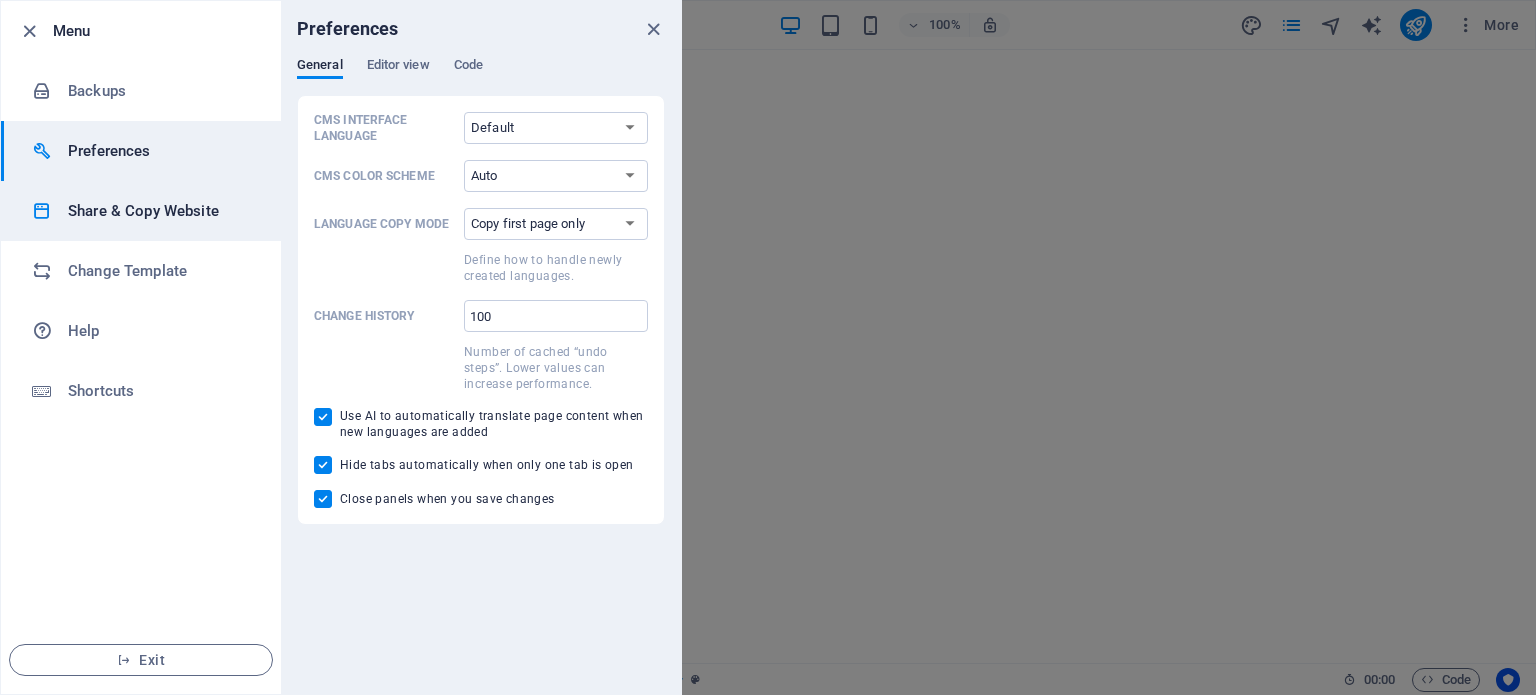 click on "Share & Copy Website" at bounding box center (160, 211) 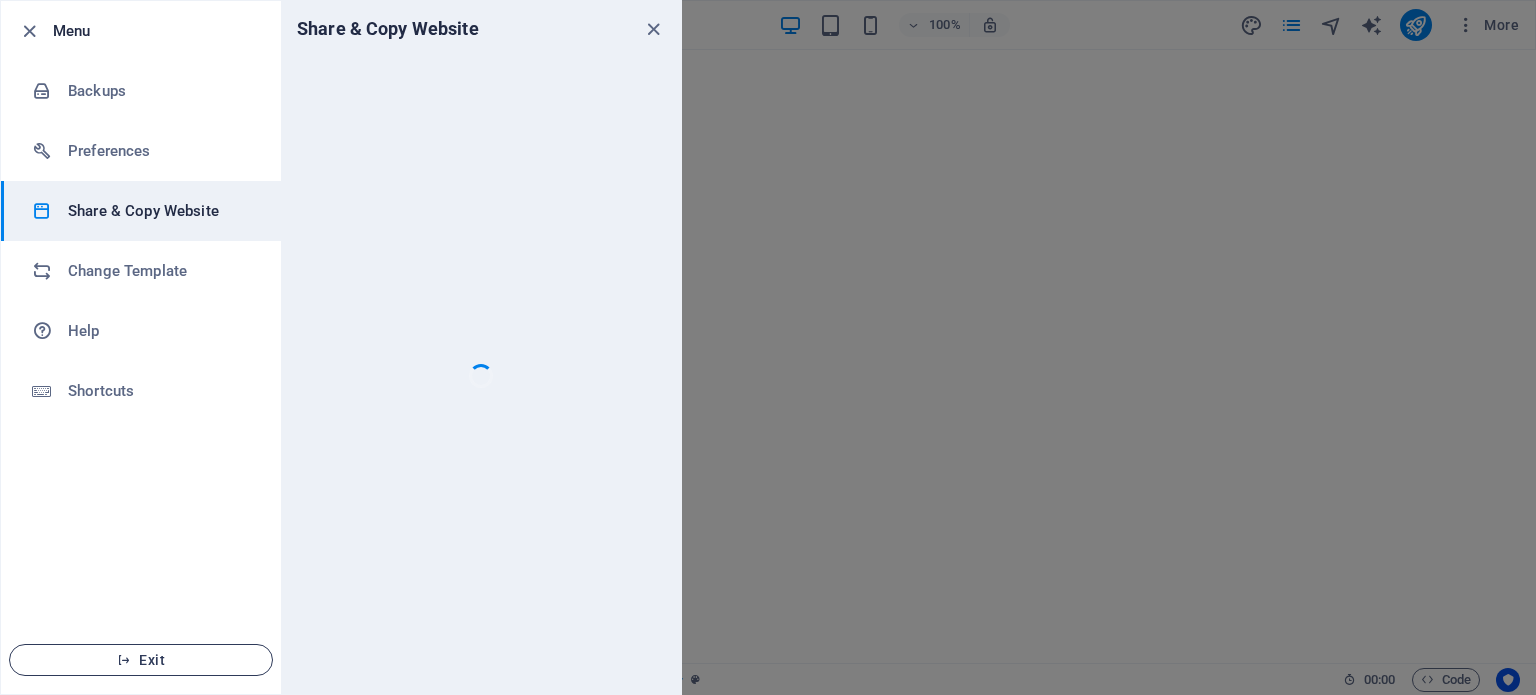 click on "Exit" at bounding box center (141, 660) 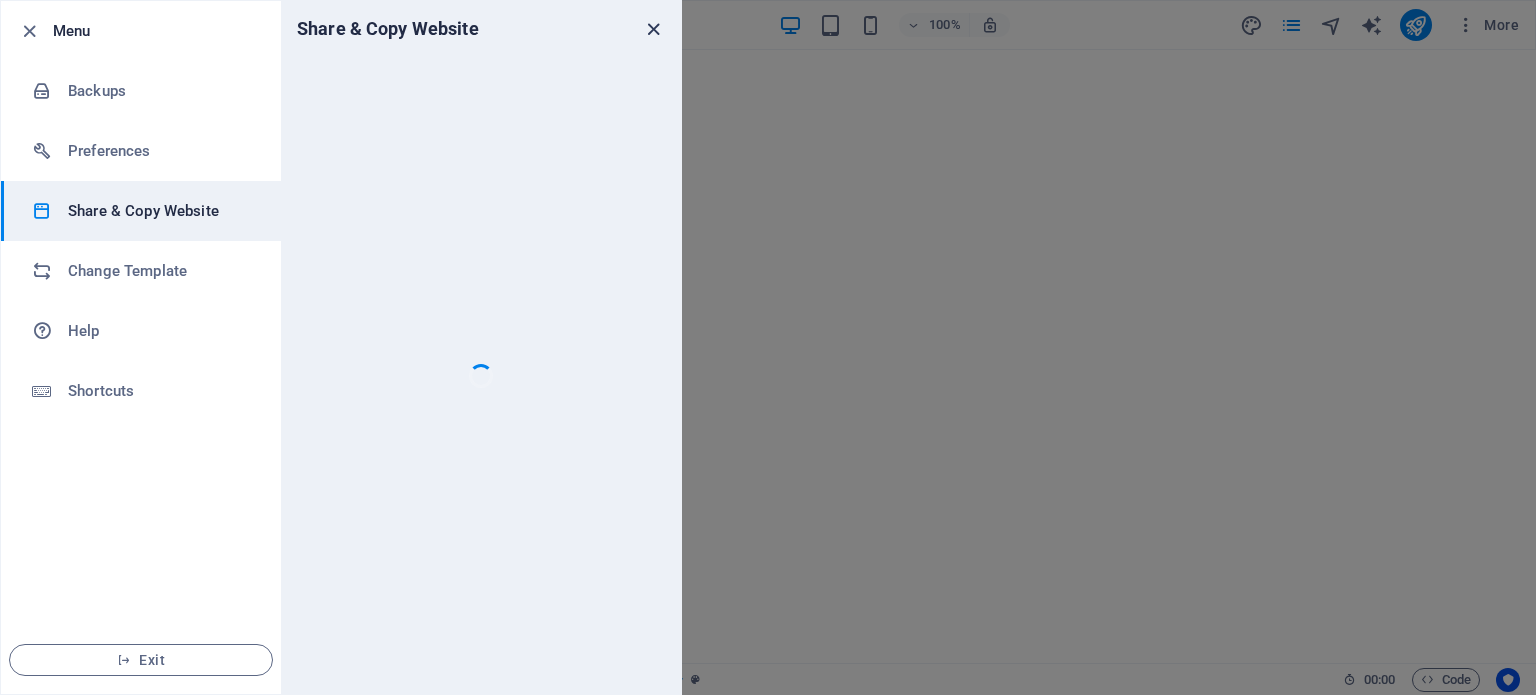 click at bounding box center (653, 29) 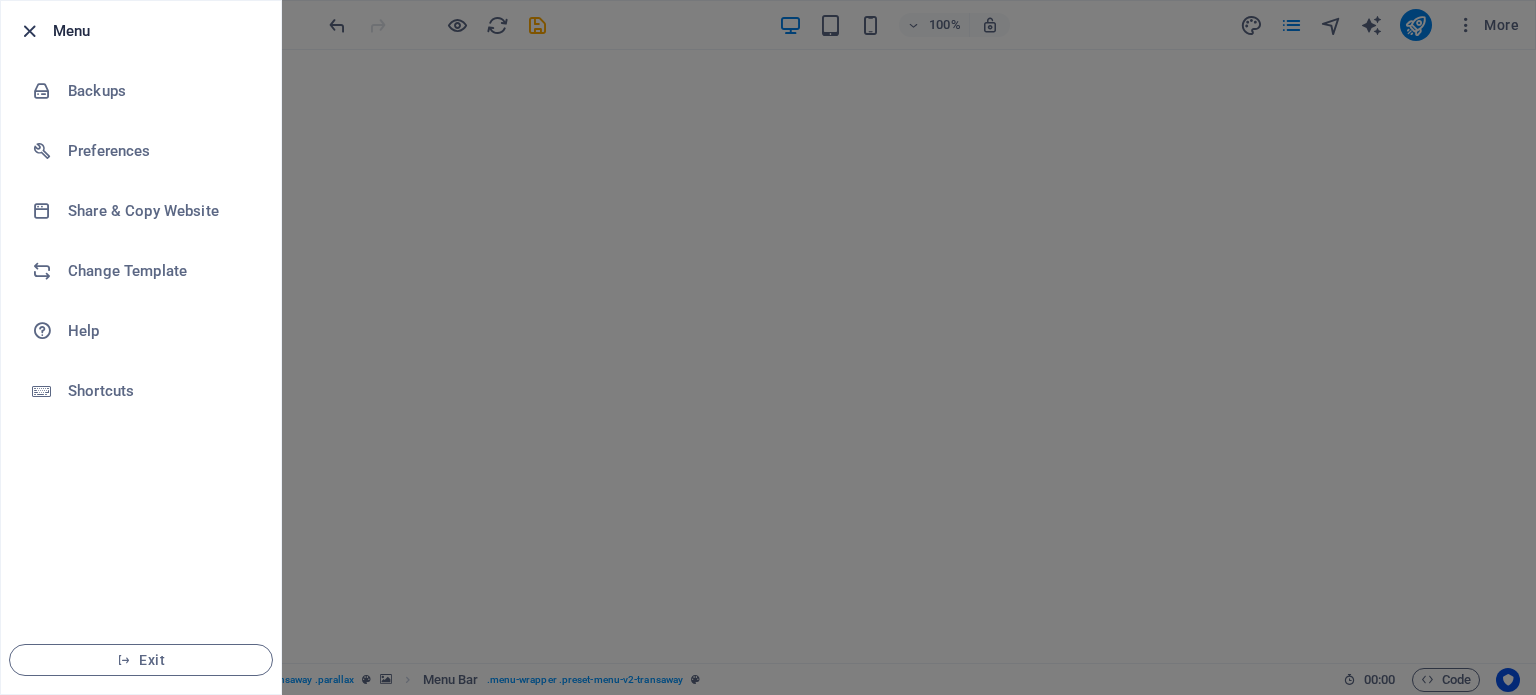 click at bounding box center [29, 31] 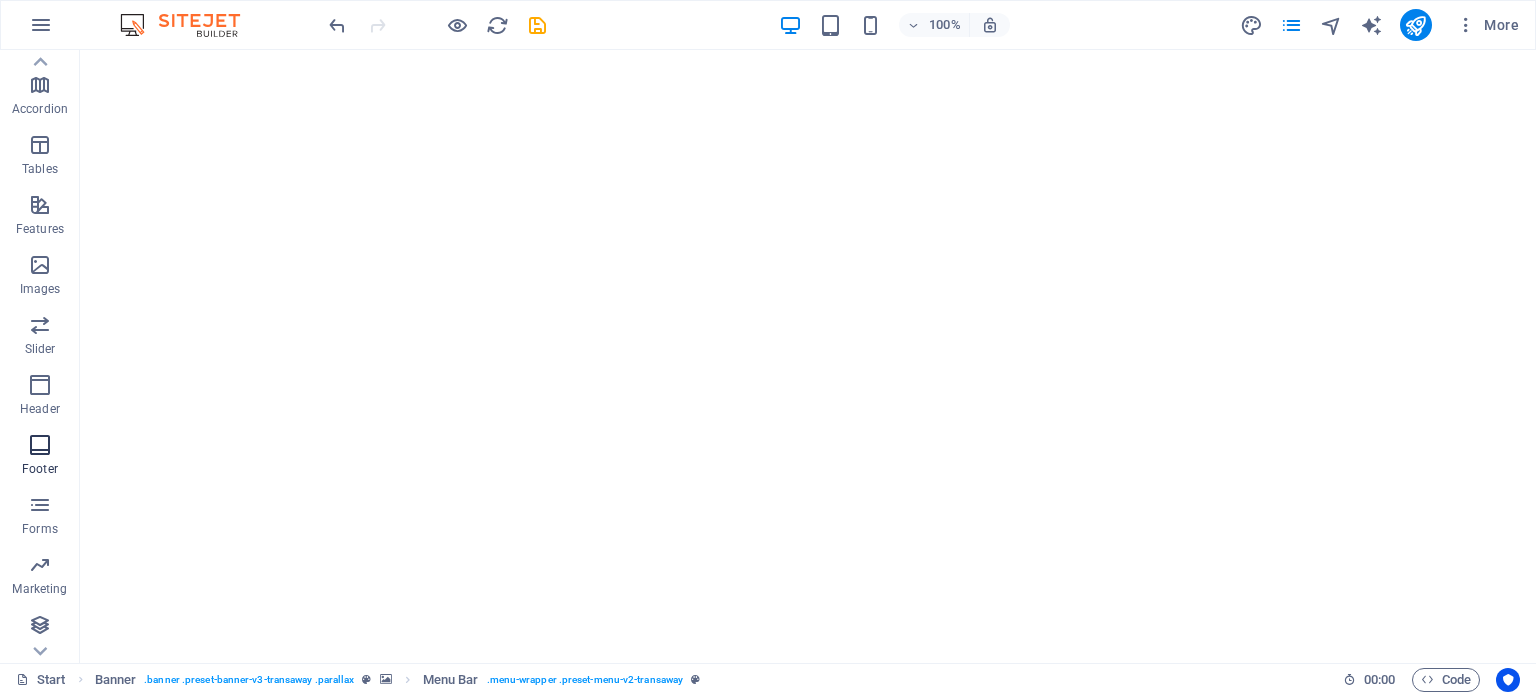 scroll, scrollTop: 286, scrollLeft: 0, axis: vertical 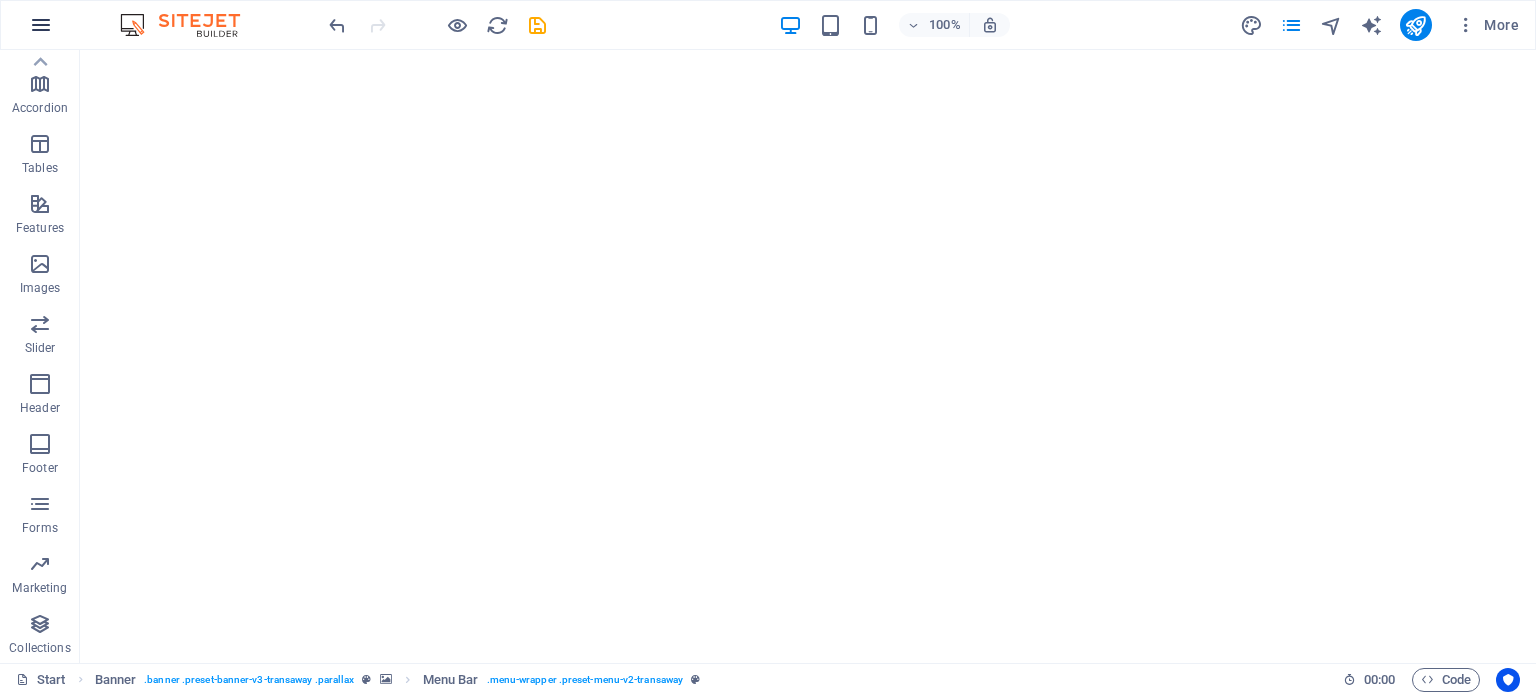click at bounding box center [41, 25] 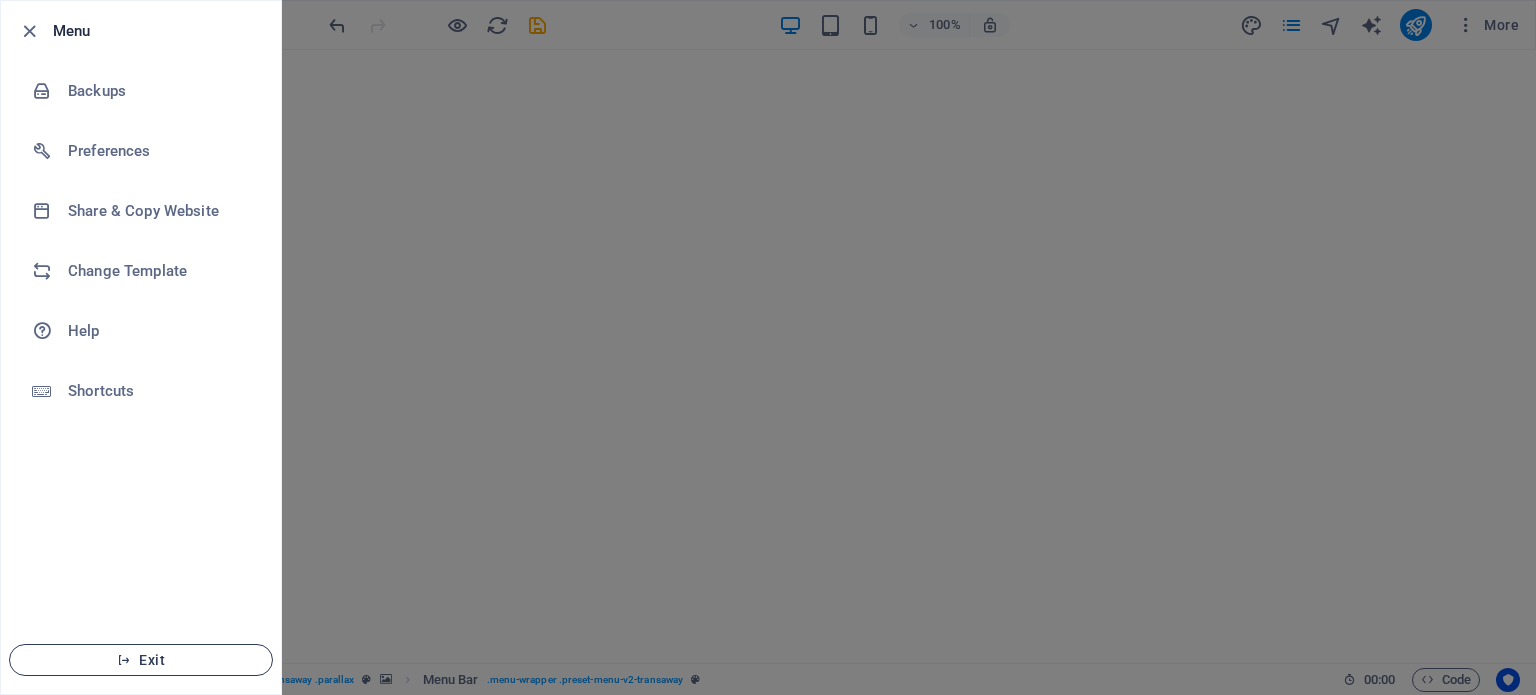 click on "Exit" at bounding box center [141, 660] 